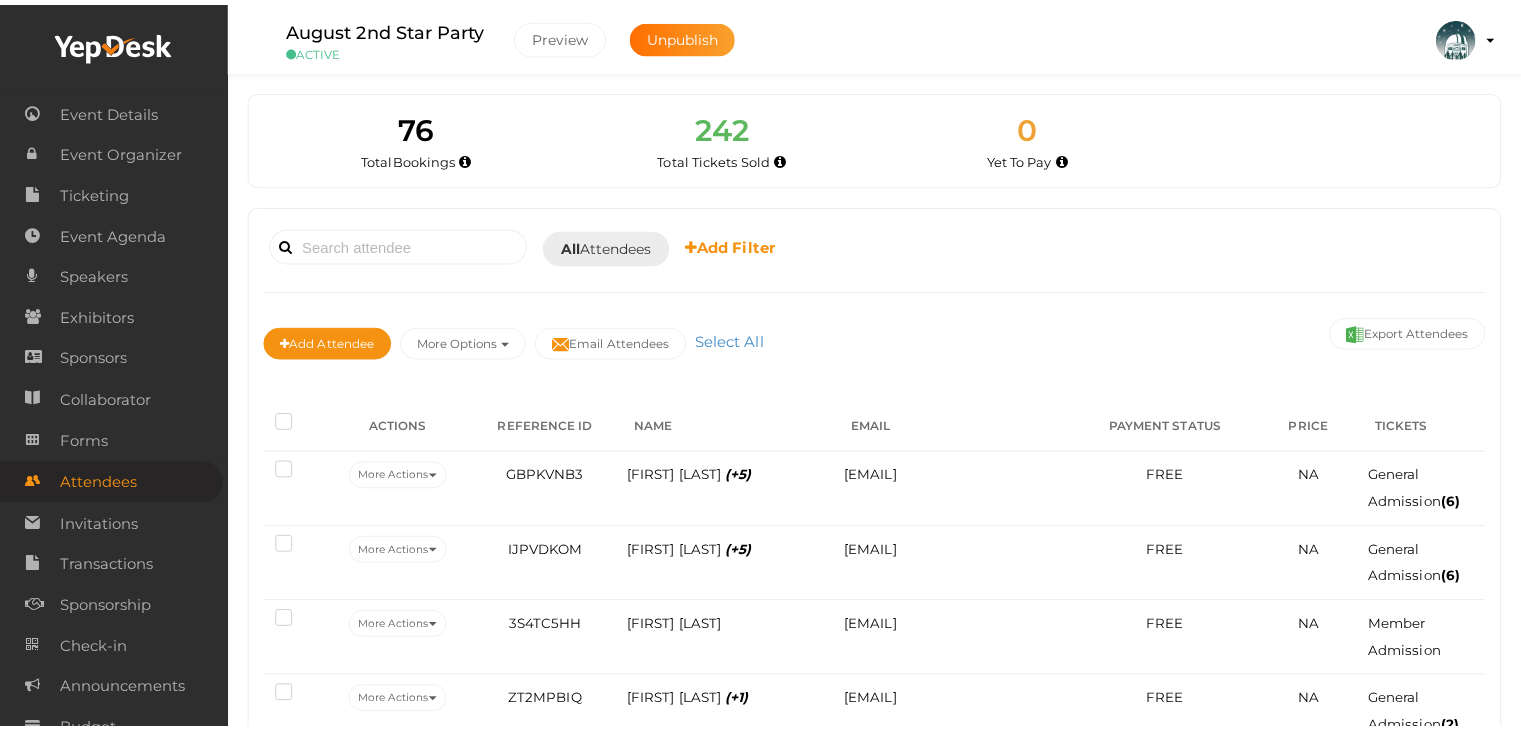 scroll, scrollTop: 0, scrollLeft: 0, axis: both 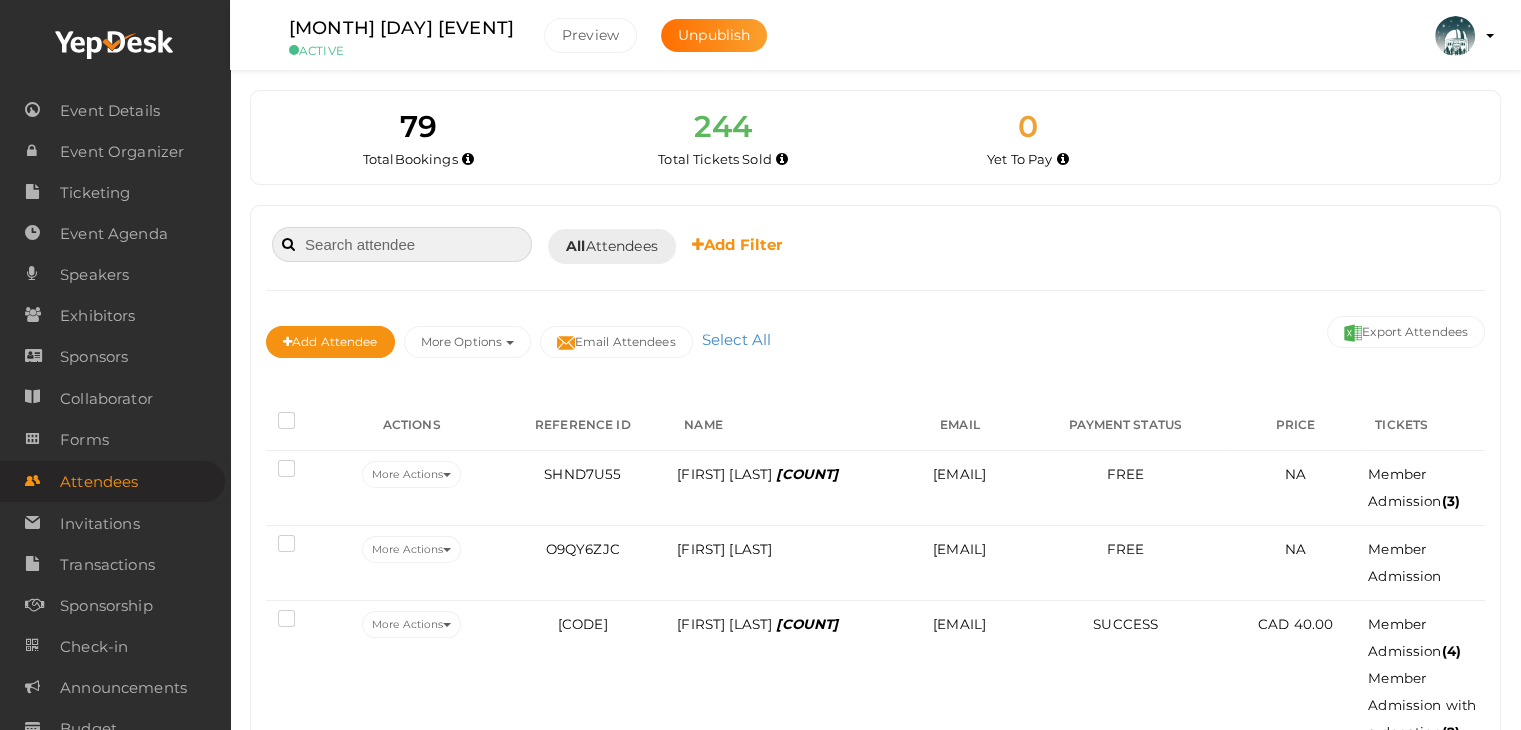 click at bounding box center [402, 244] 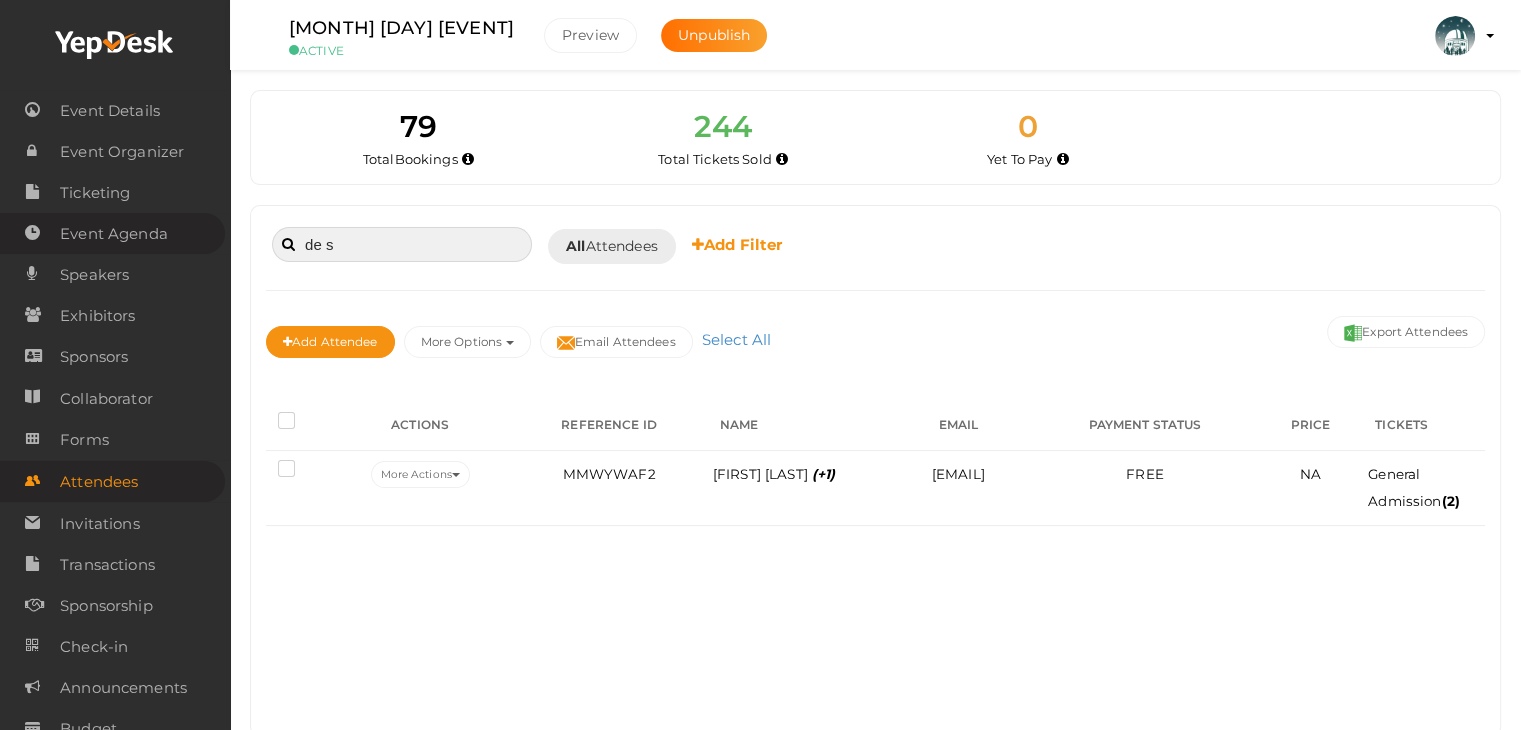 drag, startPoint x: 388, startPoint y: 245, endPoint x: 188, endPoint y: 223, distance: 201.20636 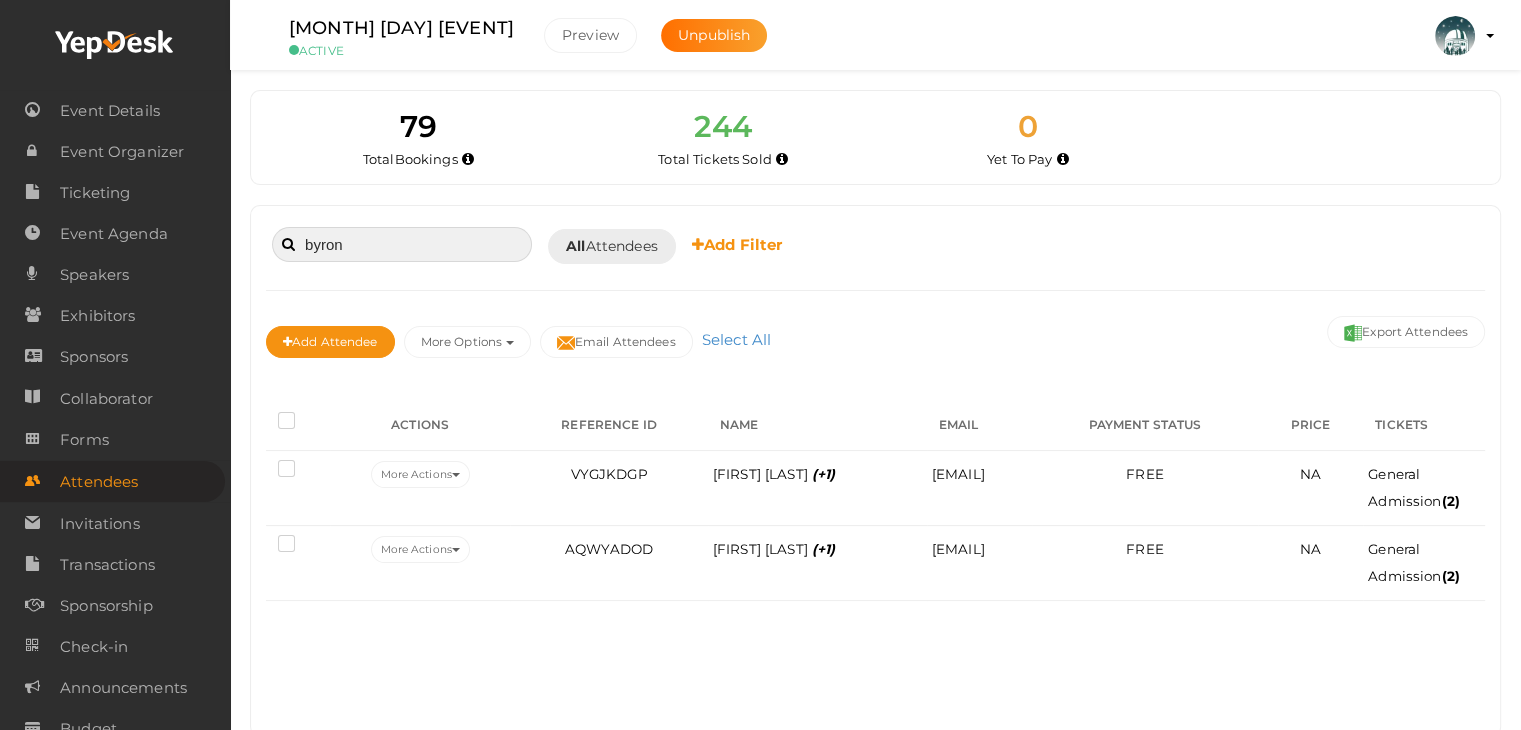 drag, startPoint x: 438, startPoint y: 241, endPoint x: 256, endPoint y: 227, distance: 182.53767 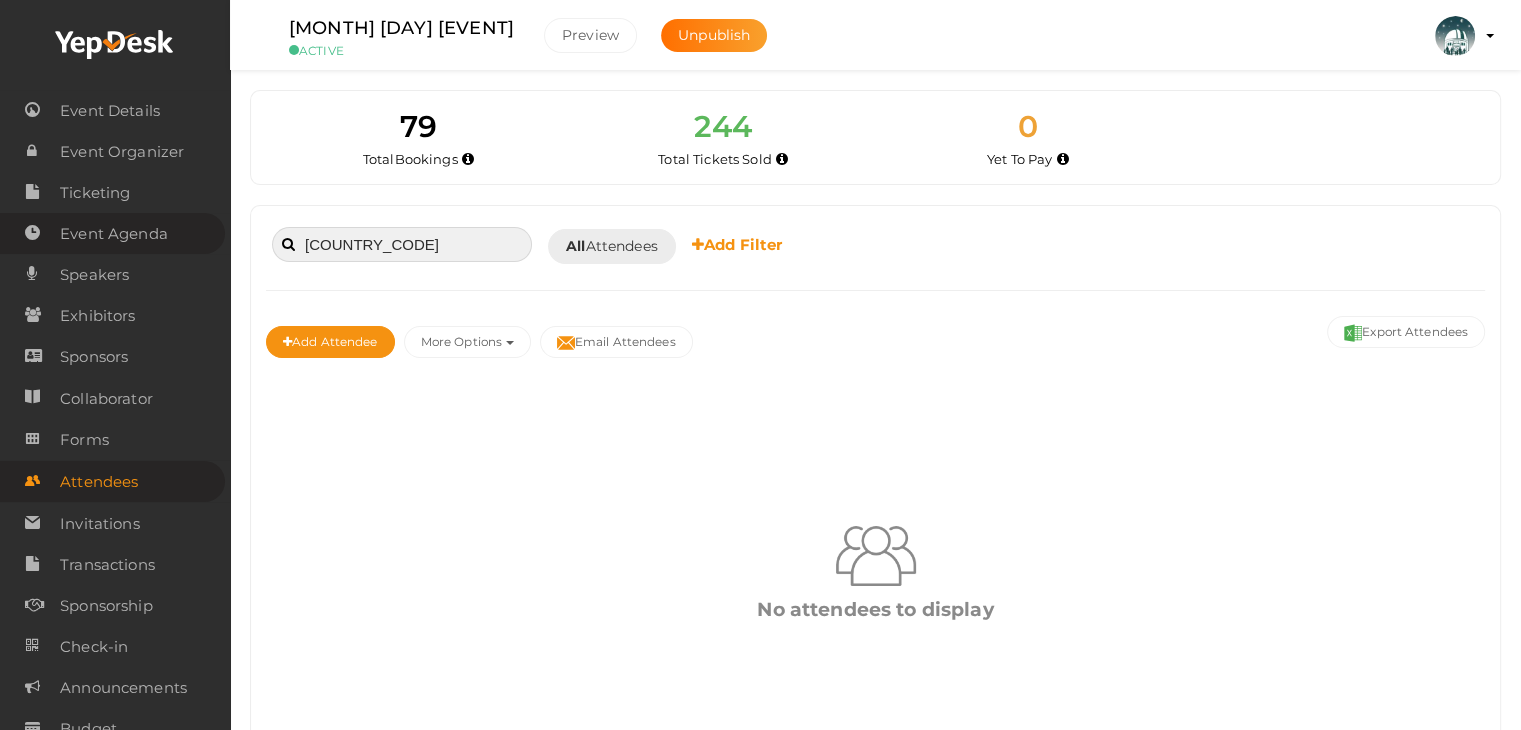 drag, startPoint x: 375, startPoint y: 237, endPoint x: 180, endPoint y: 242, distance: 195.06409 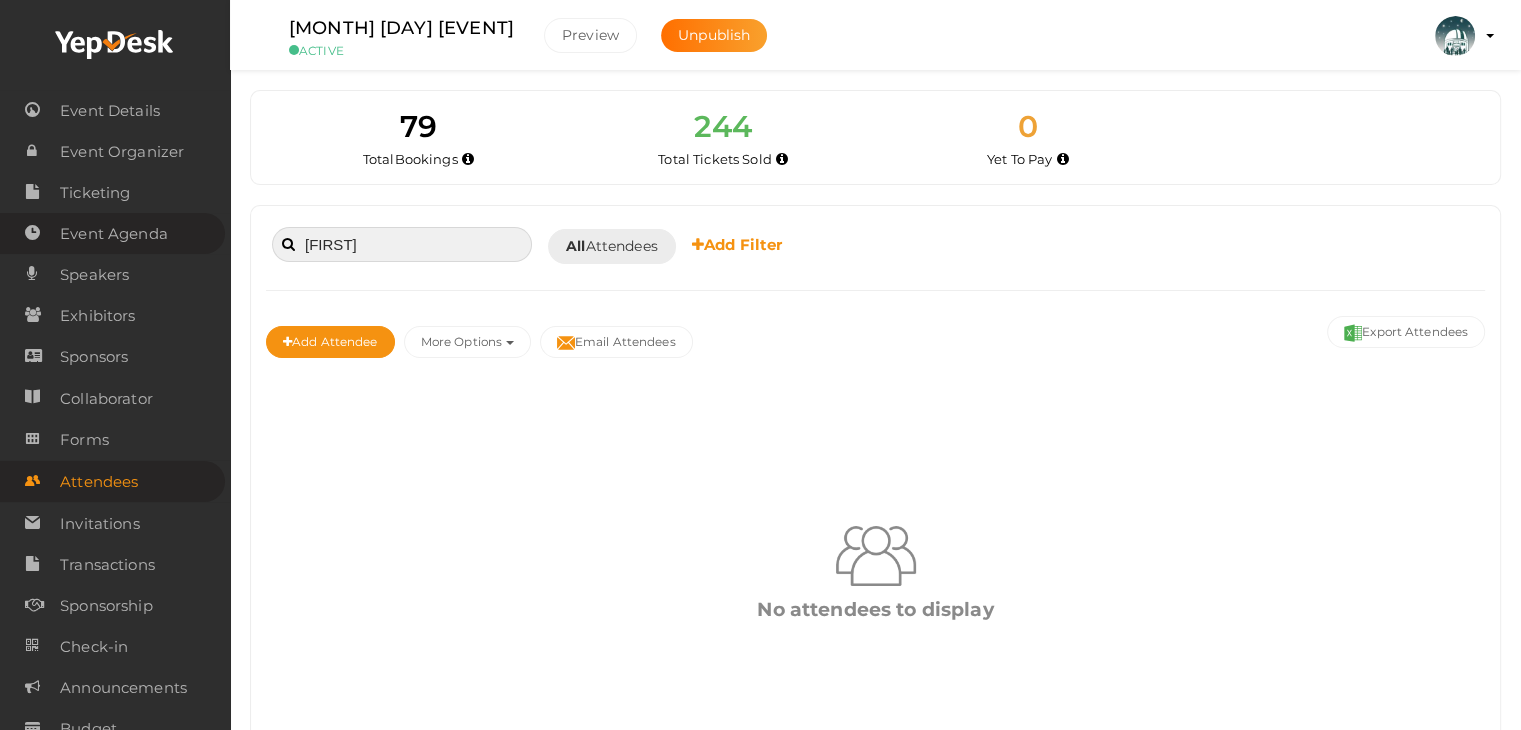 drag, startPoint x: 380, startPoint y: 235, endPoint x: 107, endPoint y: 239, distance: 273.0293 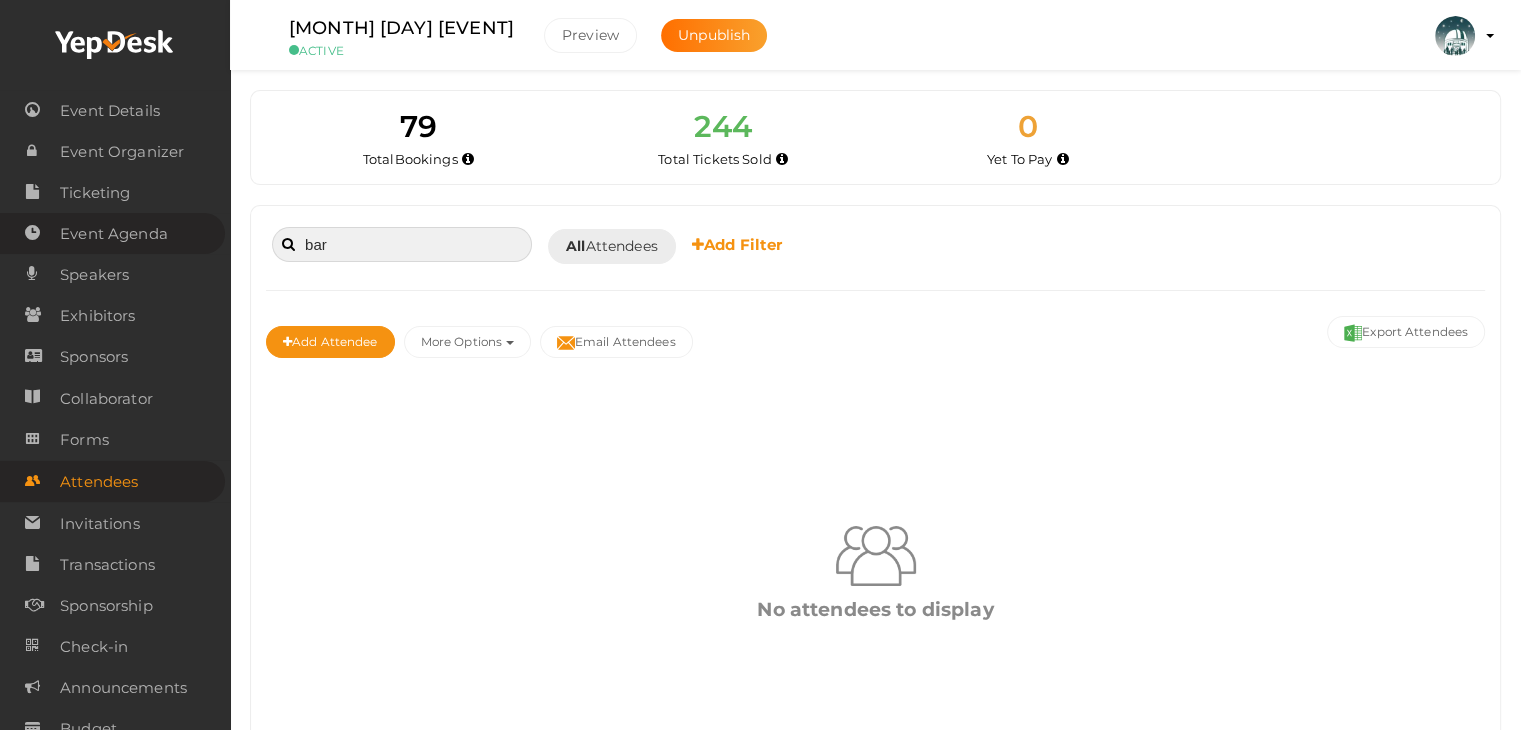 drag, startPoint x: 360, startPoint y: 249, endPoint x: 179, endPoint y: 232, distance: 181.79659 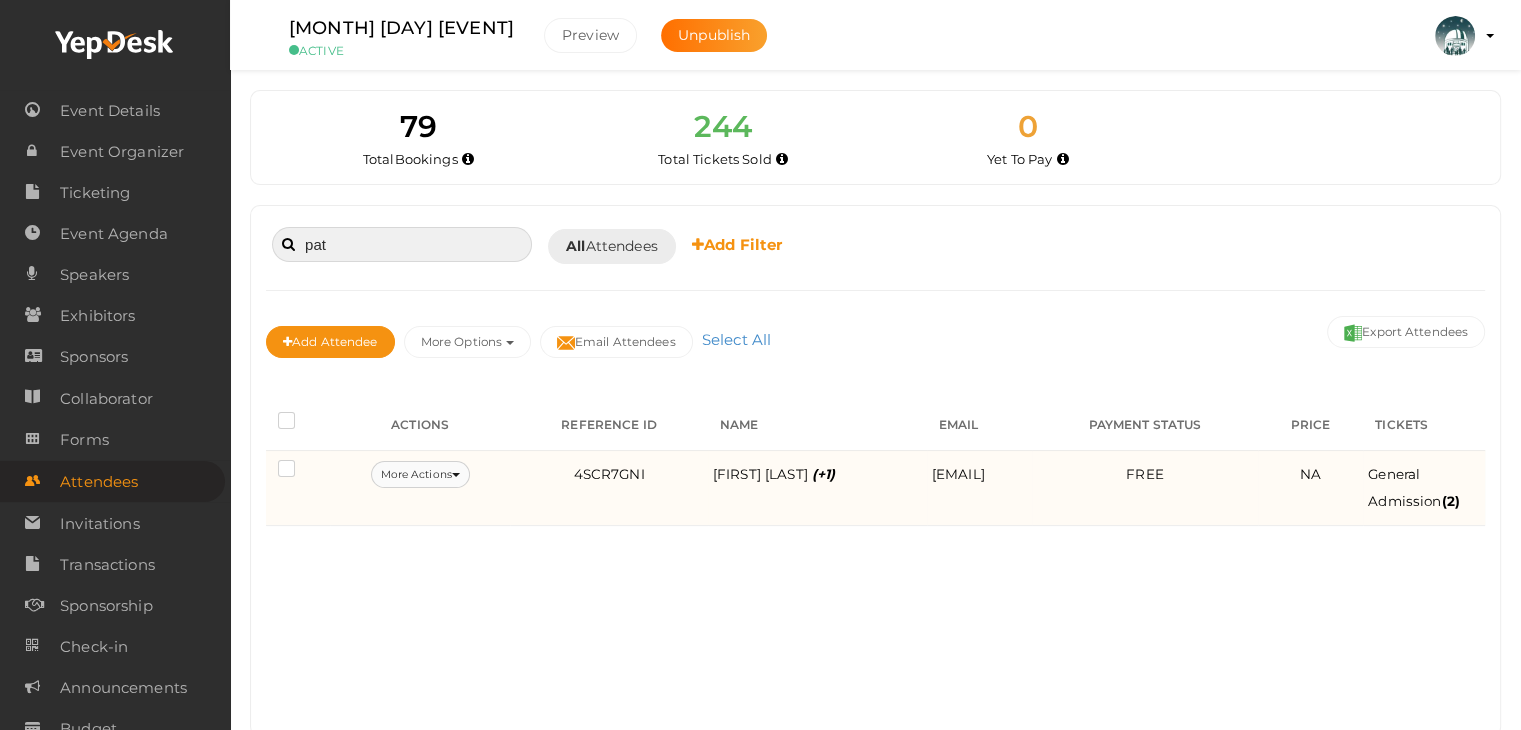 type on "pat" 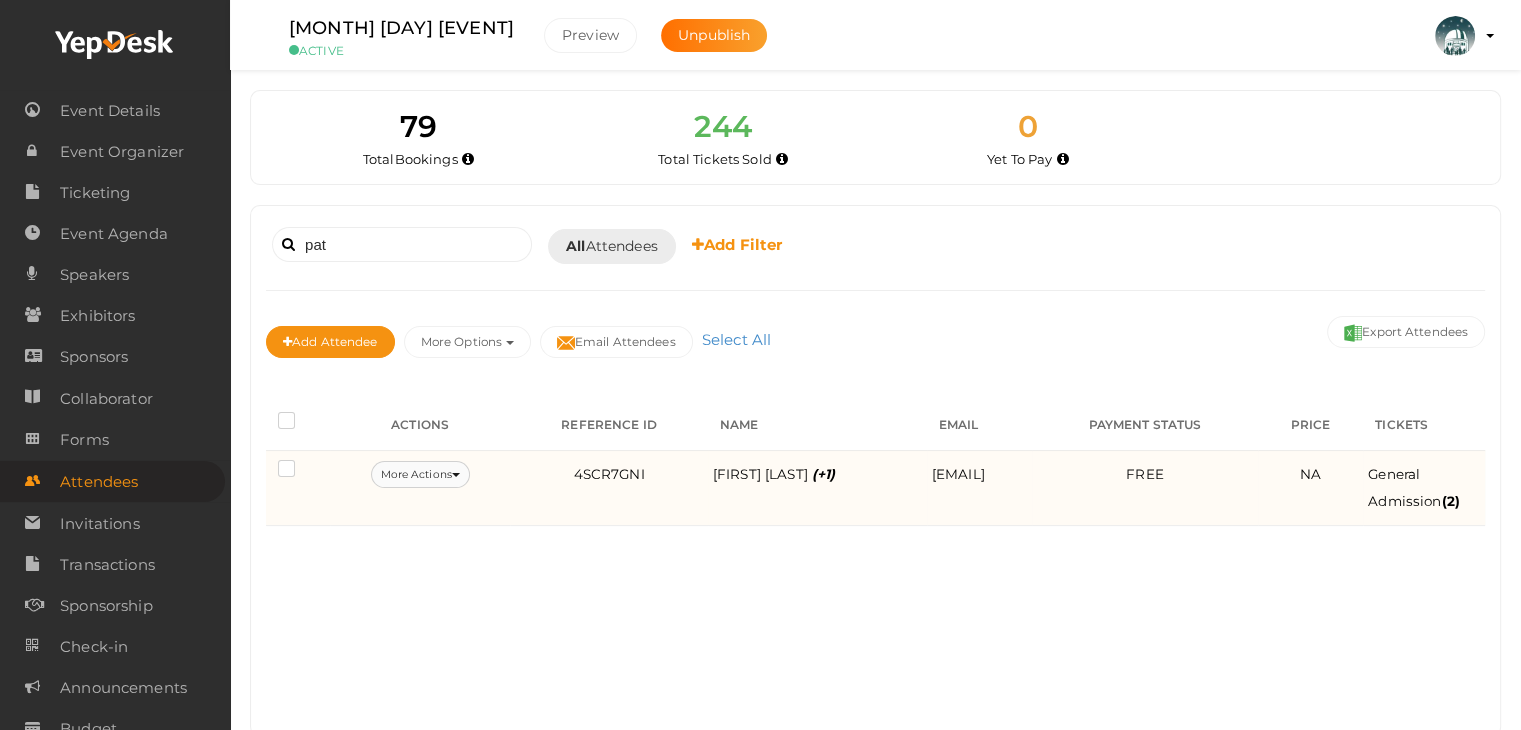 click on "More Actions" at bounding box center [420, 474] 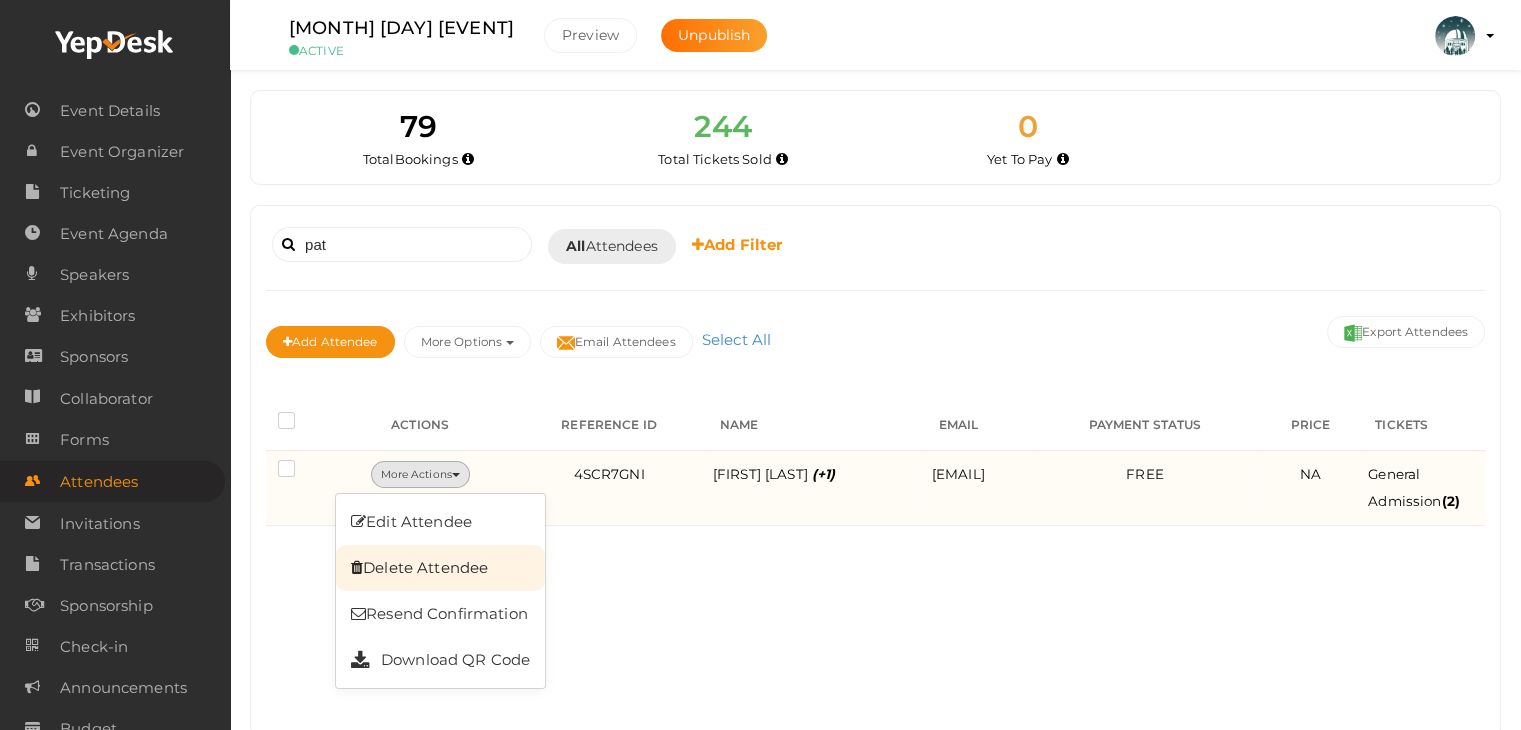 click on "Delete Attendee" at bounding box center (440, 568) 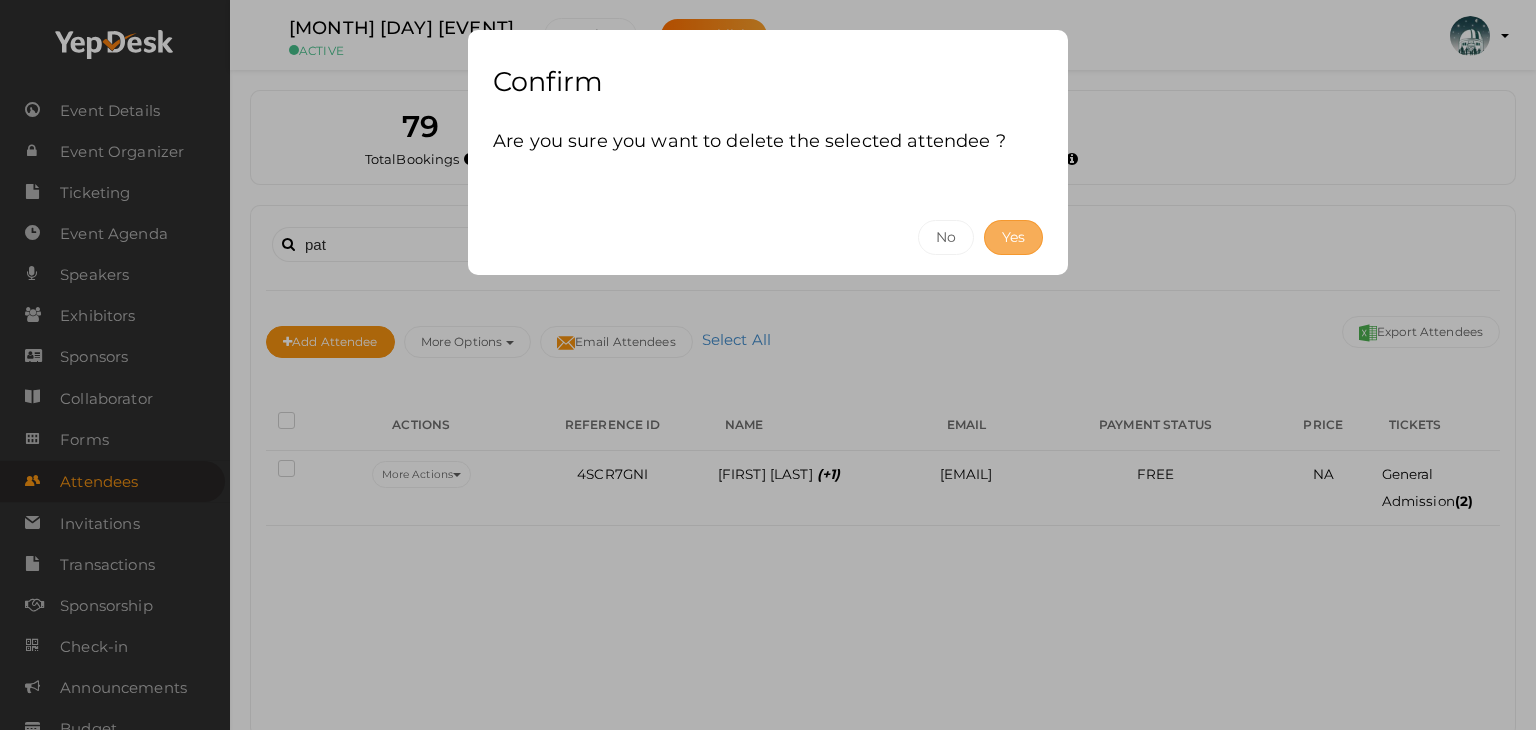 click on "Yes" at bounding box center [1013, 237] 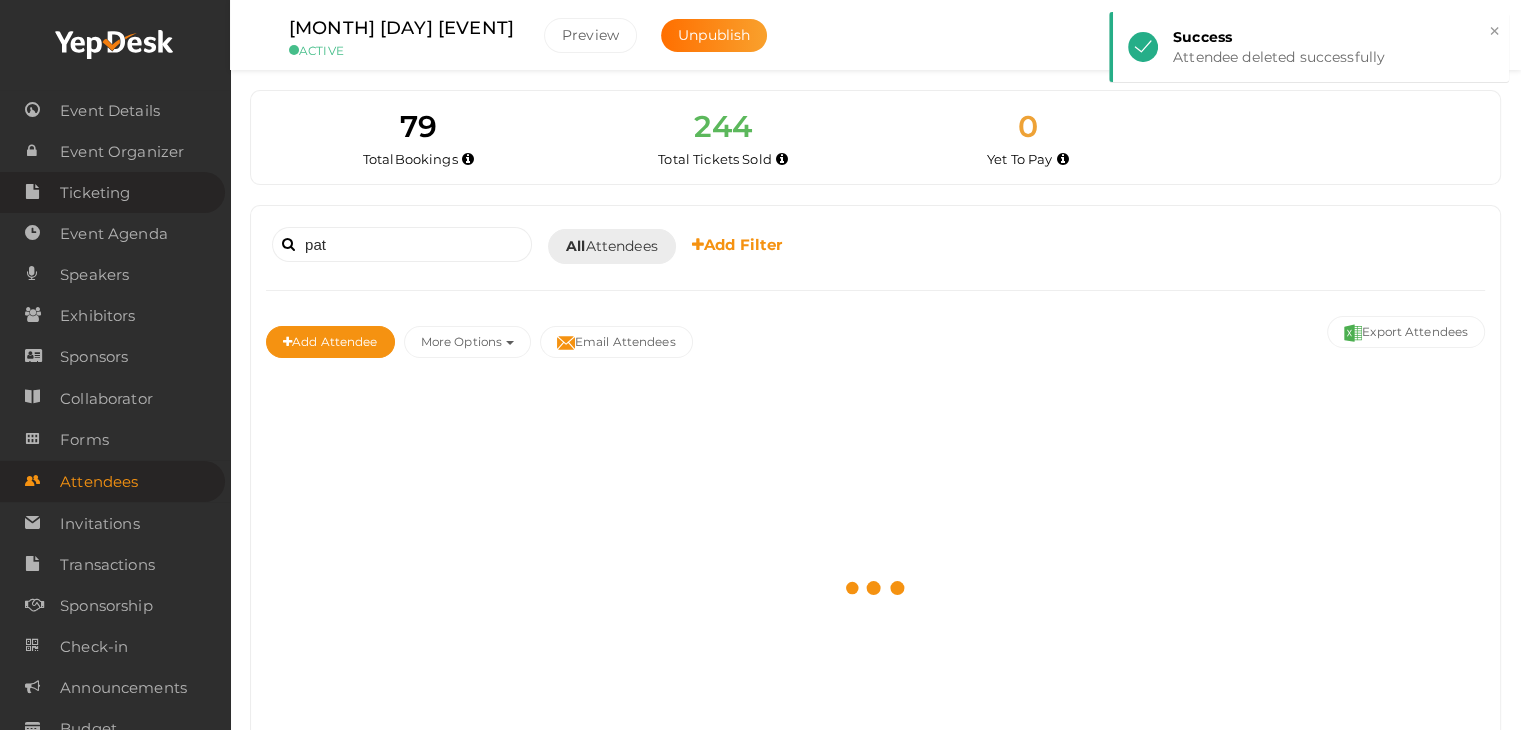 click on "Ticketing" at bounding box center [95, 193] 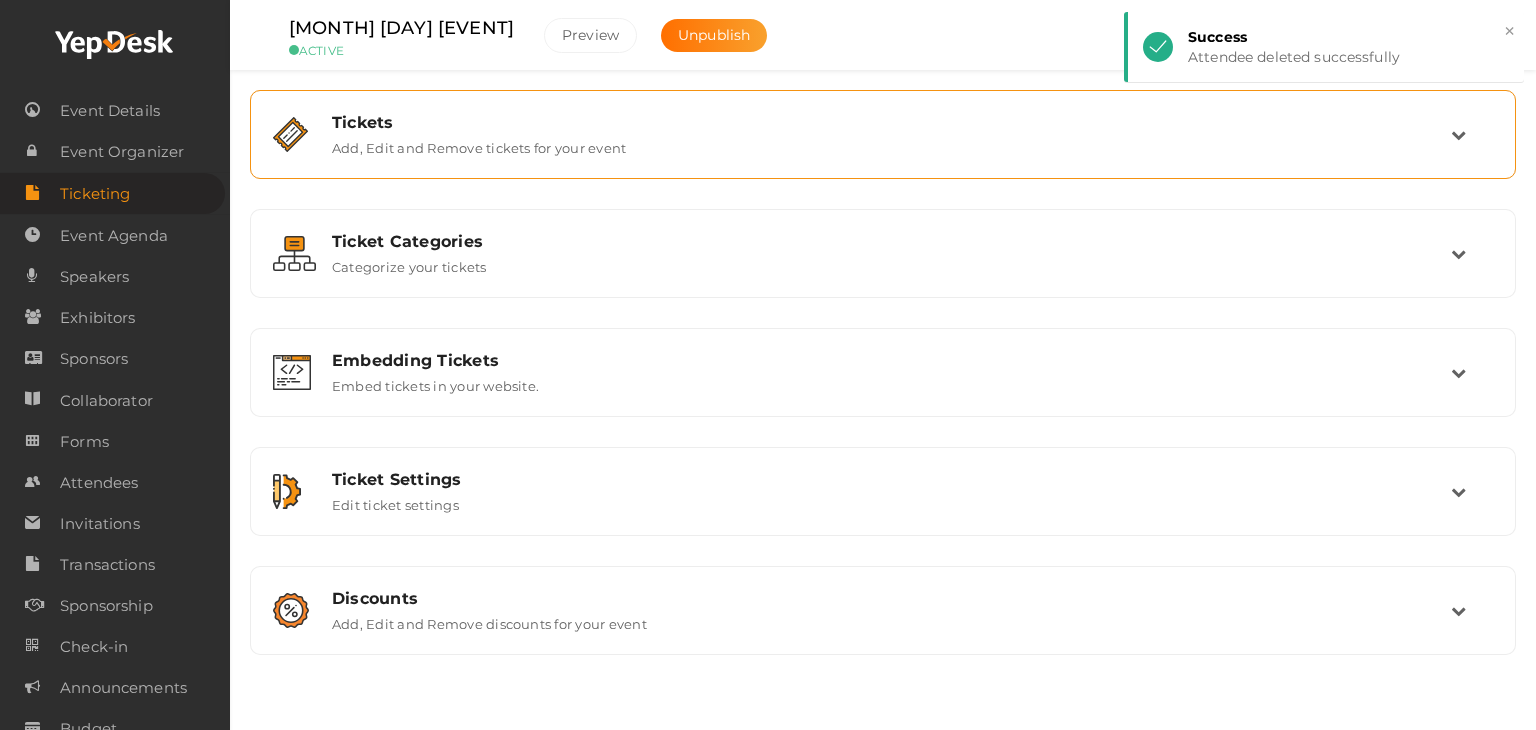 click on "Add, Edit and Remove tickets for your
event" at bounding box center (479, 144) 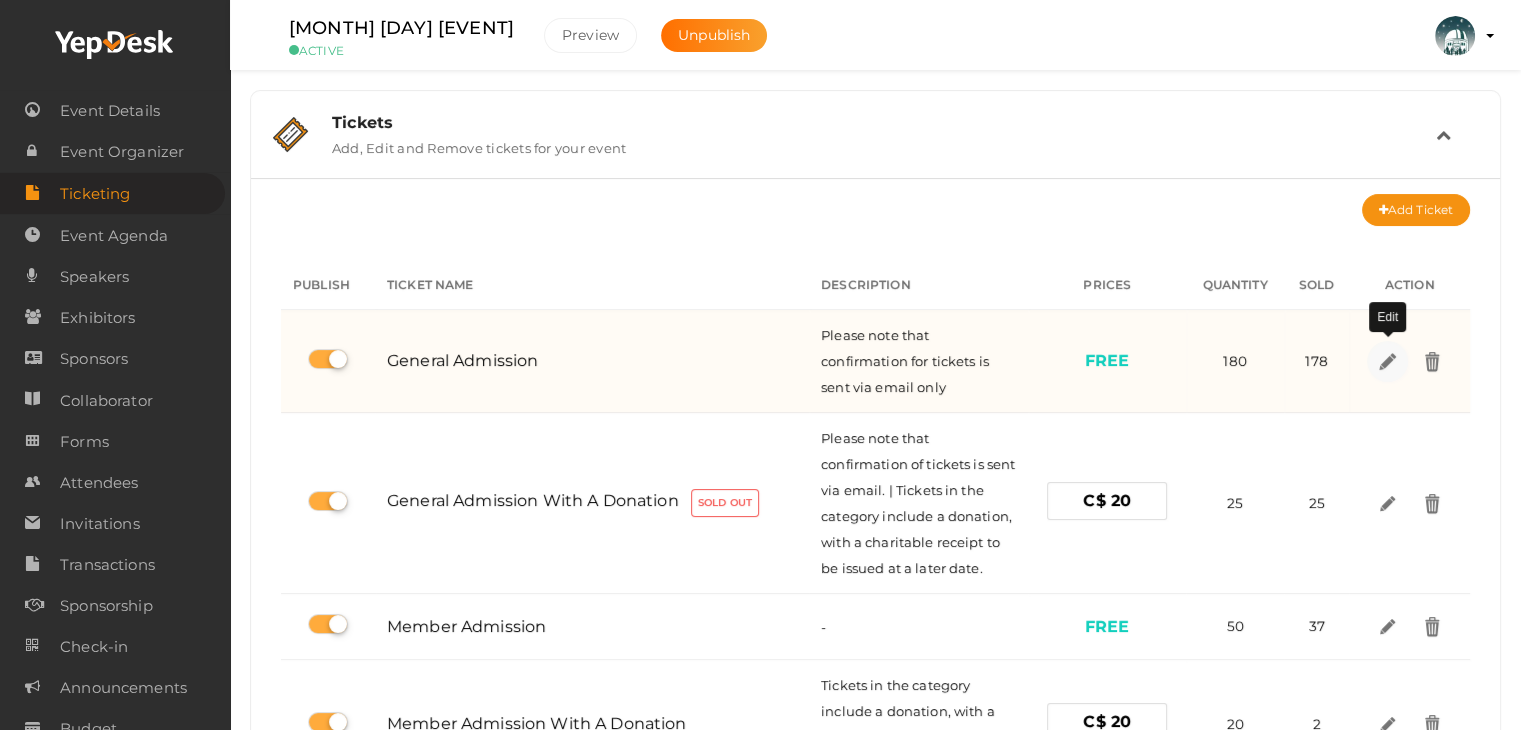 click at bounding box center (1386, 360) 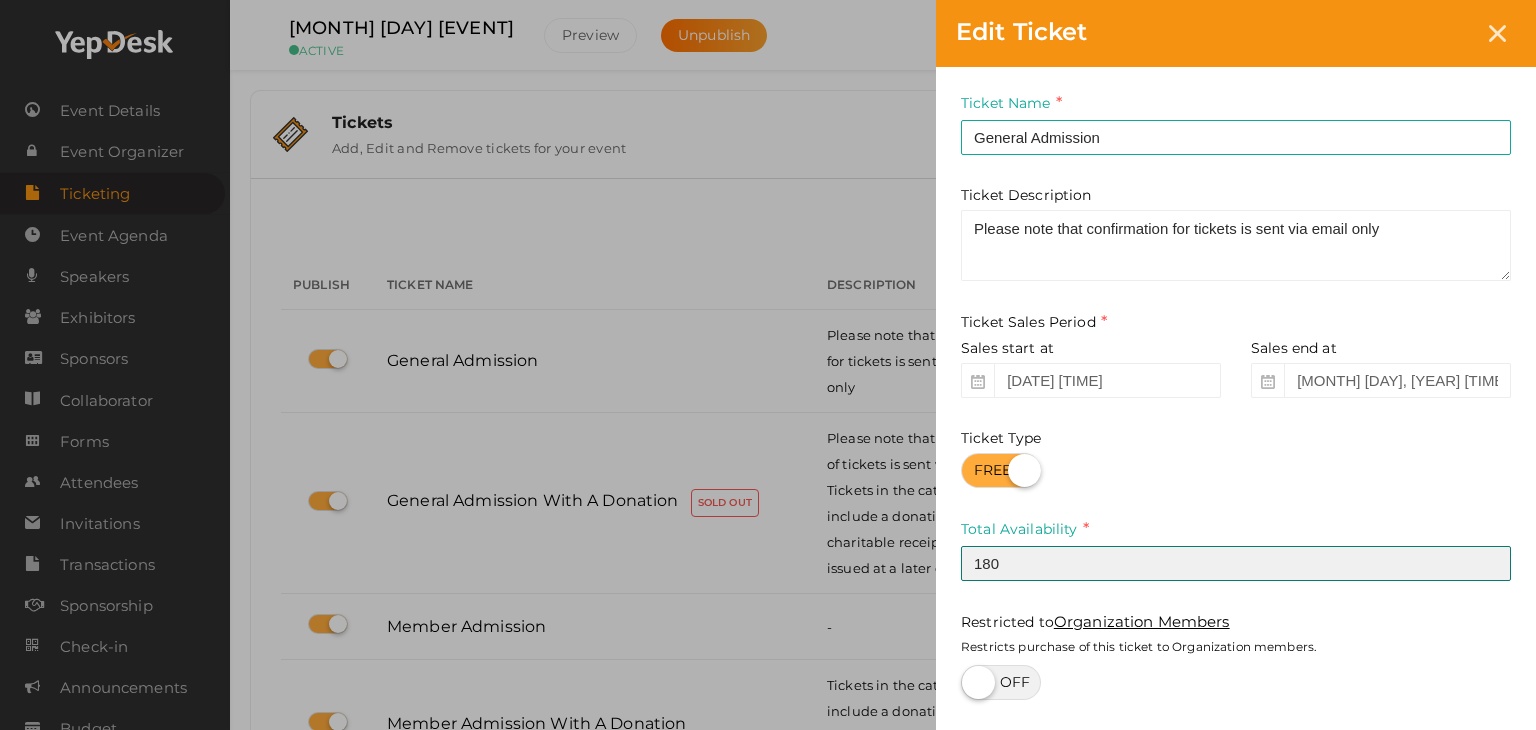 click on "180" at bounding box center (1236, 563) 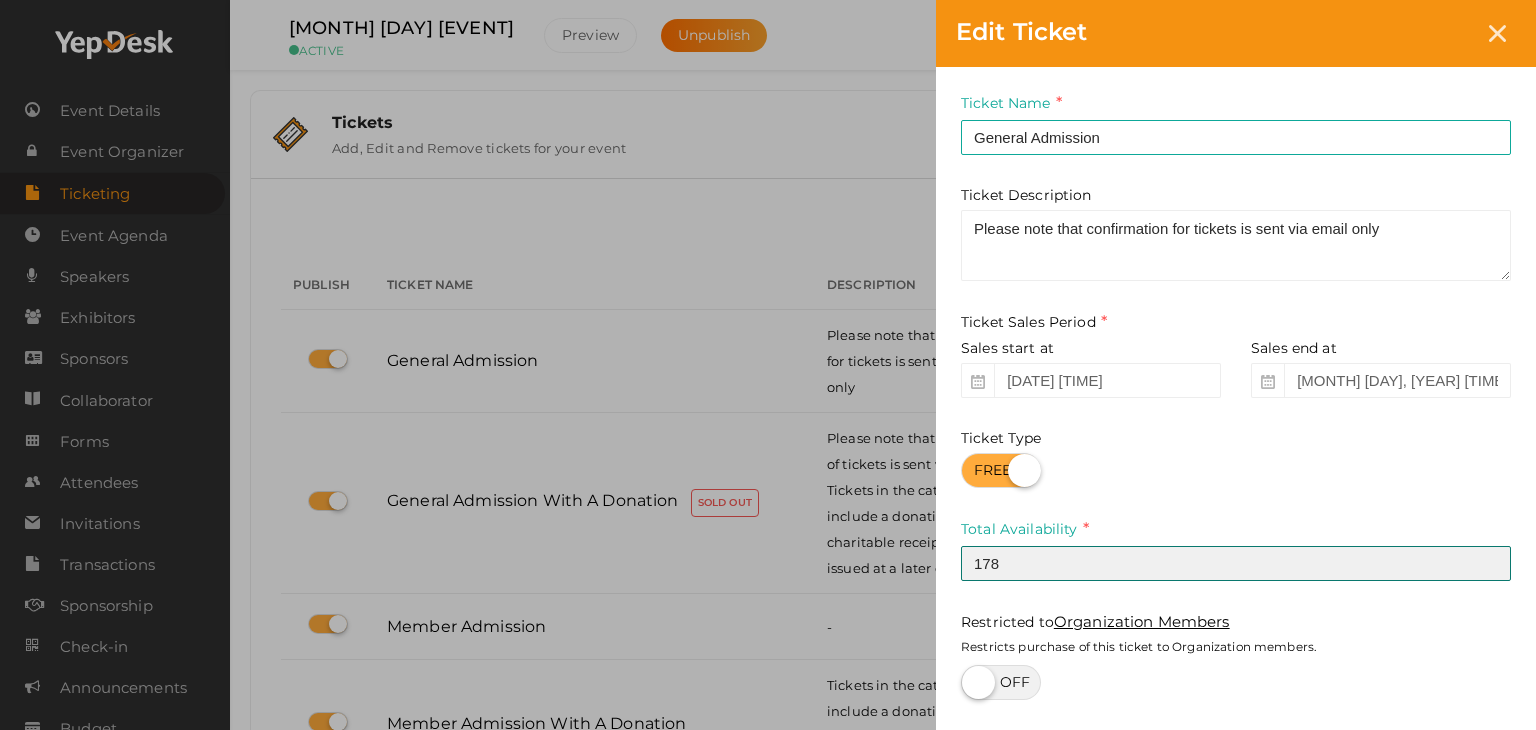 type on "178" 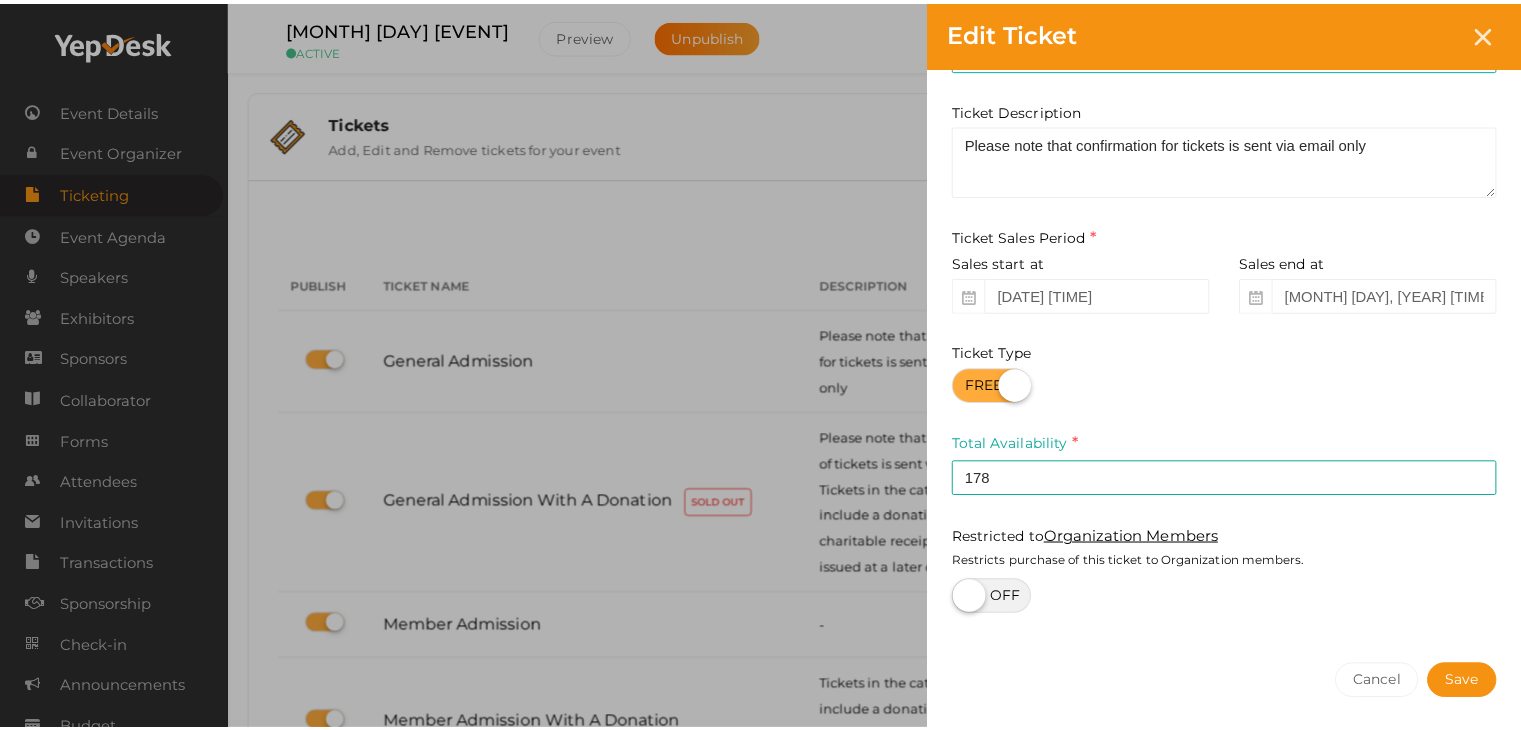 scroll, scrollTop: 162, scrollLeft: 0, axis: vertical 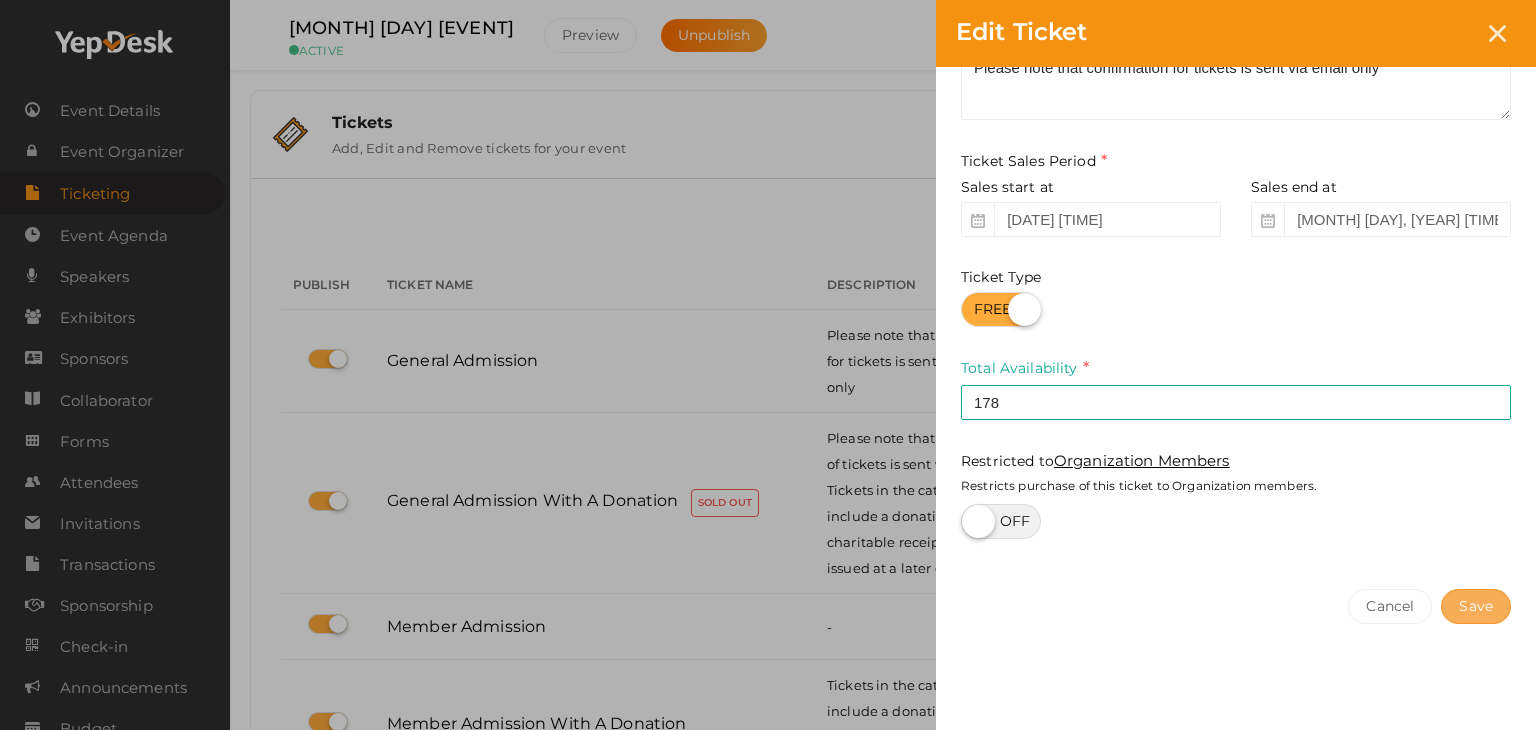 click on "Save" at bounding box center (1476, 606) 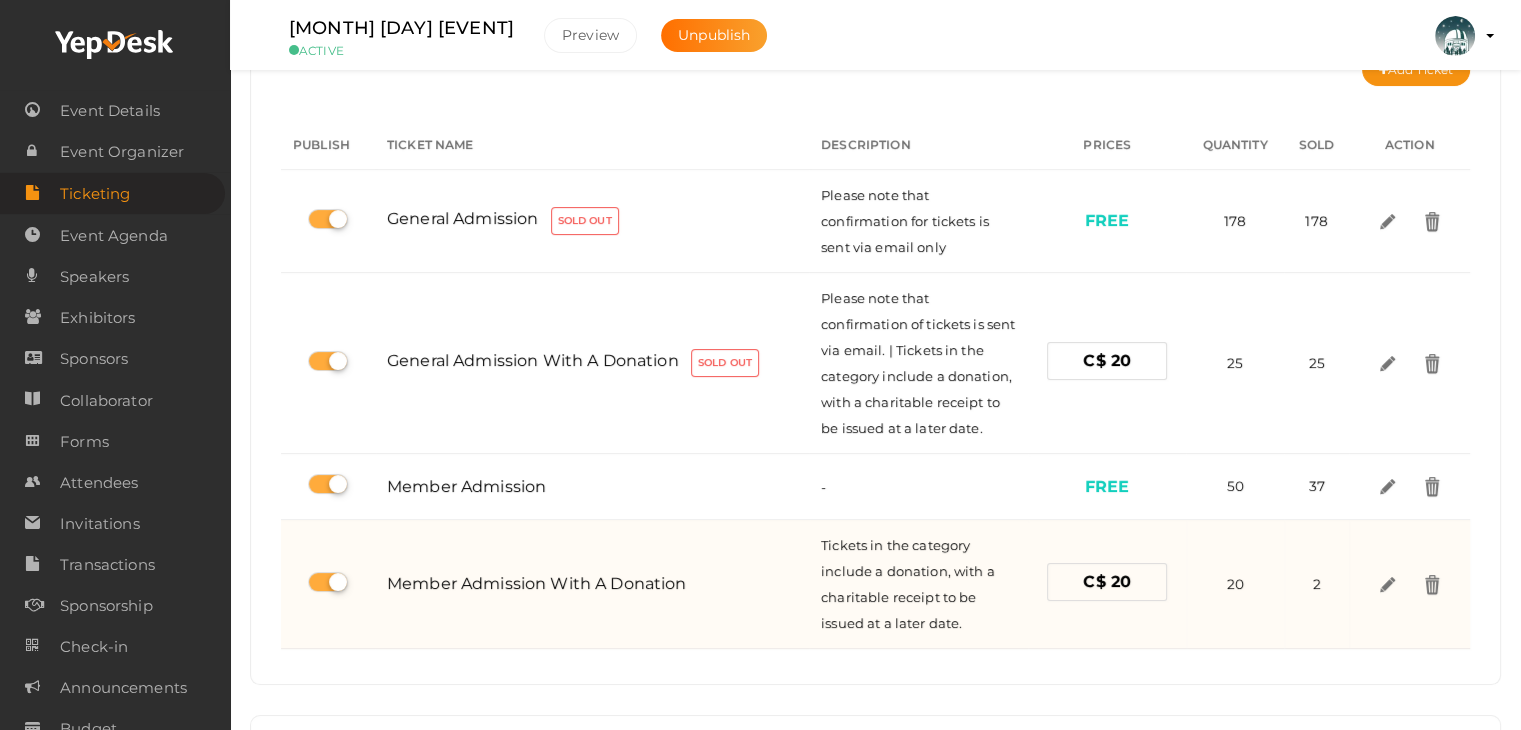 scroll, scrollTop: 400, scrollLeft: 0, axis: vertical 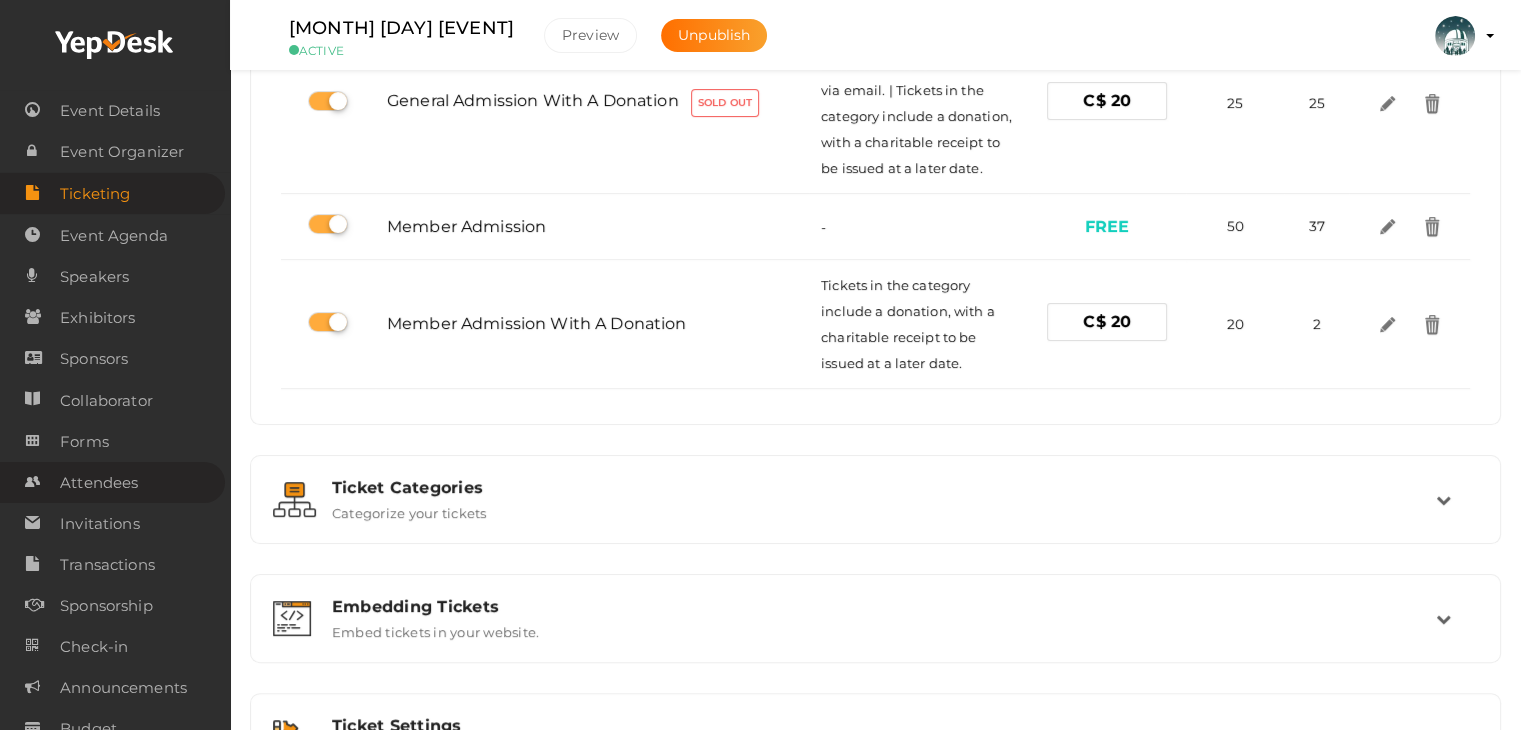 click on "Attendees" at bounding box center [99, 483] 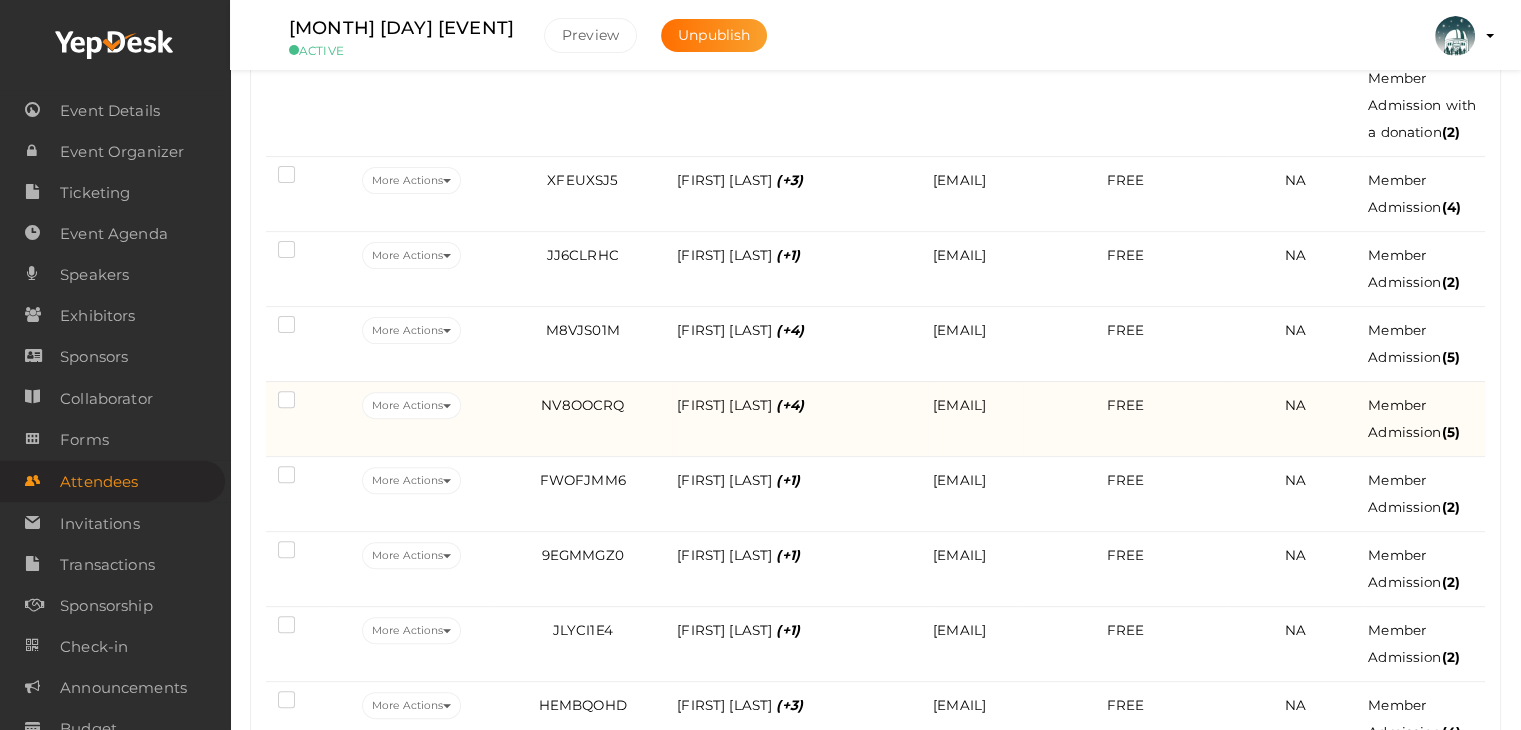 scroll, scrollTop: 500, scrollLeft: 0, axis: vertical 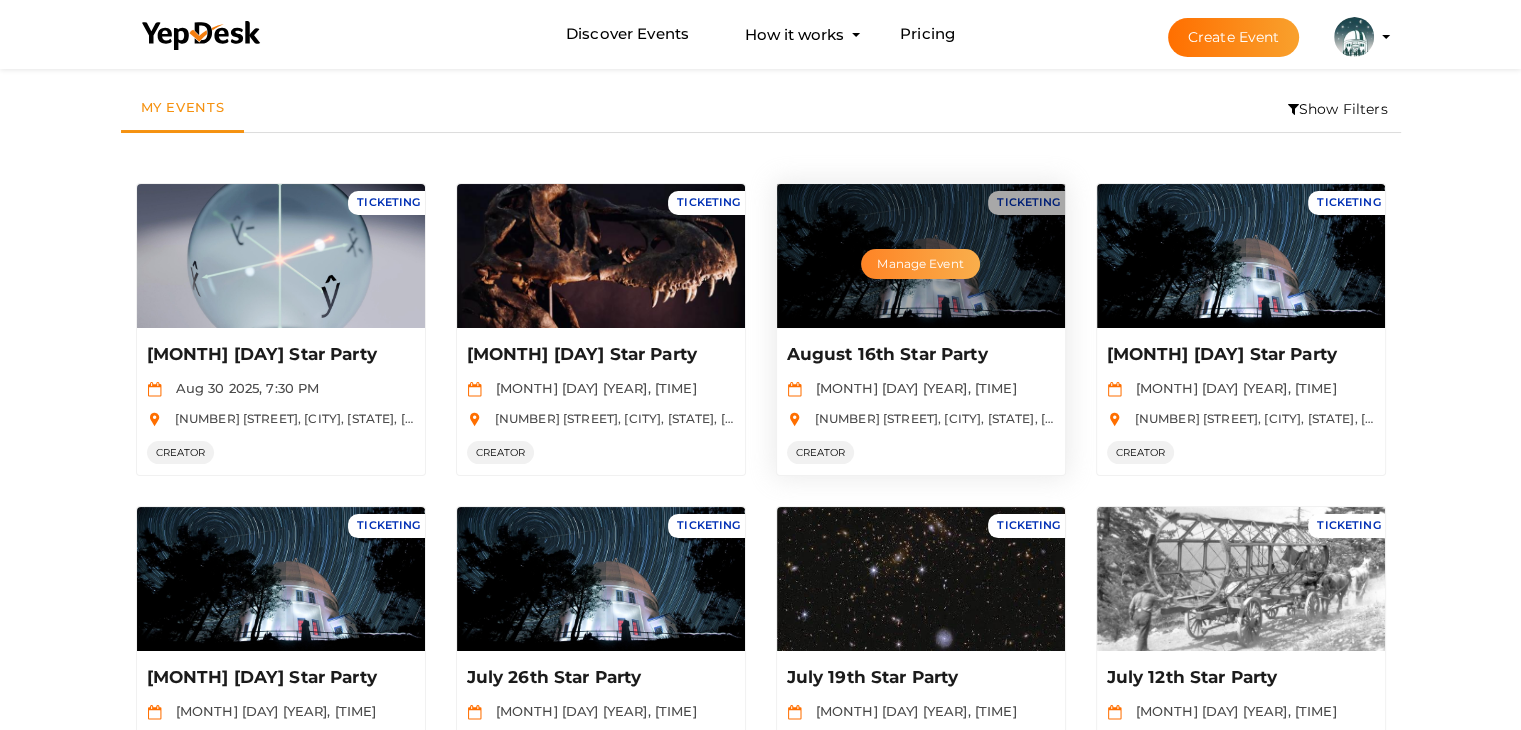 click on "Manage Event" at bounding box center [920, 264] 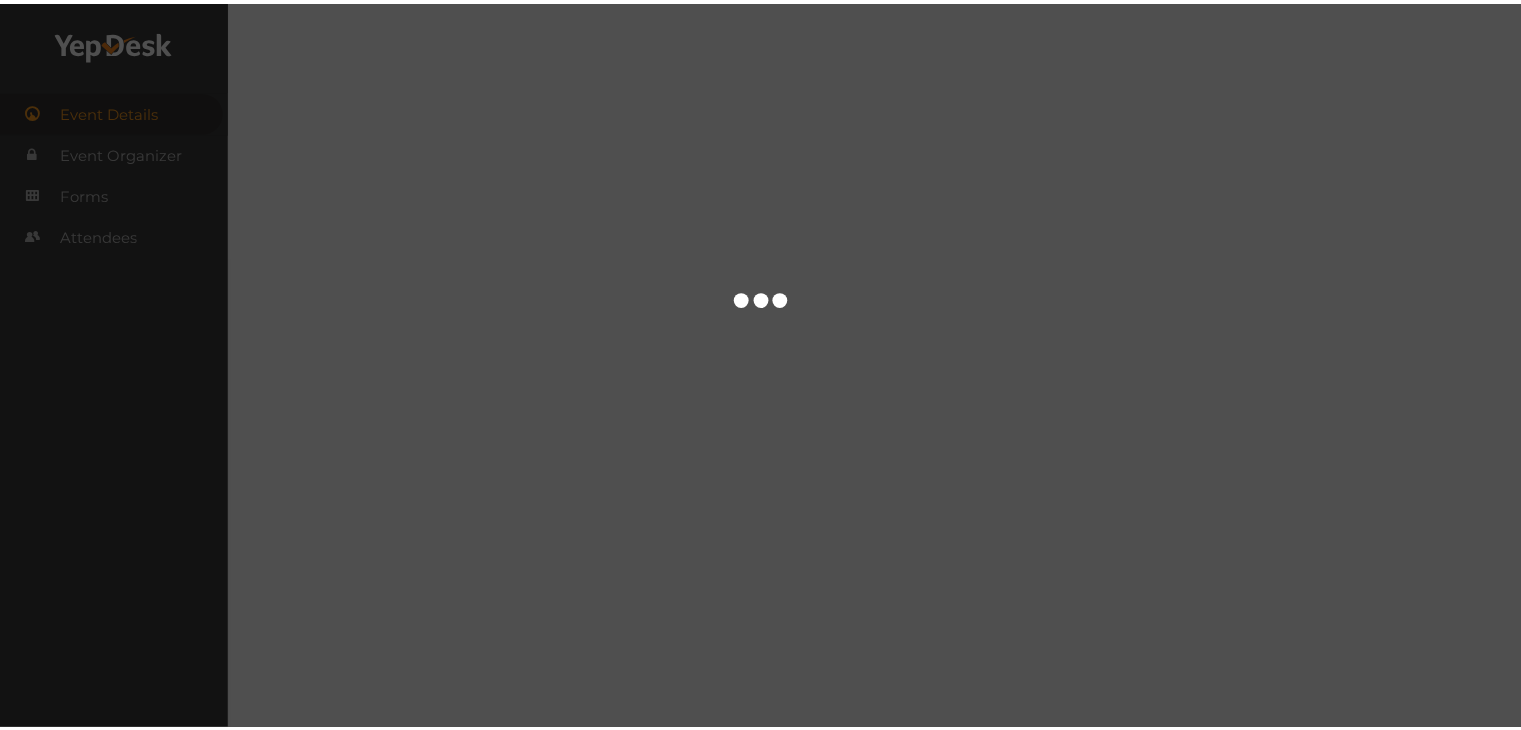 scroll, scrollTop: 0, scrollLeft: 0, axis: both 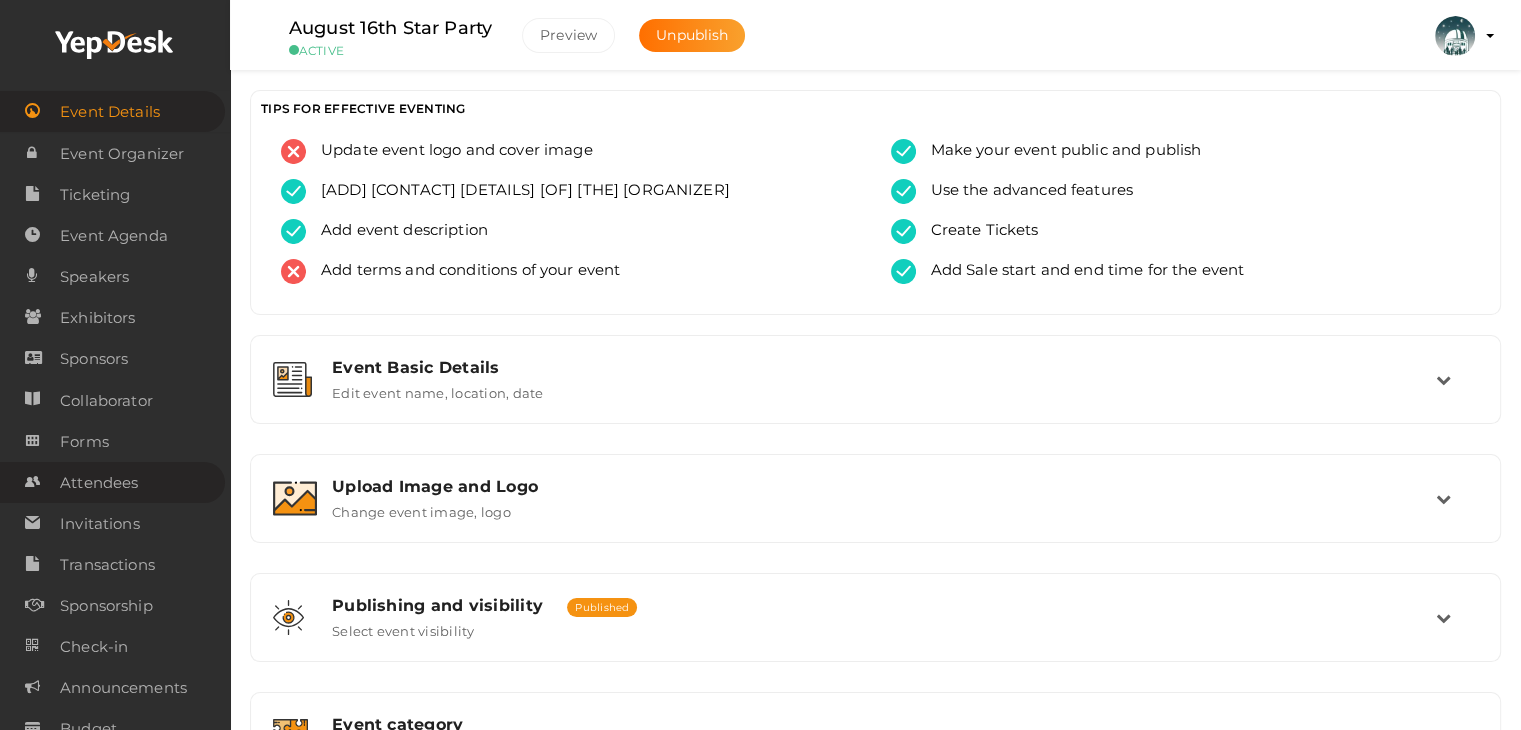 click on "Attendees" at bounding box center [99, 483] 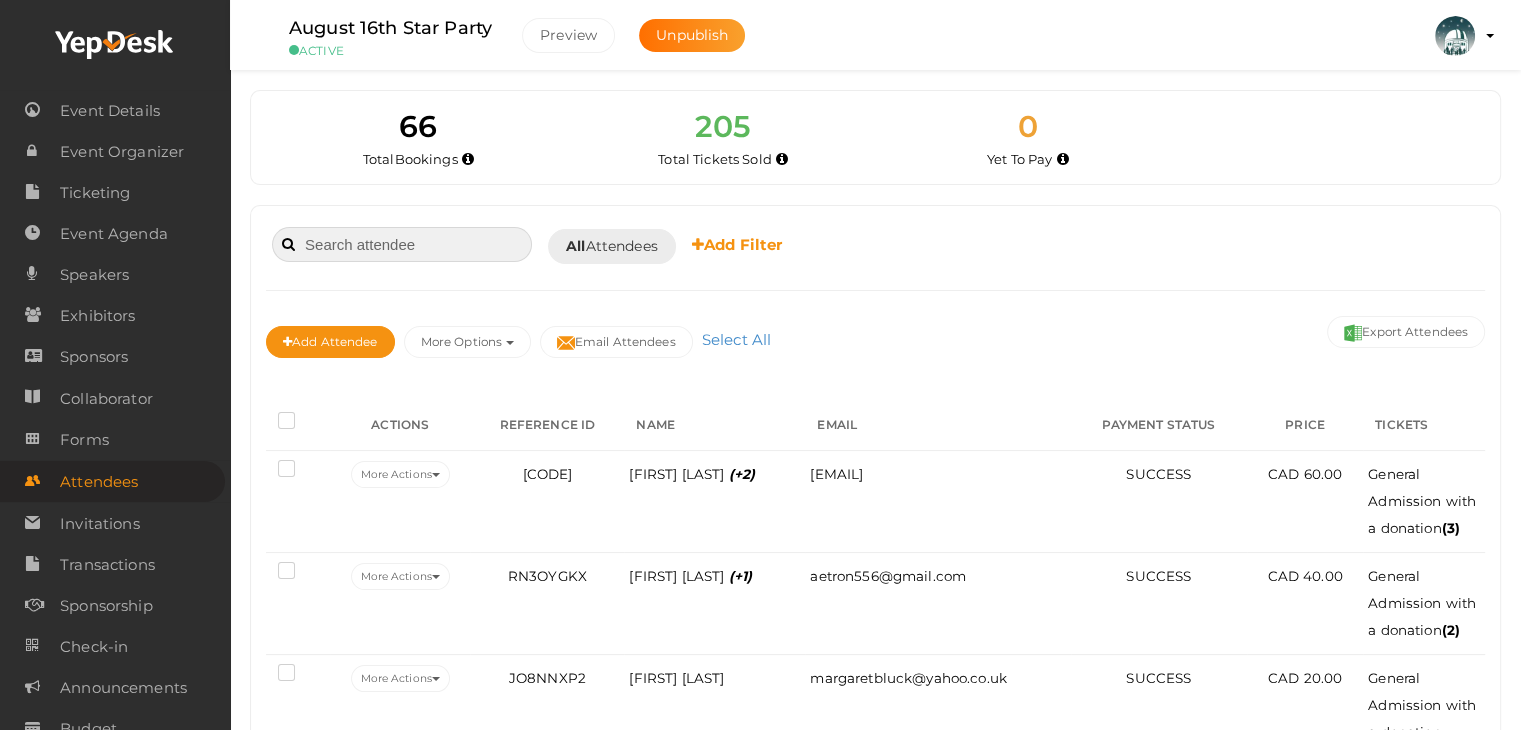 click at bounding box center (402, 244) 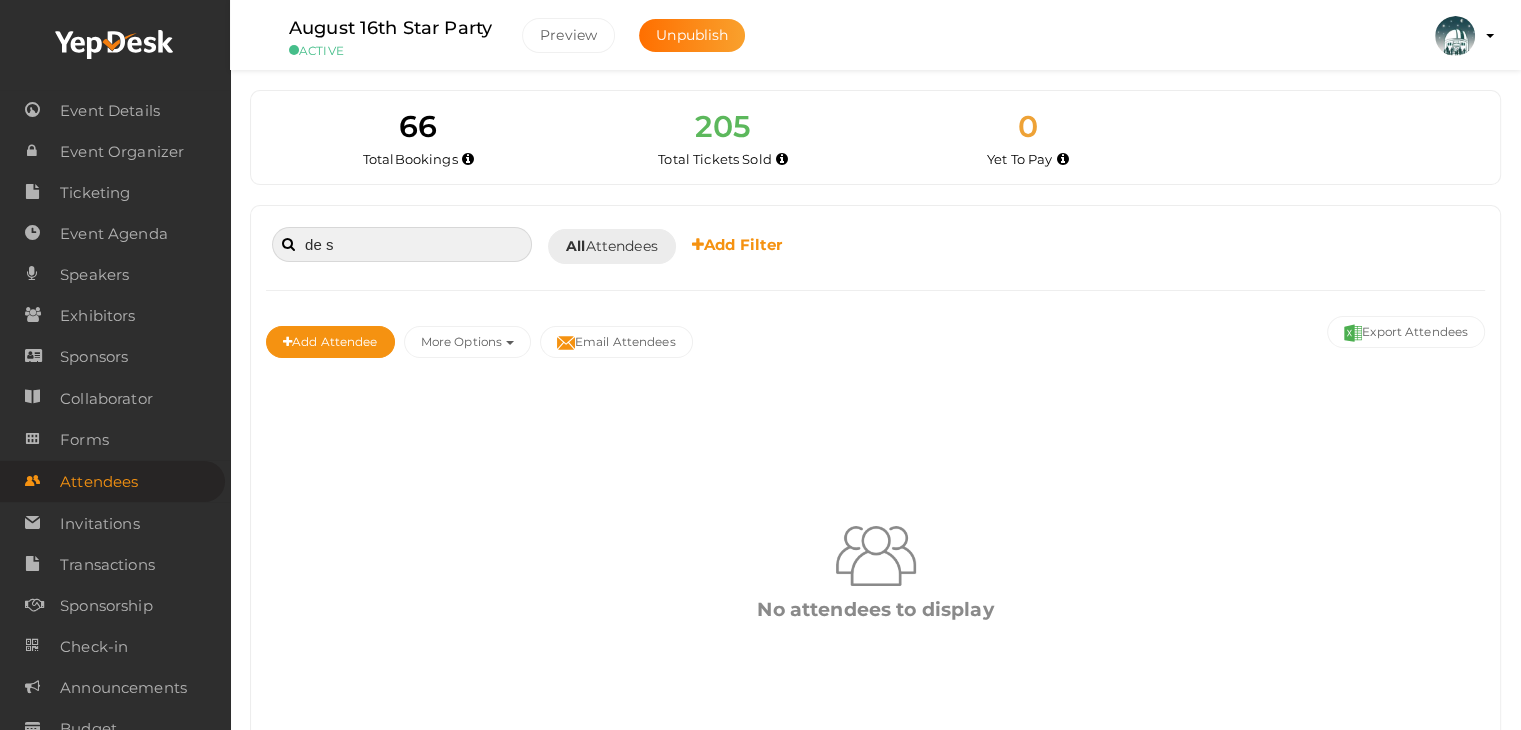 click on "de s" at bounding box center [402, 244] 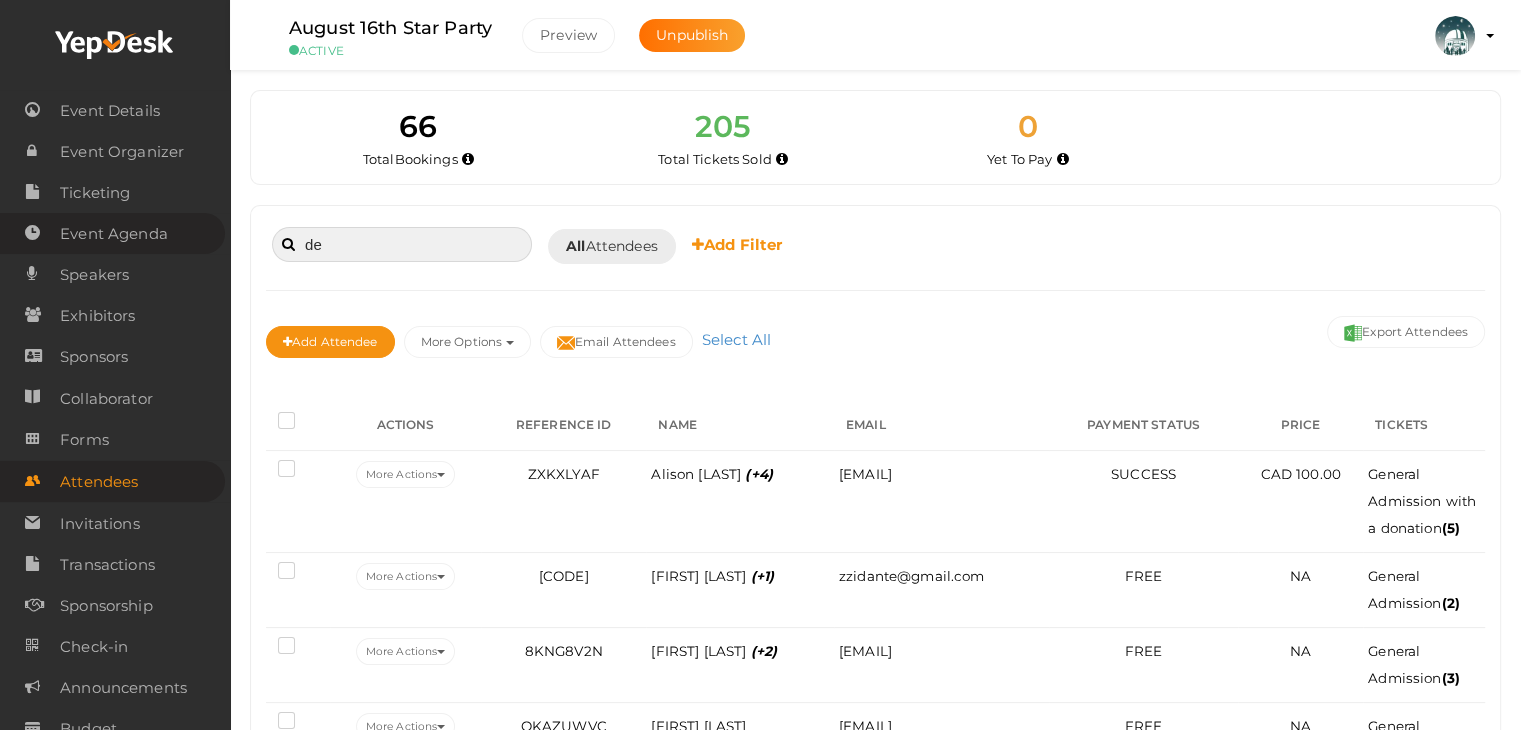 drag, startPoint x: 168, startPoint y: 237, endPoint x: 104, endPoint y: 229, distance: 64.49806 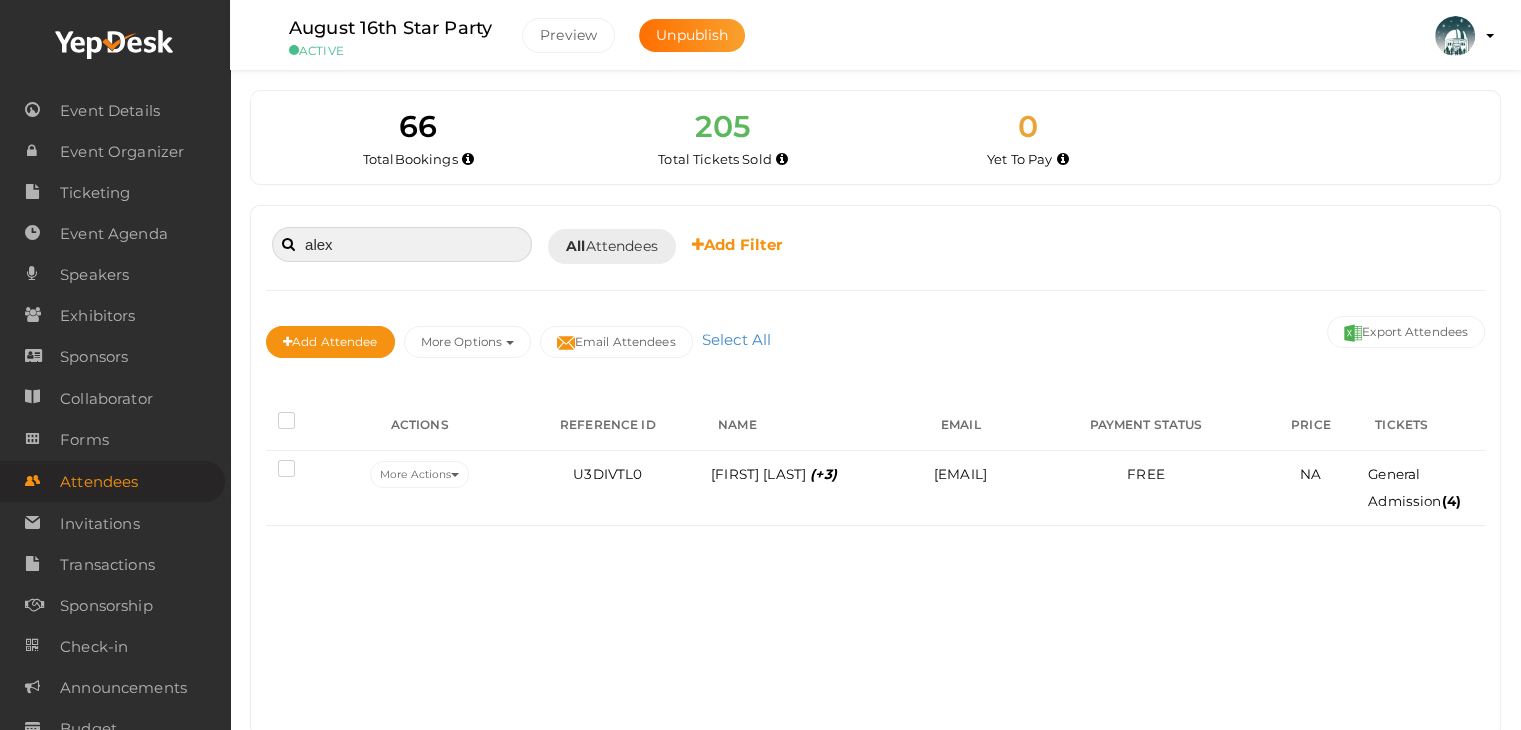 type on "alex" 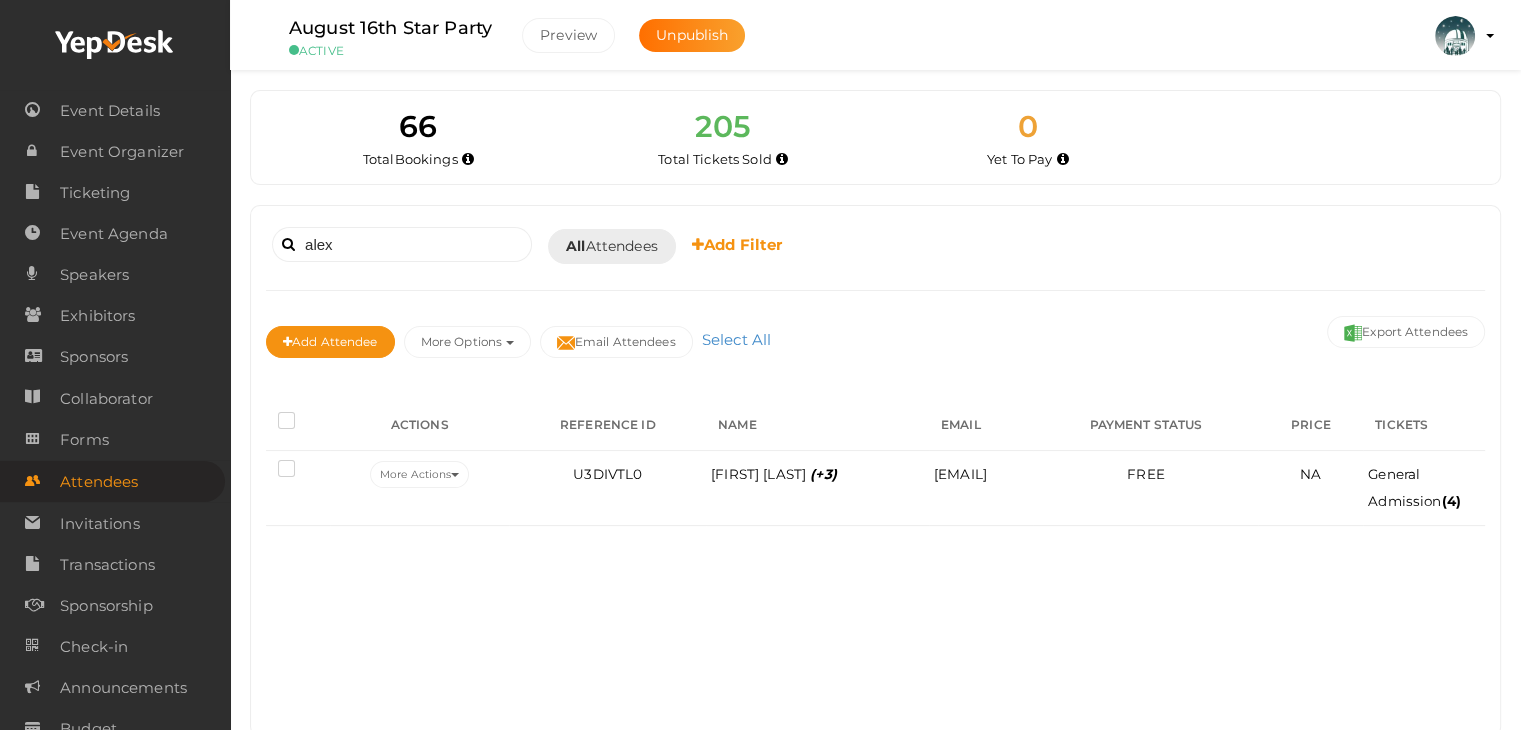 click on "alex
Booked for  Today
Today
Tomorrow
This Week
Custom Date
All
Attendees
All
Yet to Accept
Yet to Pay
Completed
All
Attendees
All
Yet to Pay
Completed
Add Filter
Check-in Status
Completed On
Mode Of Payment
Ticket
Ticket Category
0" at bounding box center [875, 471] 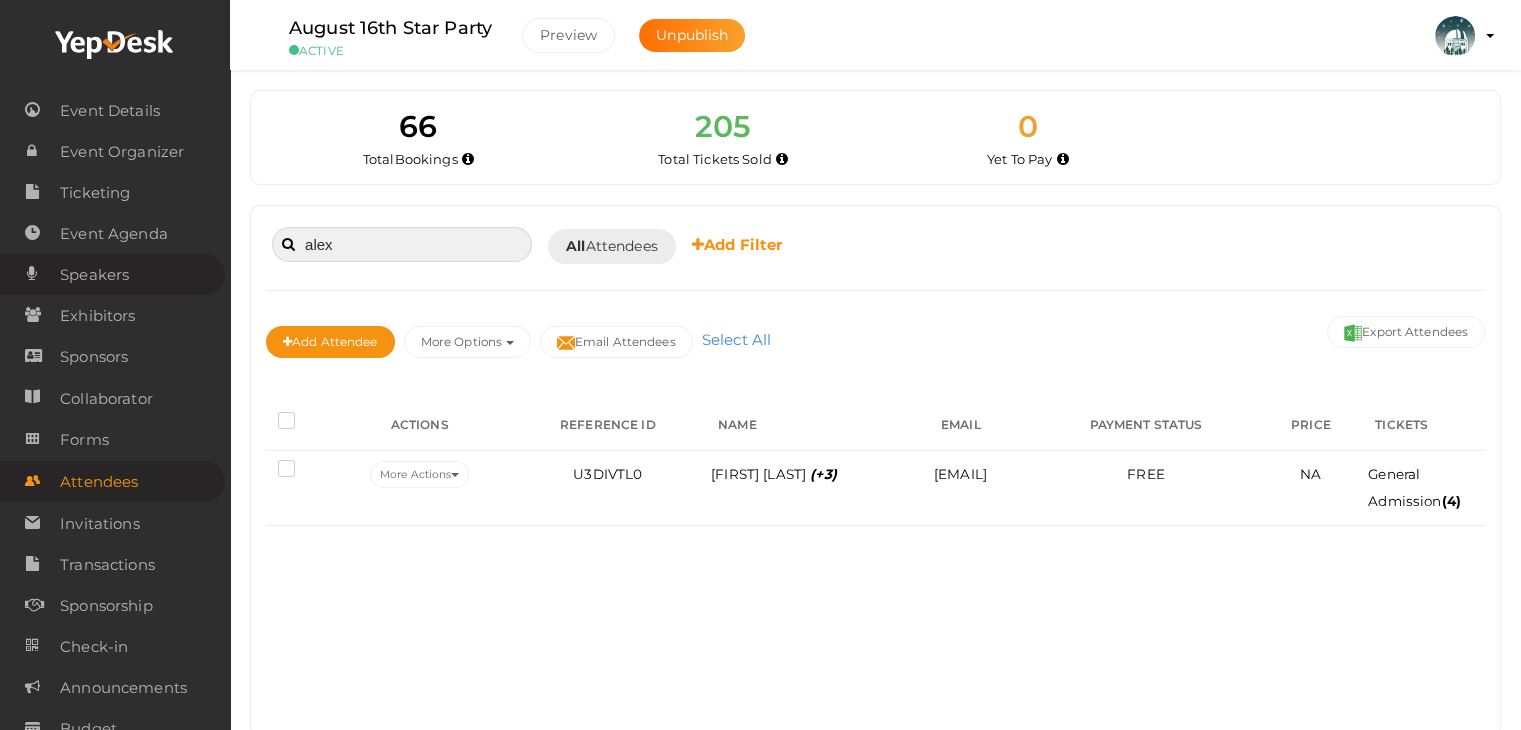 drag, startPoint x: 299, startPoint y: 262, endPoint x: 121, endPoint y: 255, distance: 178.13759 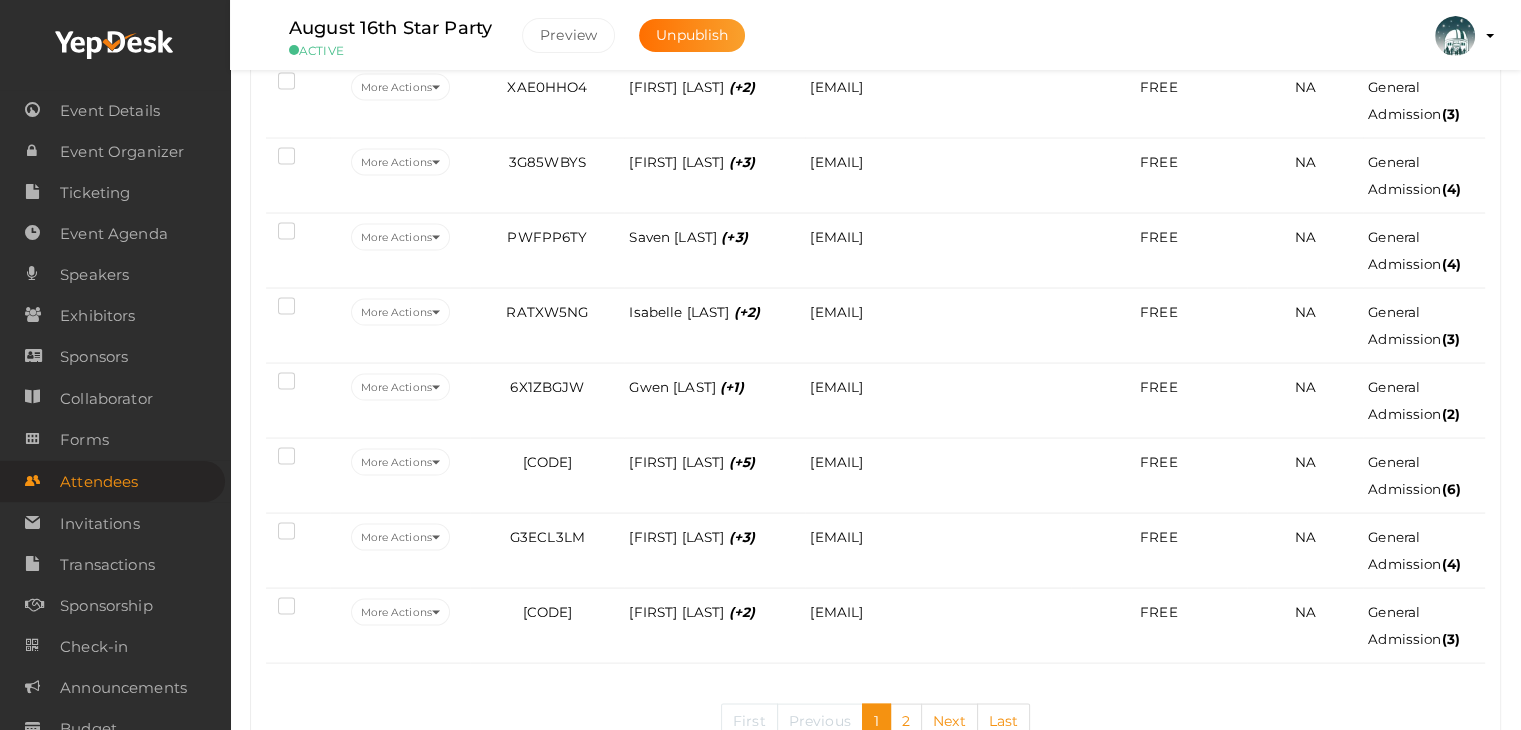scroll, scrollTop: 3900, scrollLeft: 0, axis: vertical 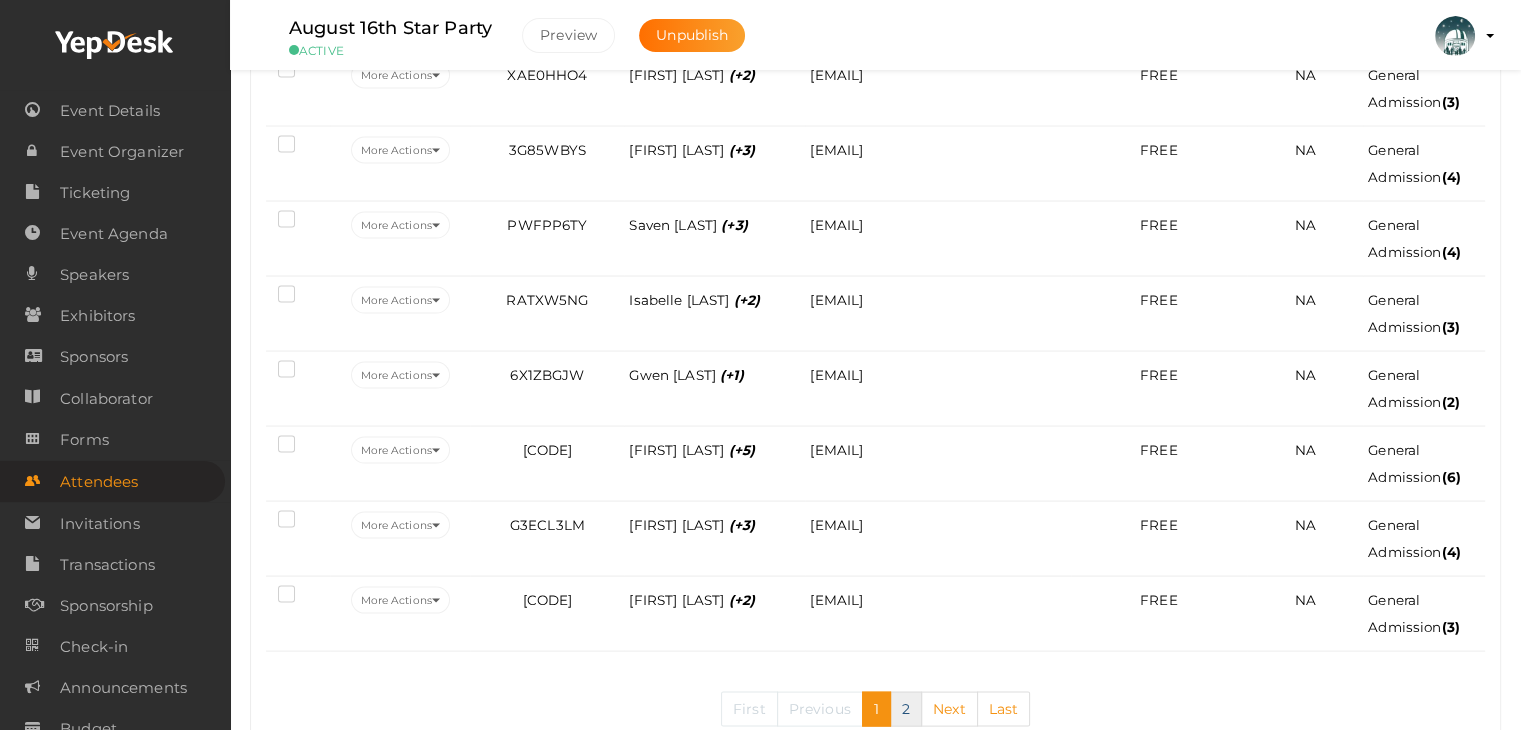 click on "2" at bounding box center (906, 709) 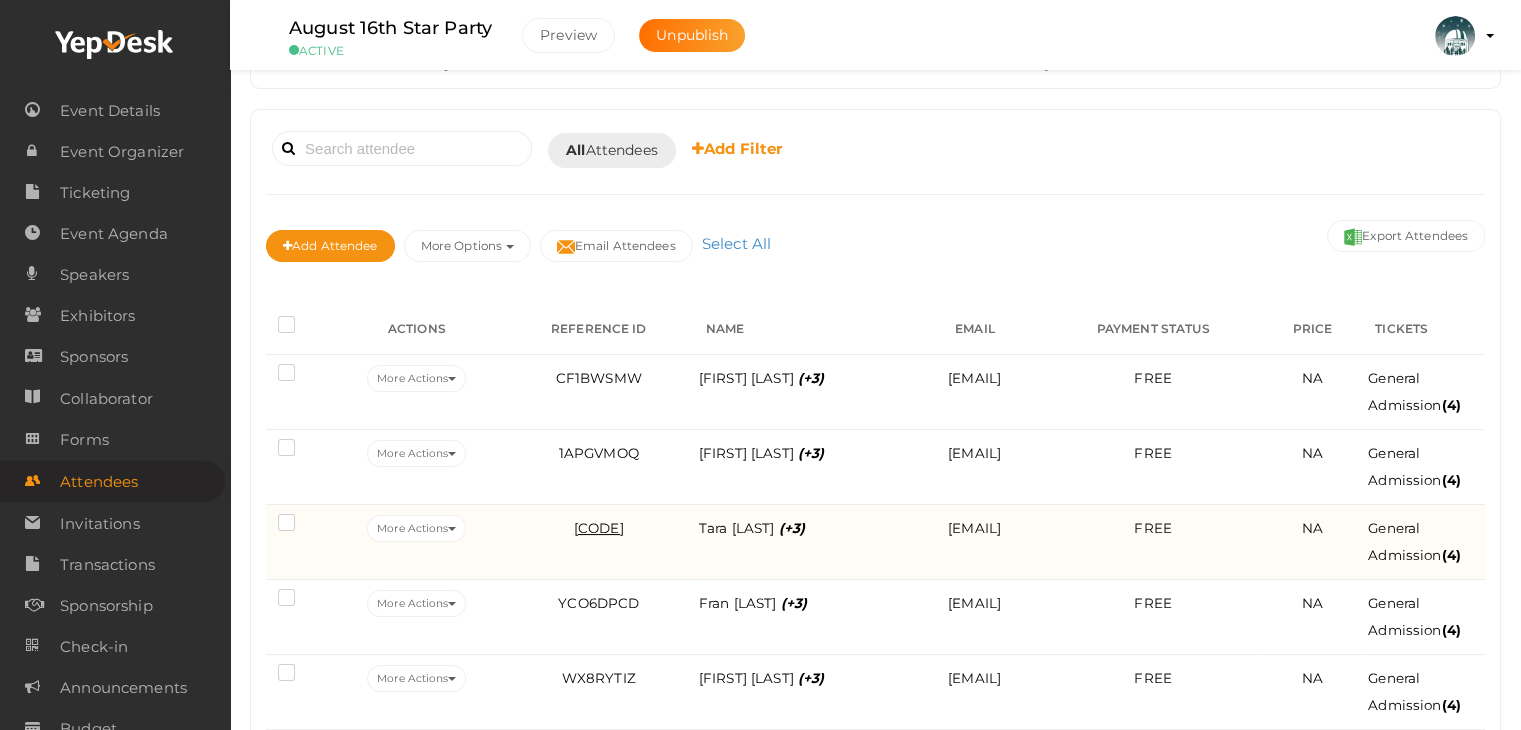 scroll, scrollTop: 64, scrollLeft: 0, axis: vertical 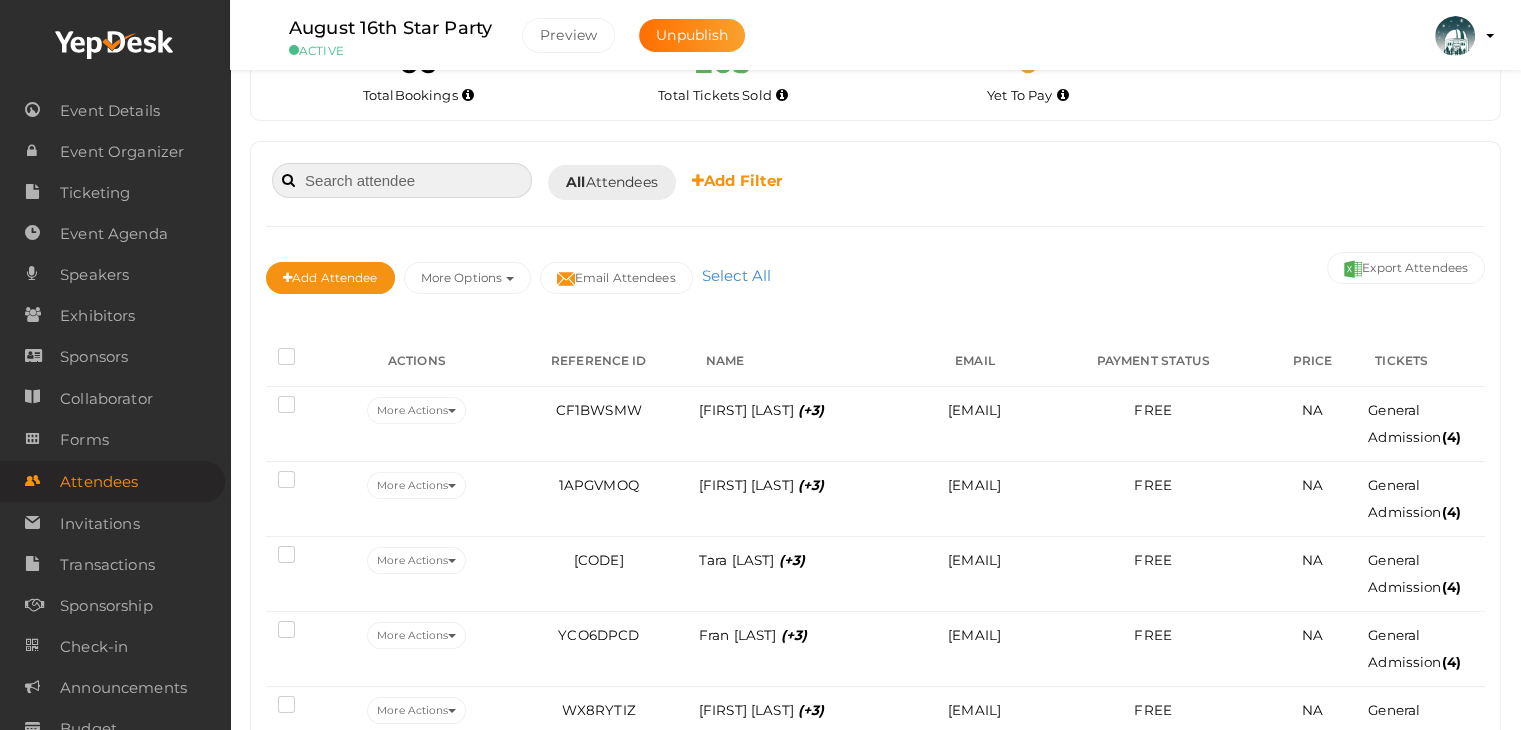 click at bounding box center [402, 180] 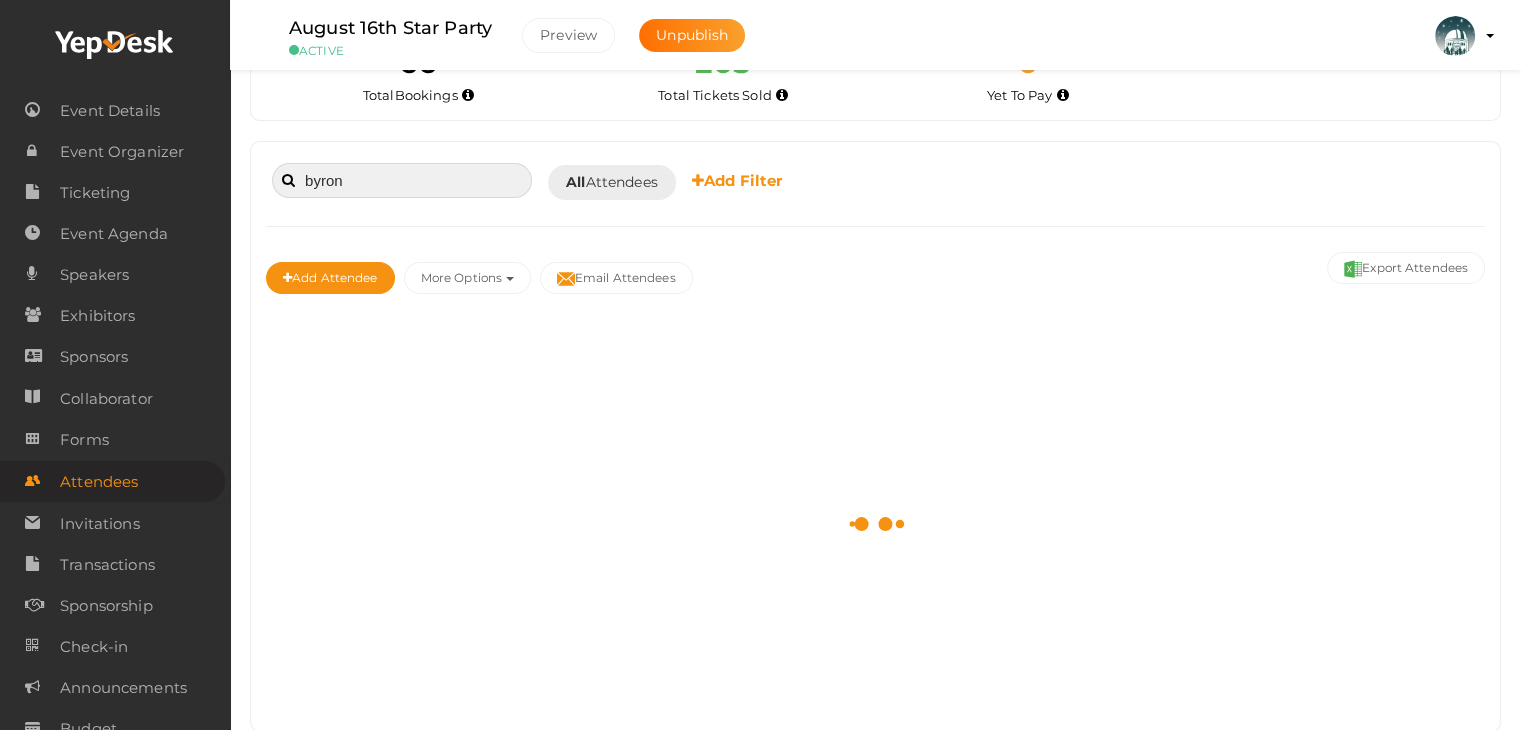 type on "byron" 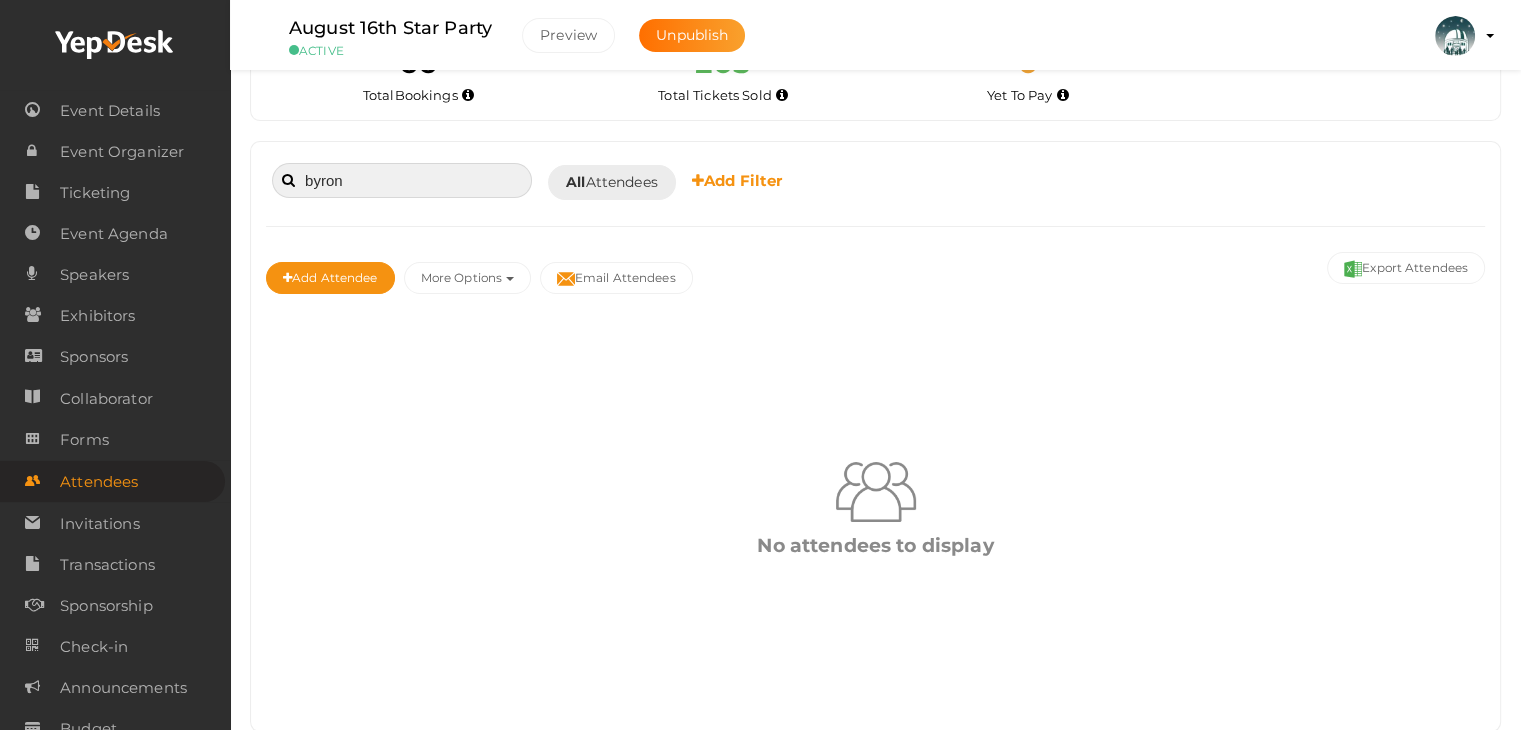 drag, startPoint x: 412, startPoint y: 180, endPoint x: 230, endPoint y: 201, distance: 183.20753 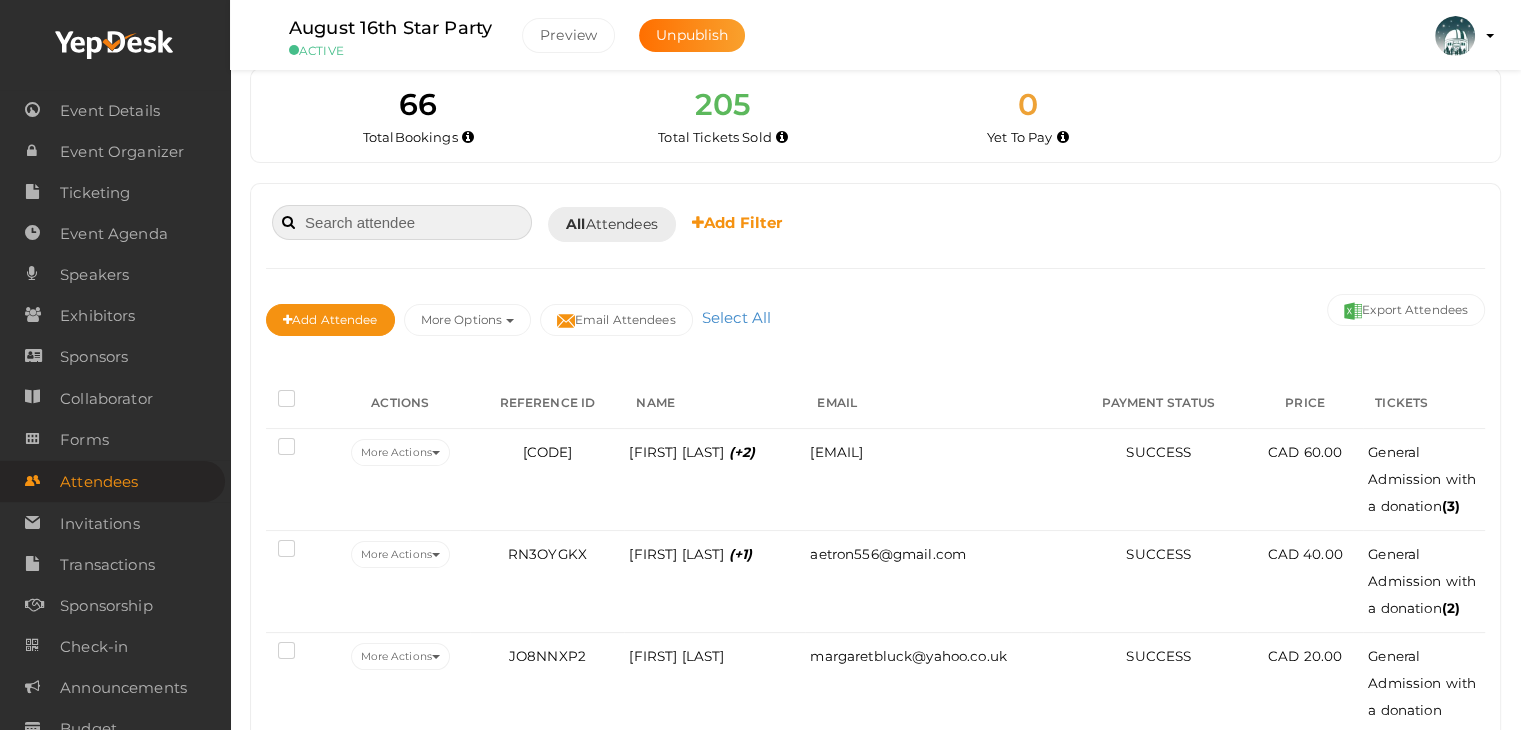 scroll, scrollTop: 0, scrollLeft: 0, axis: both 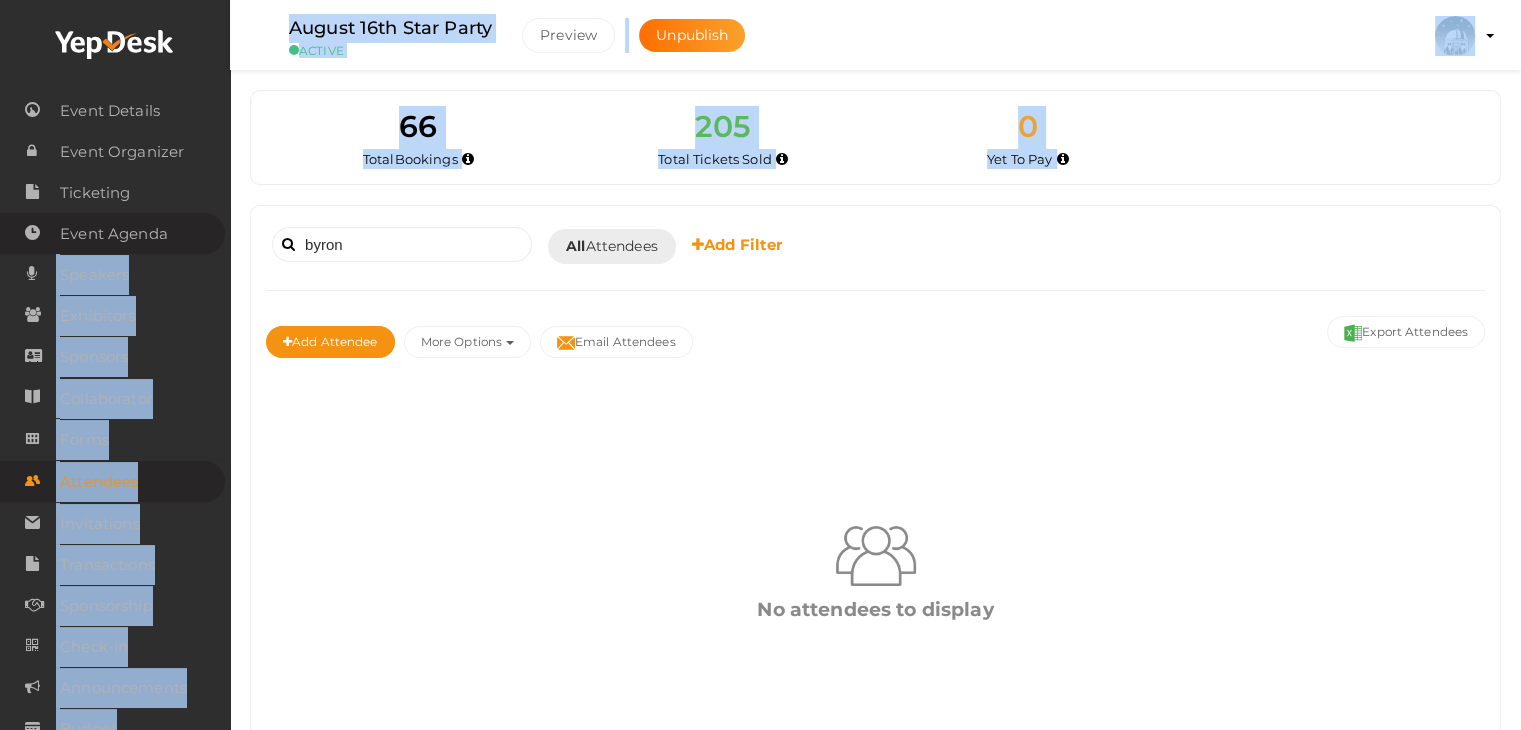 drag, startPoint x: 372, startPoint y: 232, endPoint x: 195, endPoint y: 236, distance: 177.0452 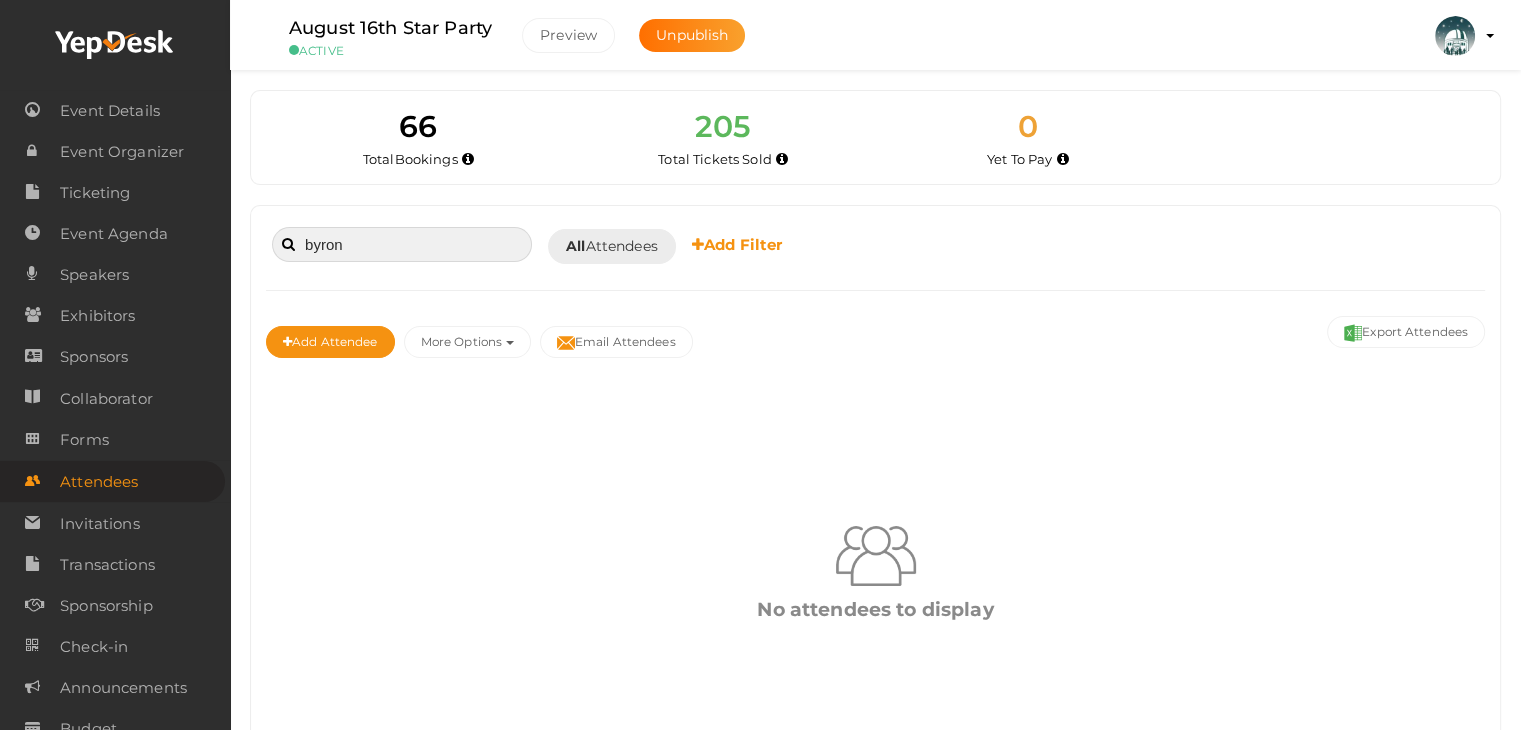 drag, startPoint x: 341, startPoint y: 229, endPoint x: 451, endPoint y: 253, distance: 112.587746 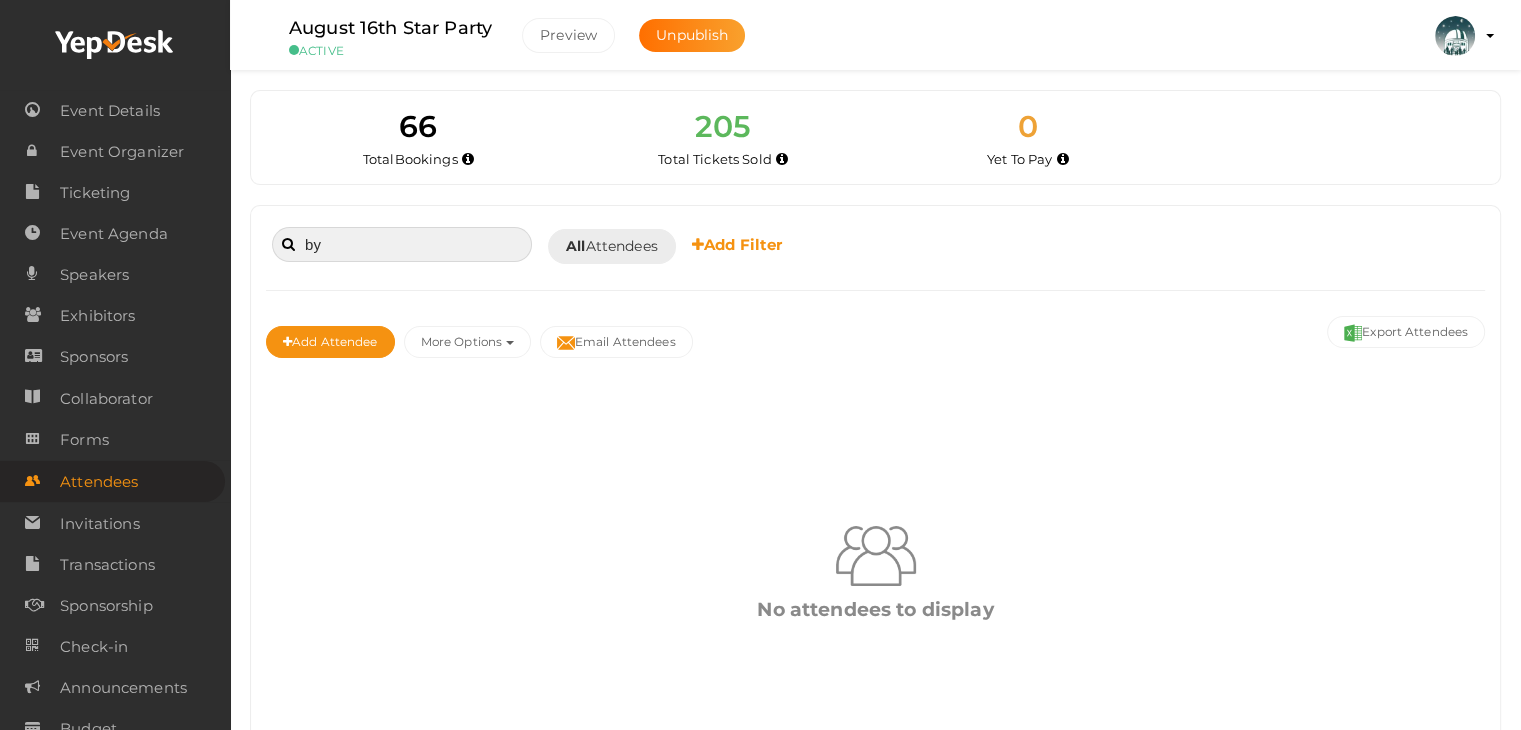 type on "b" 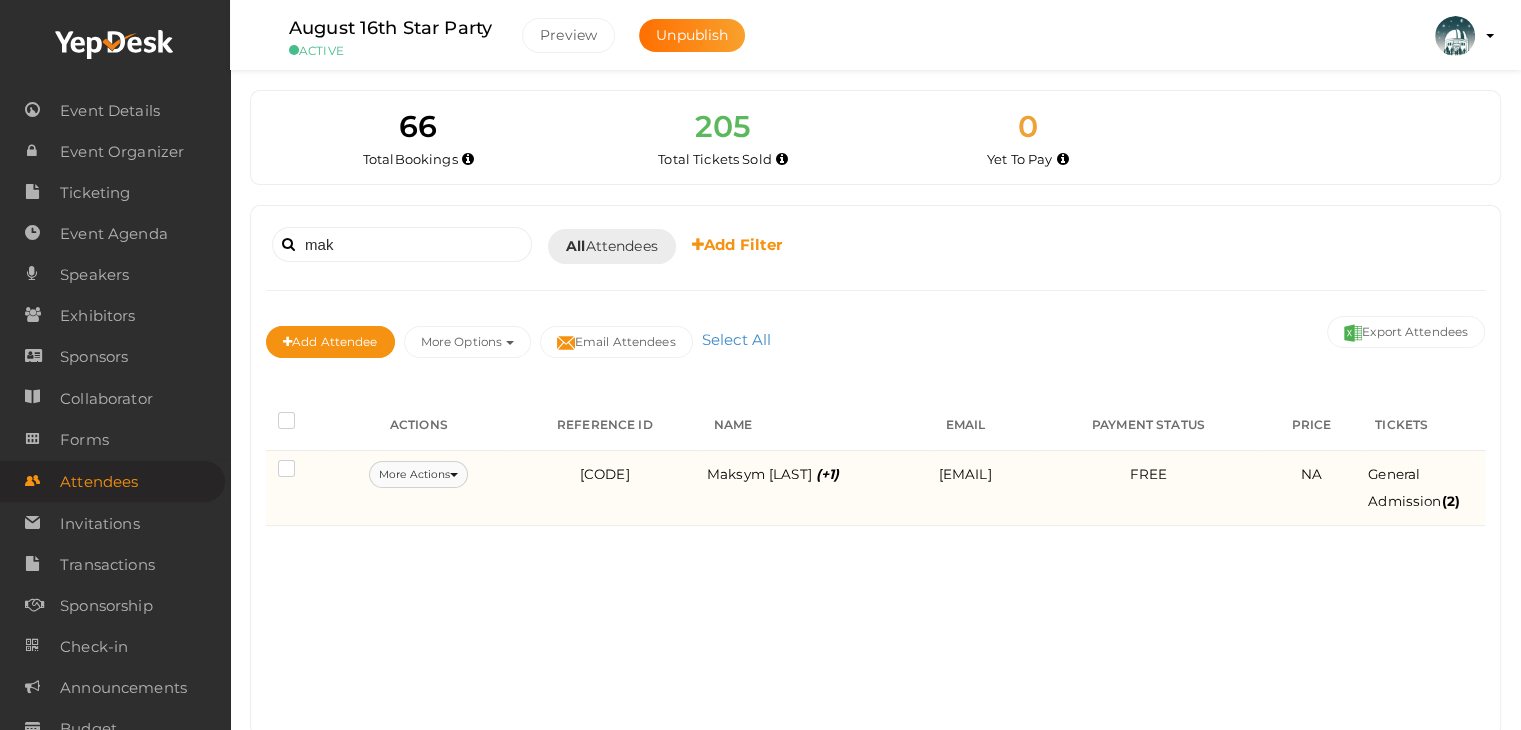 click on "More Actions" at bounding box center (418, 474) 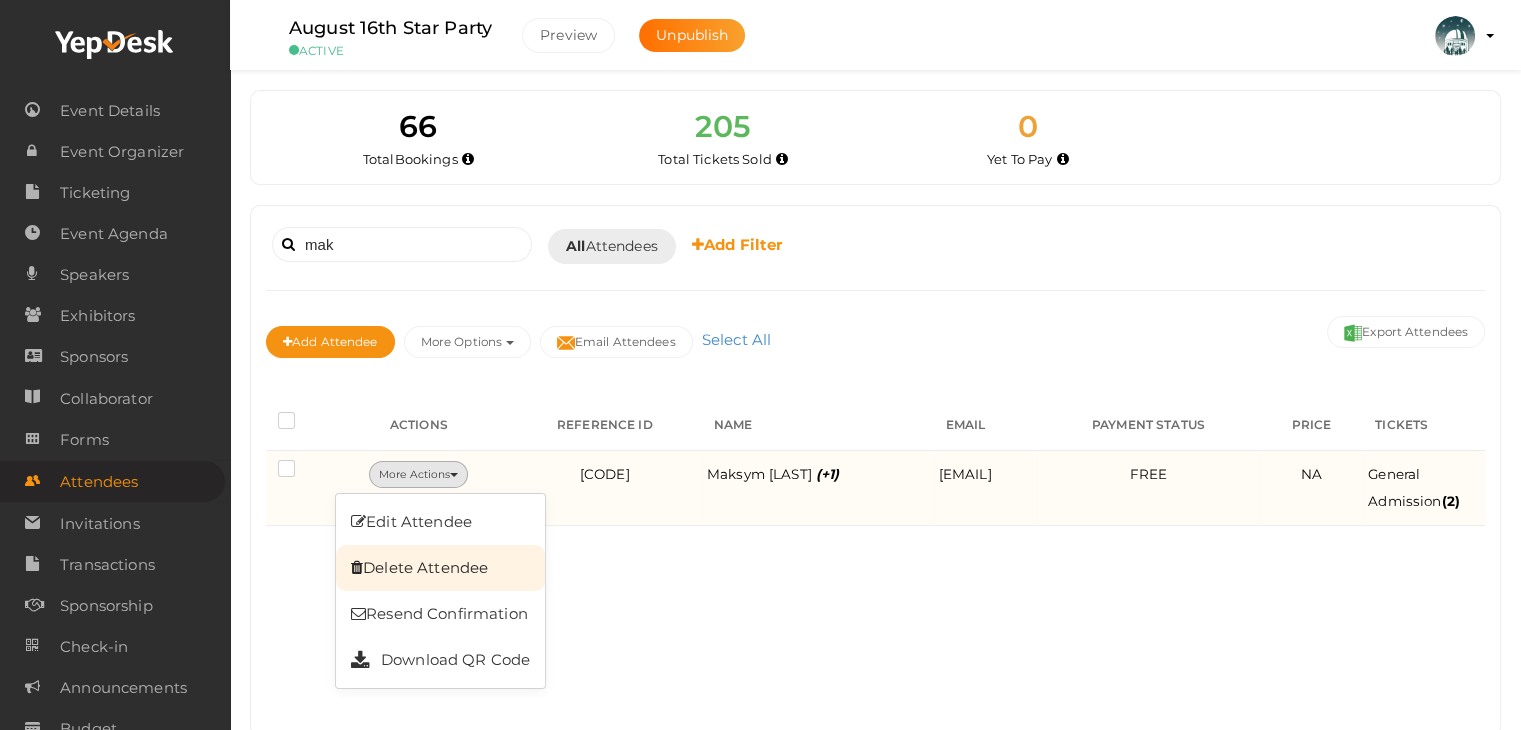click on "Delete Attendee" at bounding box center (440, 568) 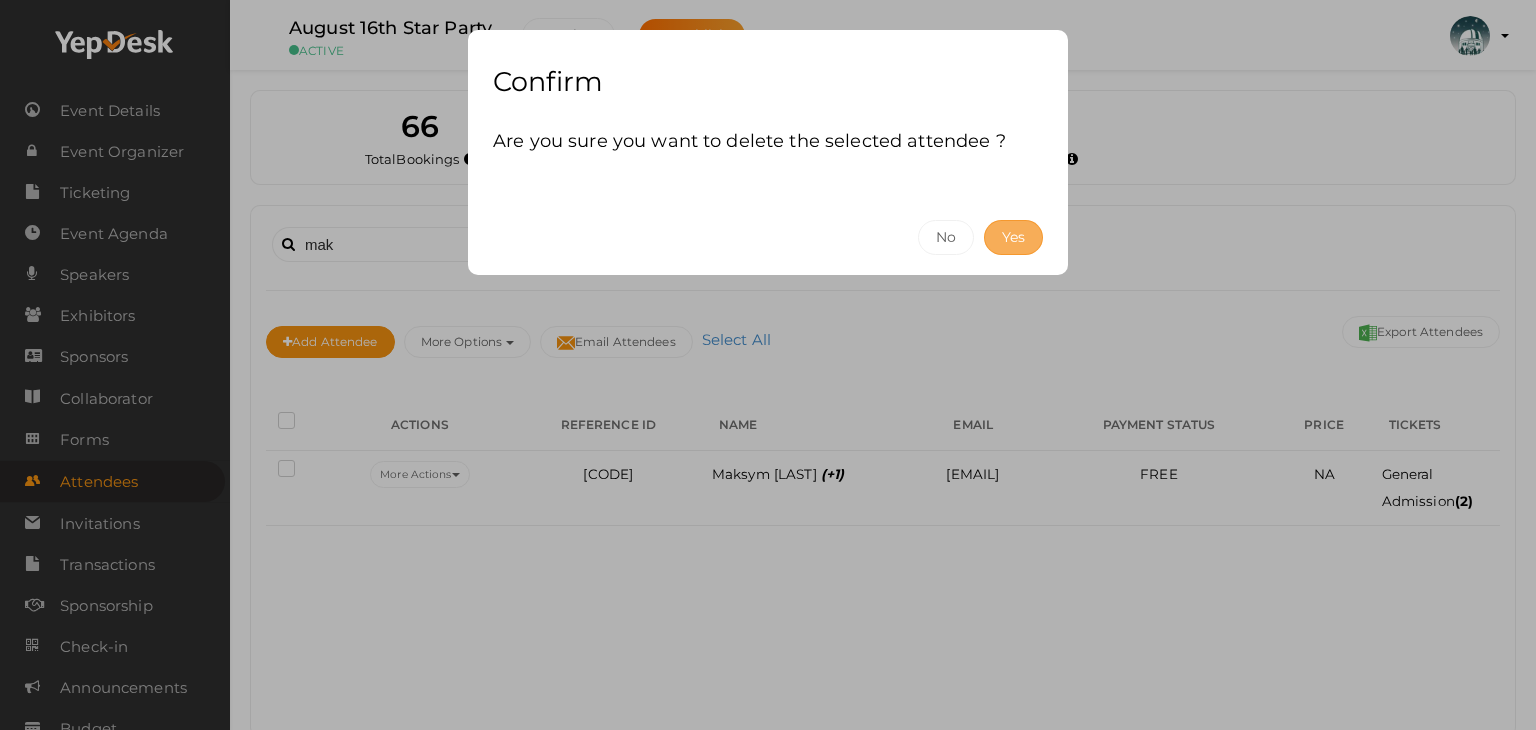 click on "Yes" at bounding box center [1013, 237] 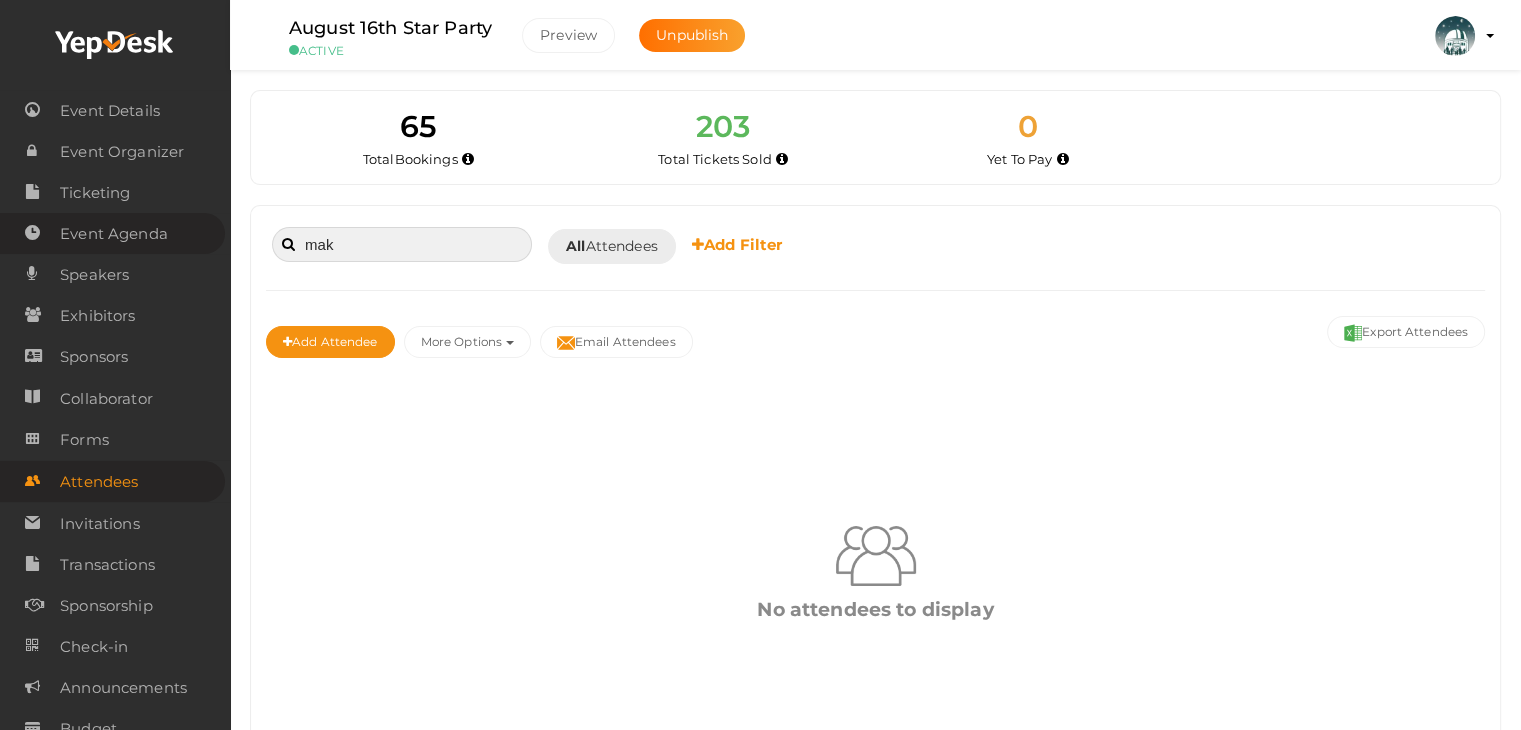 drag, startPoint x: 317, startPoint y: 230, endPoint x: 184, endPoint y: 217, distance: 133.63383 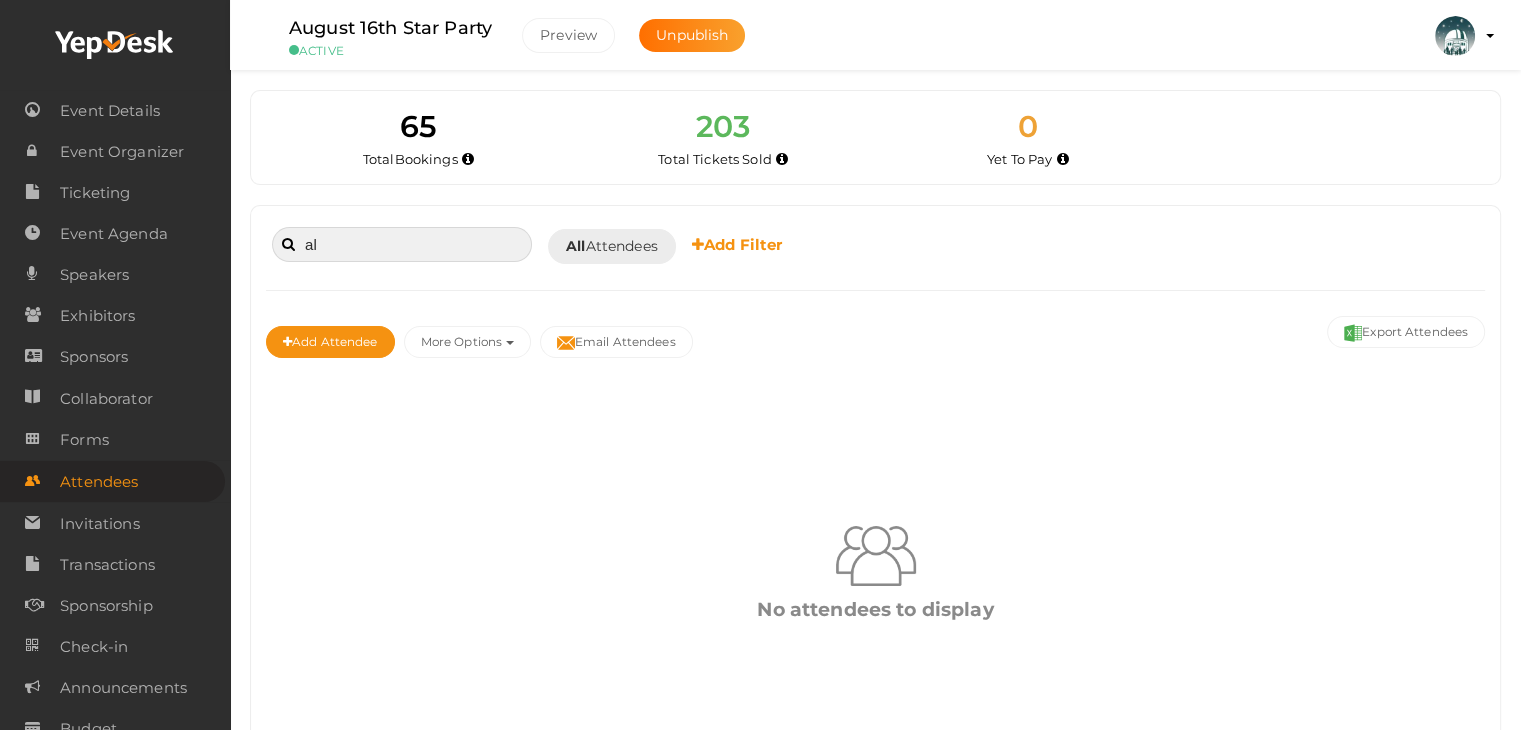 type on "a" 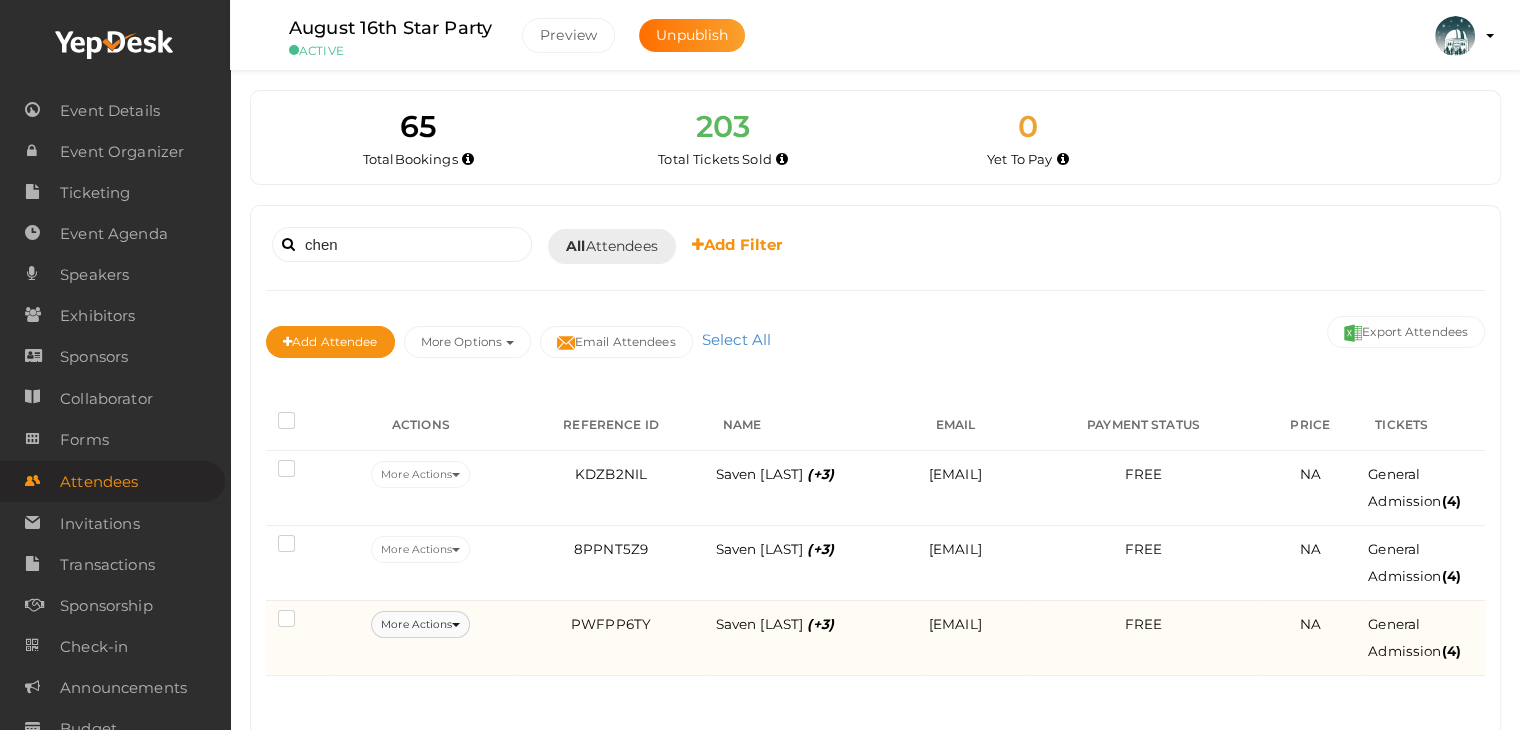 click at bounding box center [456, 625] 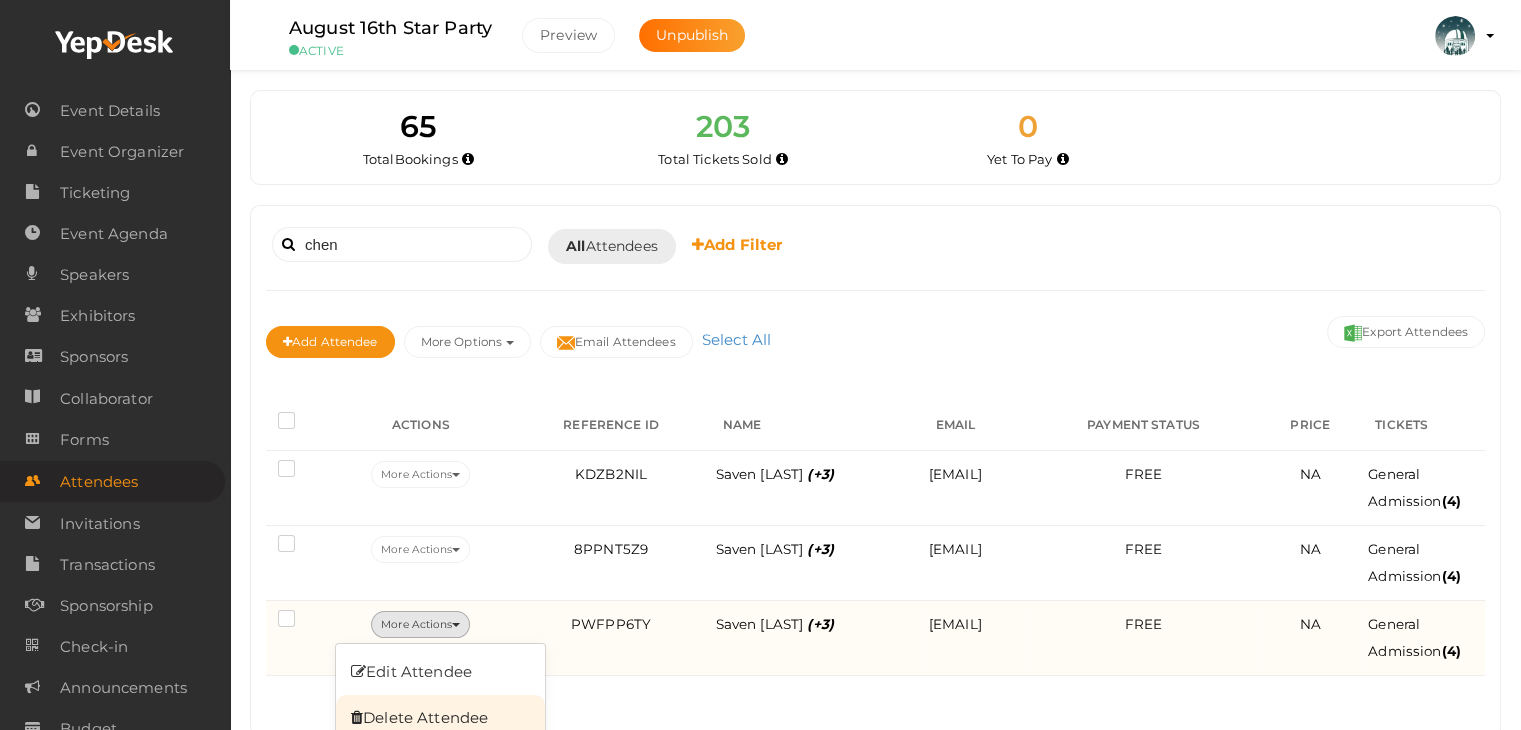 click on "Delete Attendee" at bounding box center [440, 718] 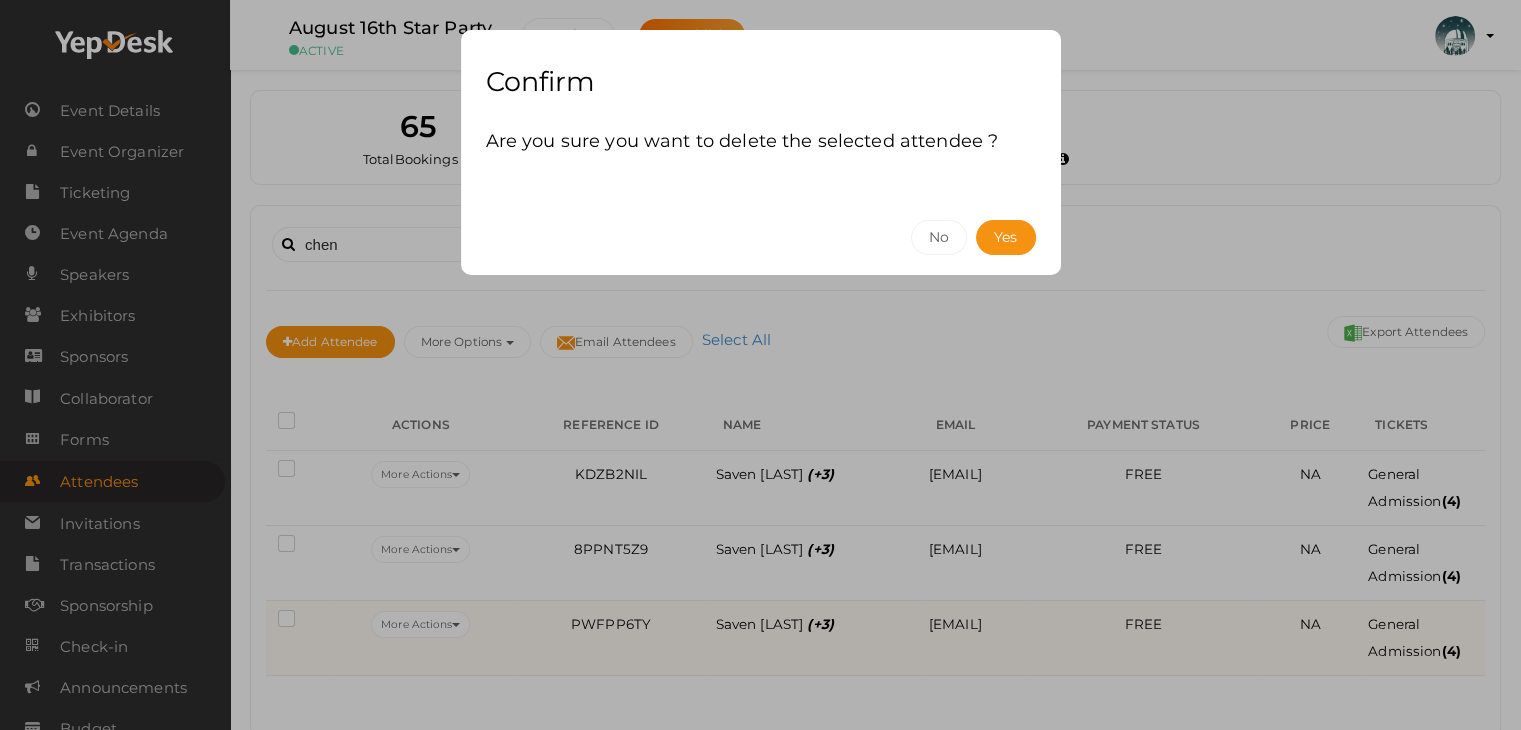 scroll, scrollTop: 6, scrollLeft: 0, axis: vertical 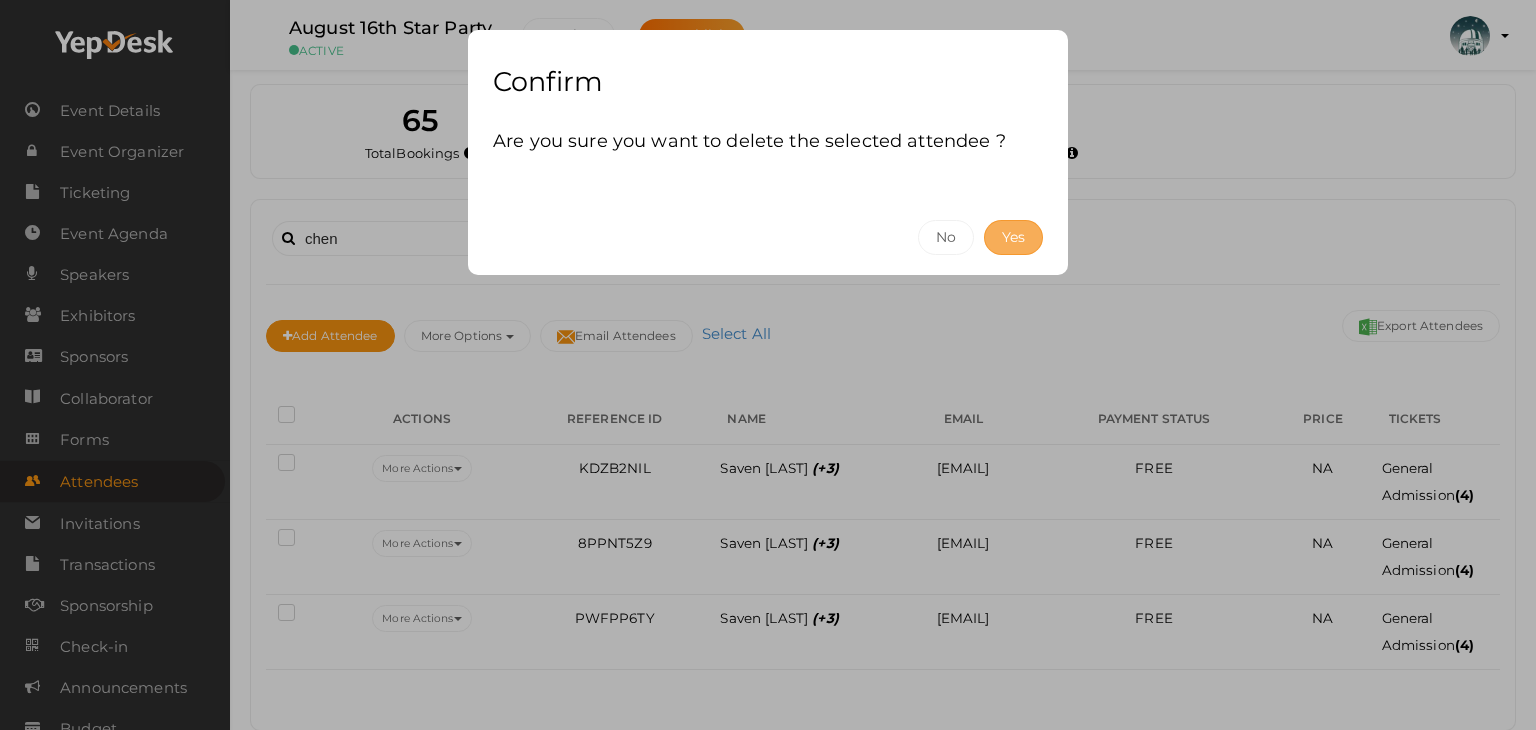 click on "Yes" at bounding box center (1013, 237) 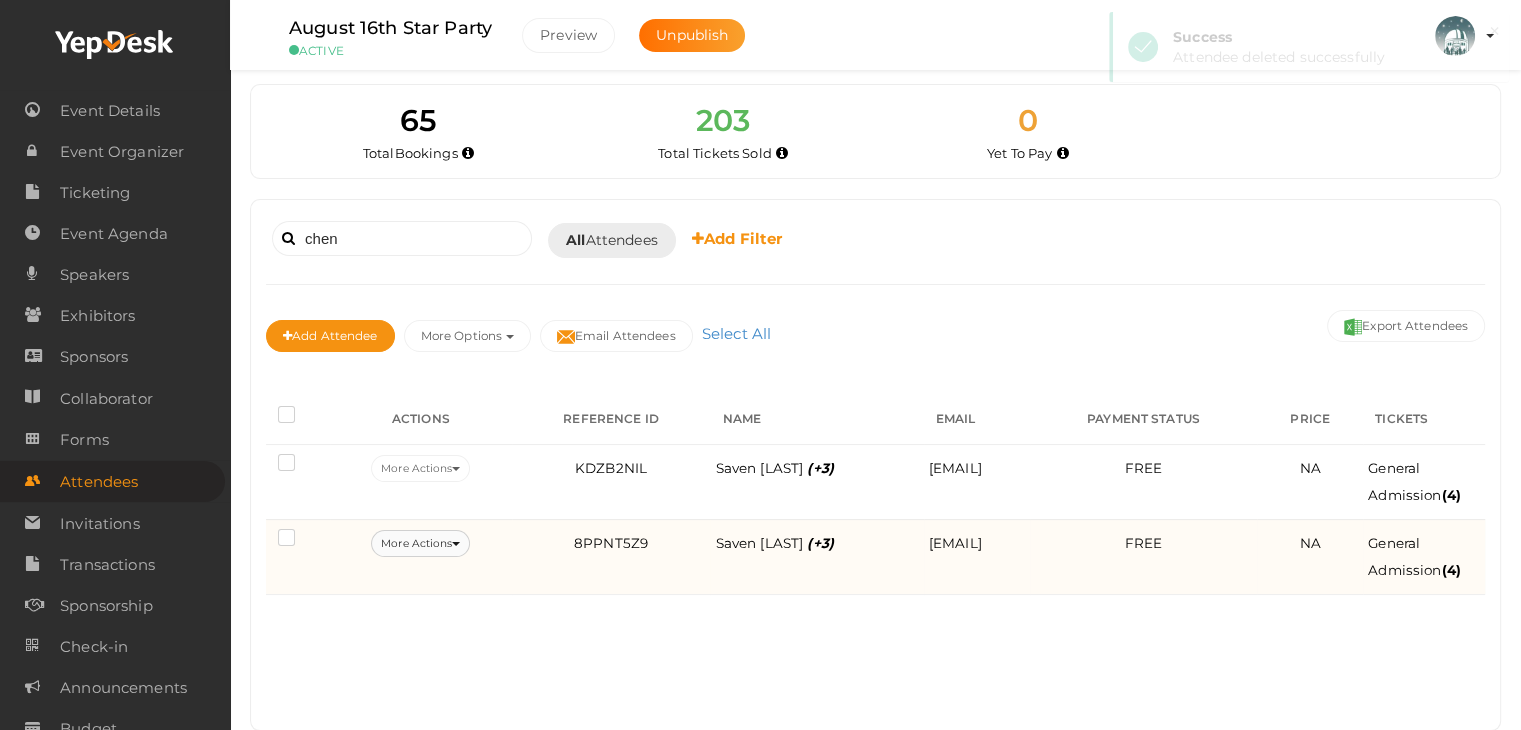 click on "More Actions" at bounding box center (420, 543) 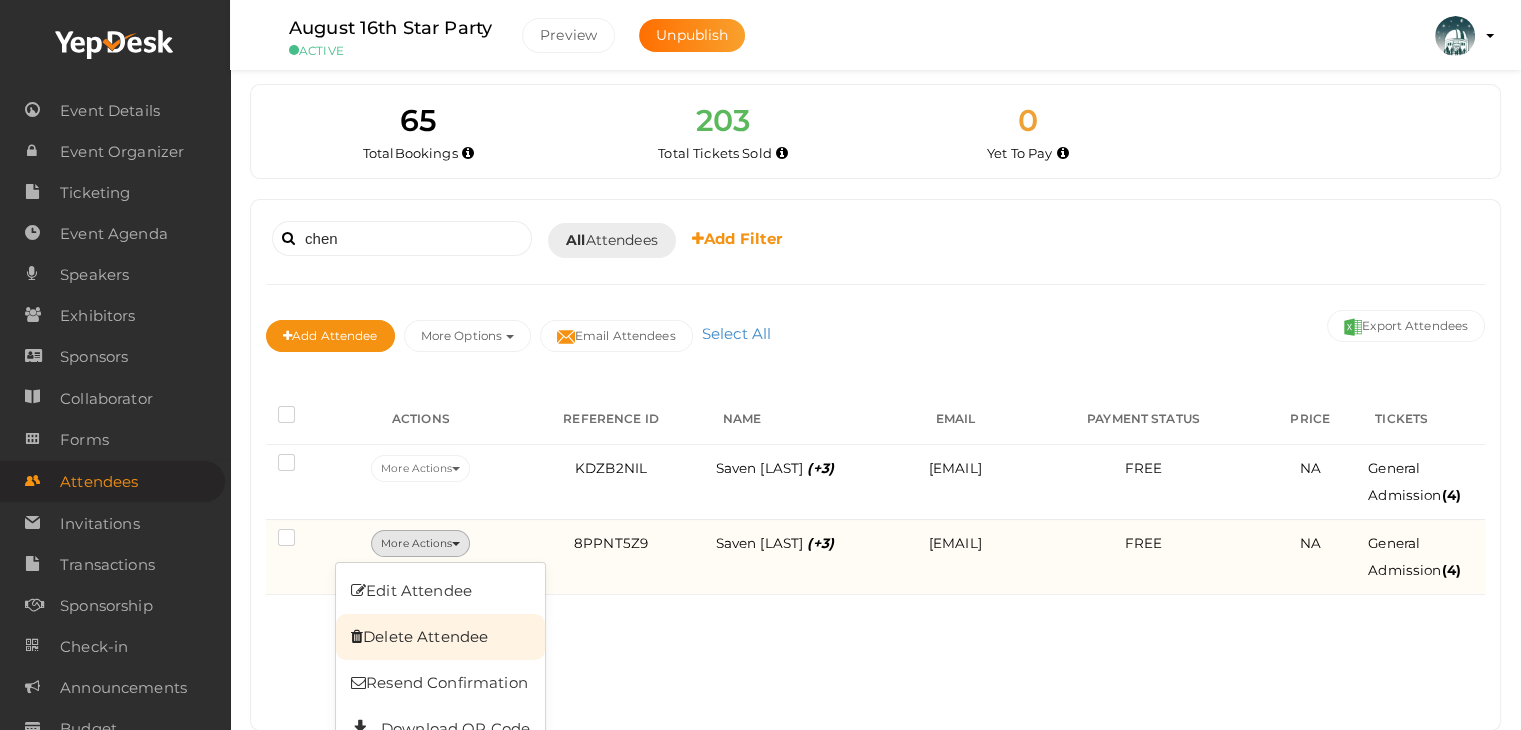 click on "Delete Attendee" at bounding box center (440, 637) 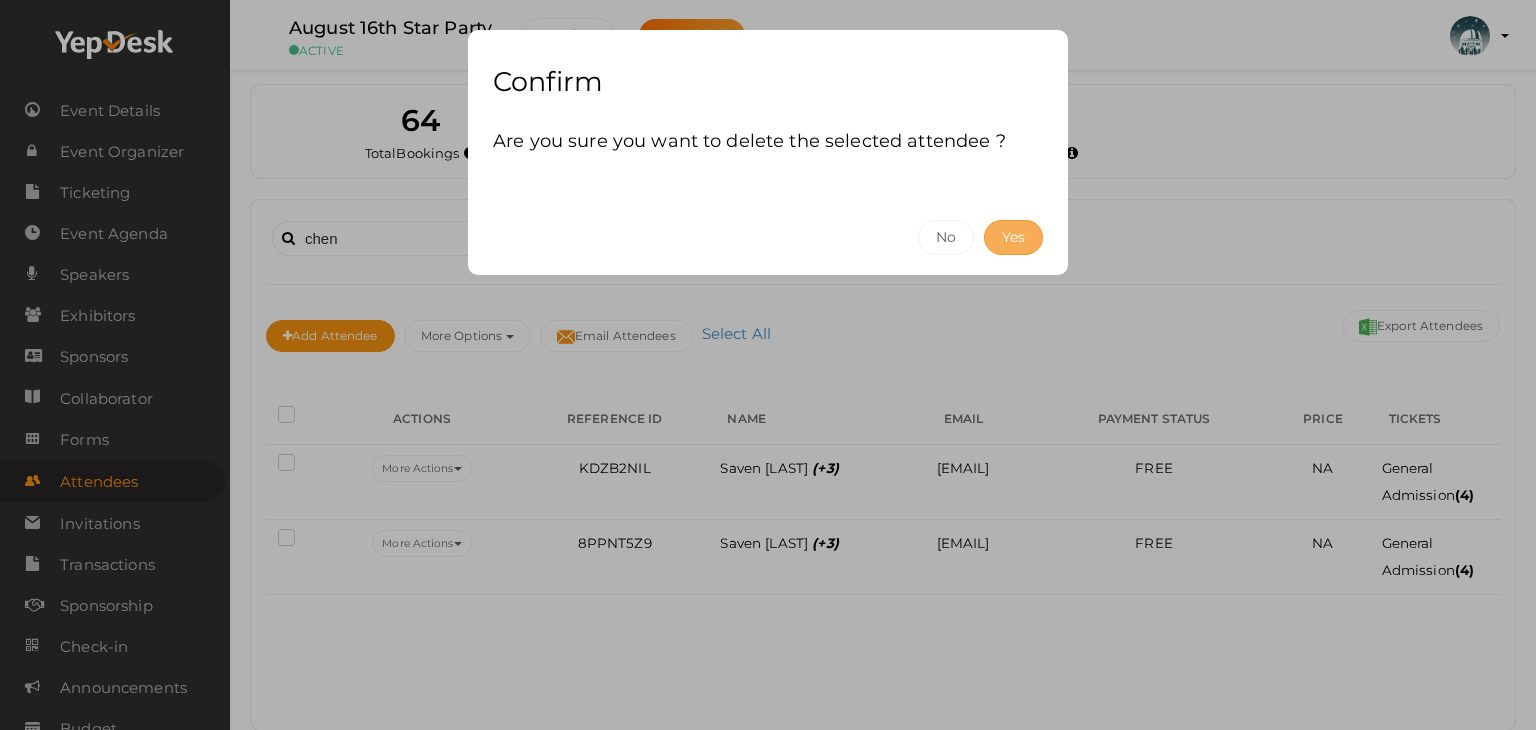 click on "Yes" at bounding box center (1013, 237) 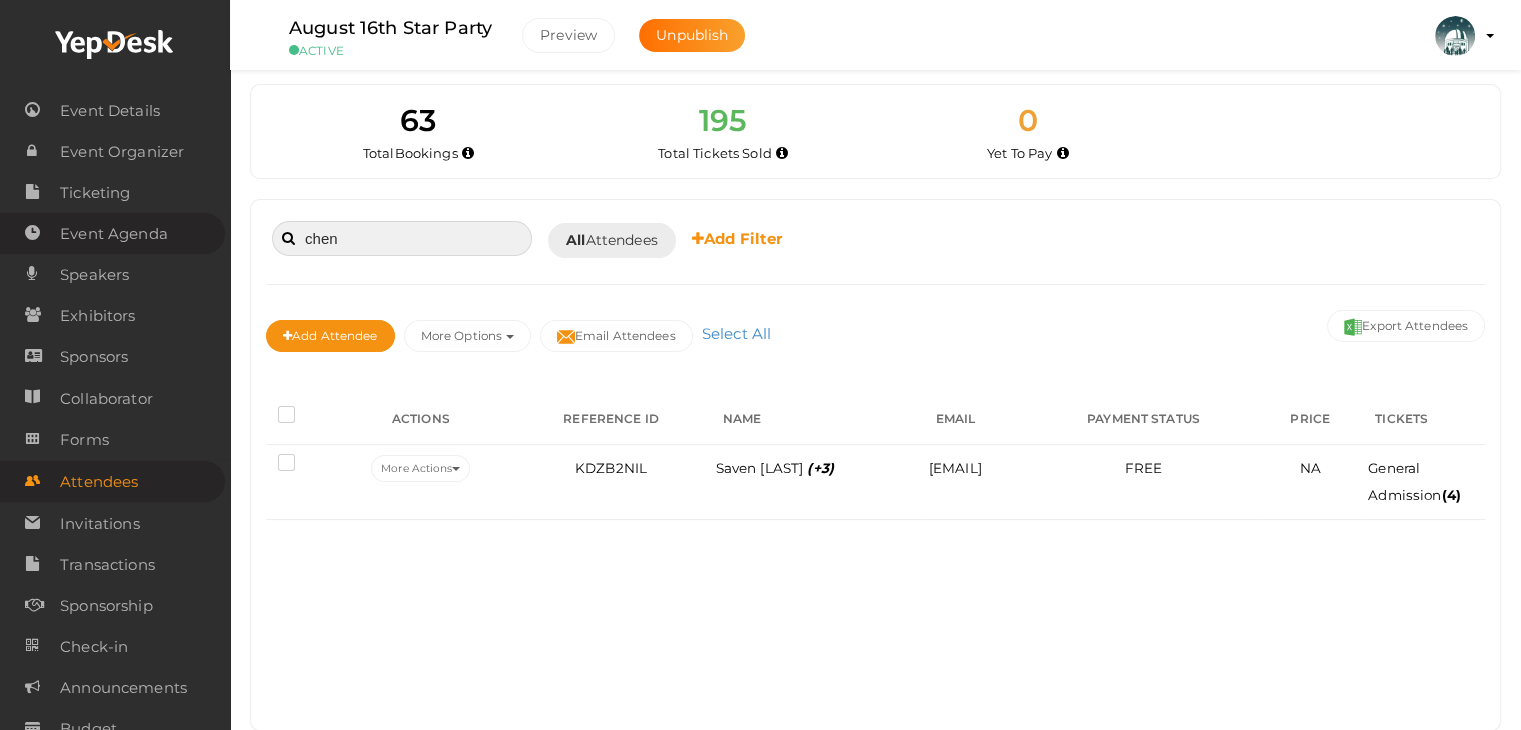 drag, startPoint x: 453, startPoint y: 233, endPoint x: 149, endPoint y: 241, distance: 304.10526 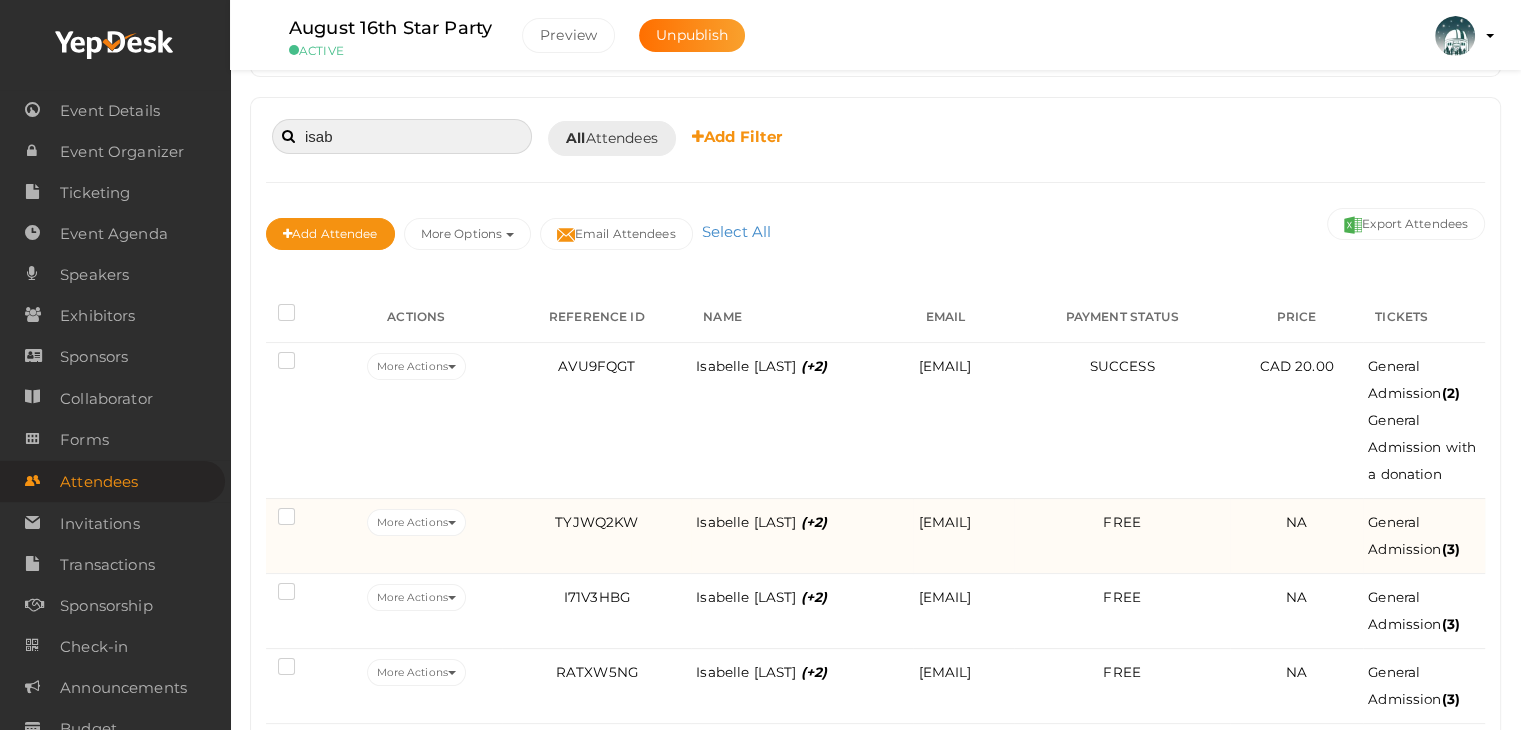 scroll, scrollTop: 173, scrollLeft: 0, axis: vertical 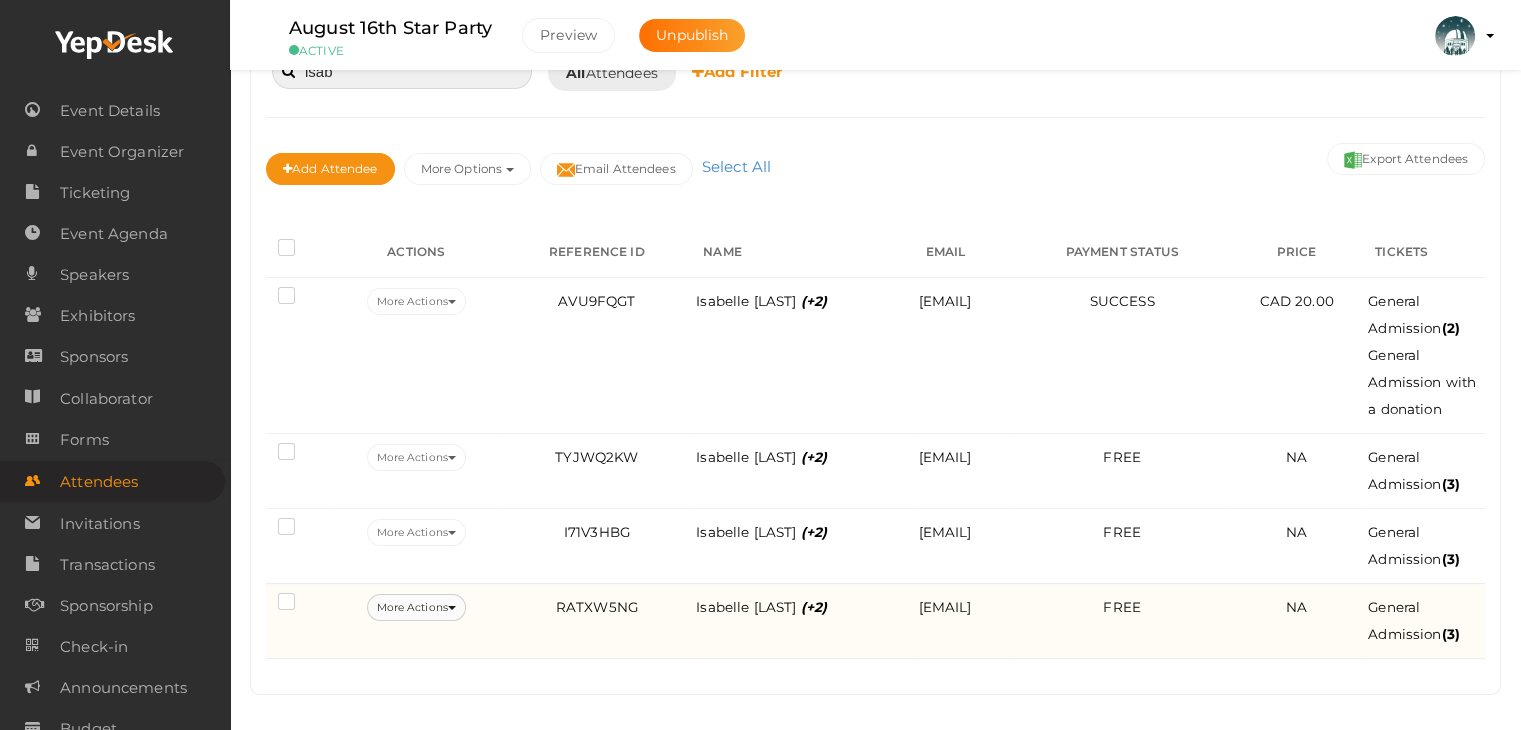 type on "isab" 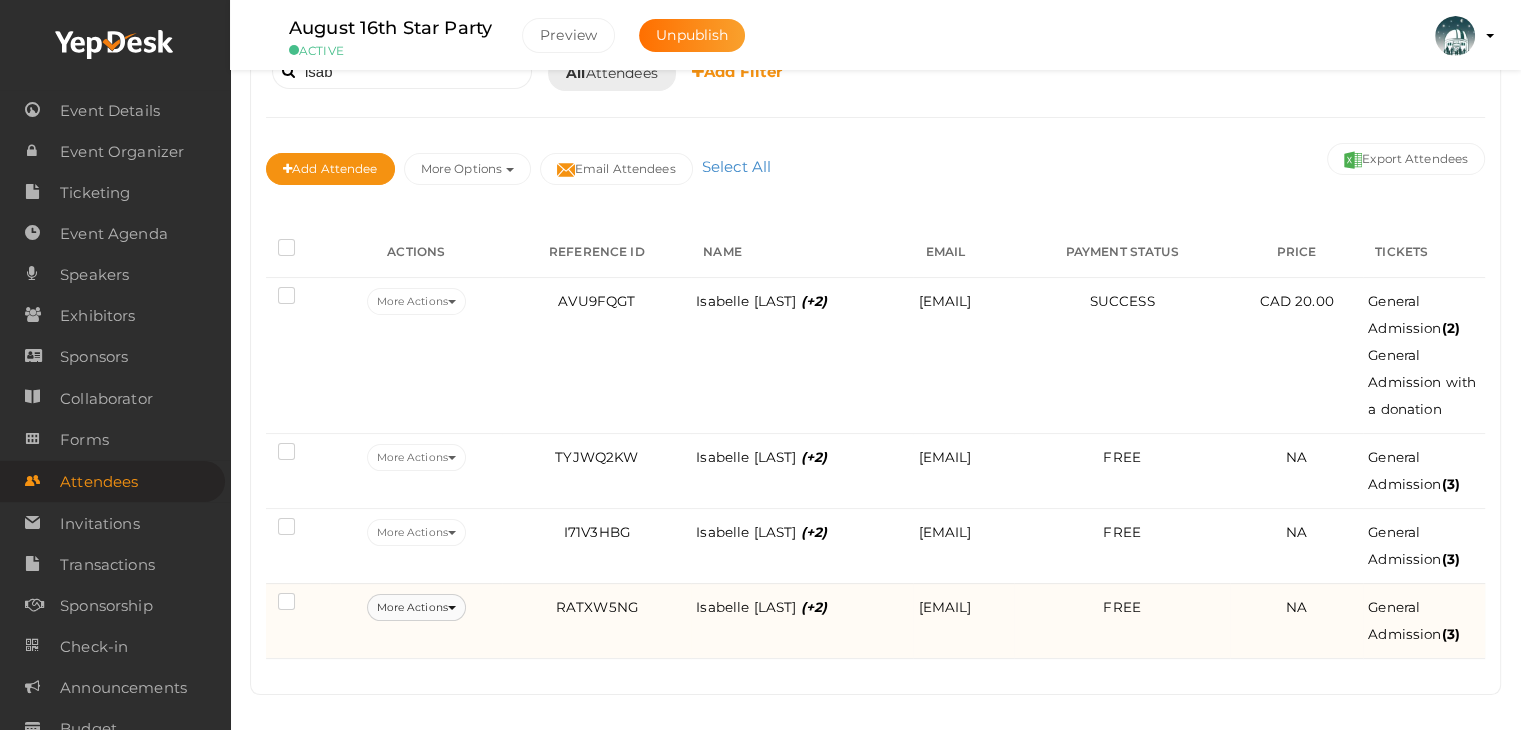 click on "More Actions" at bounding box center [416, 607] 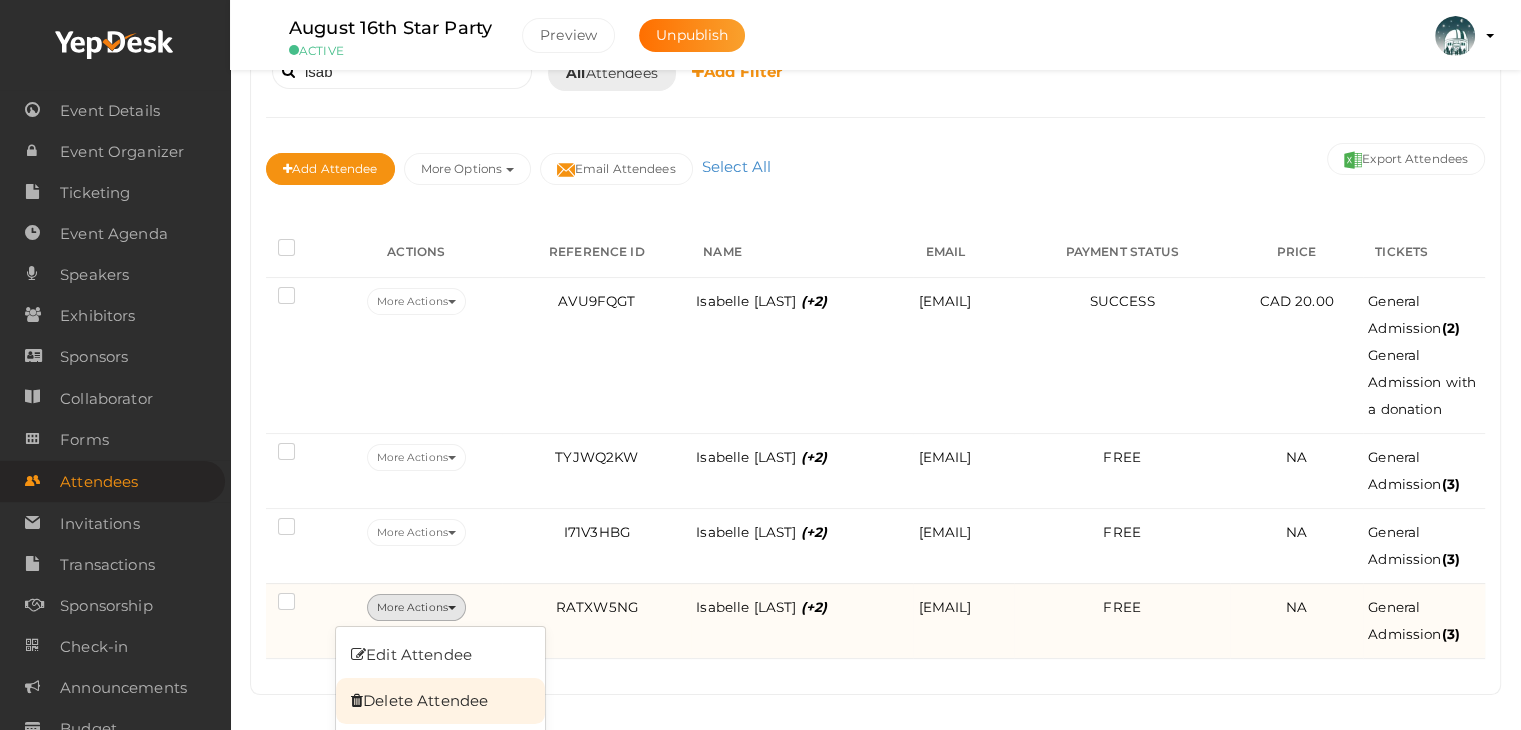 click on "Delete Attendee" at bounding box center [440, 701] 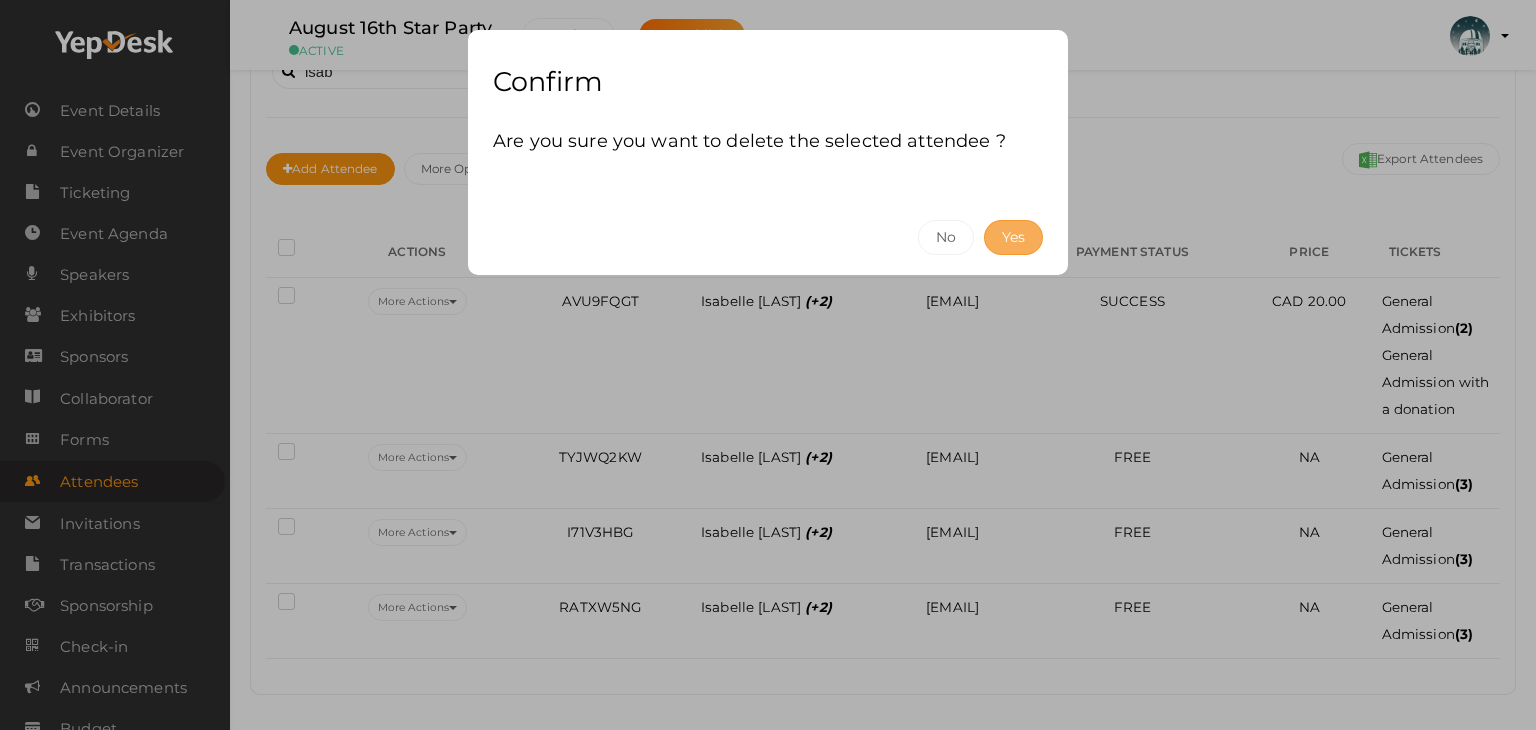 click on "Yes" at bounding box center (1013, 237) 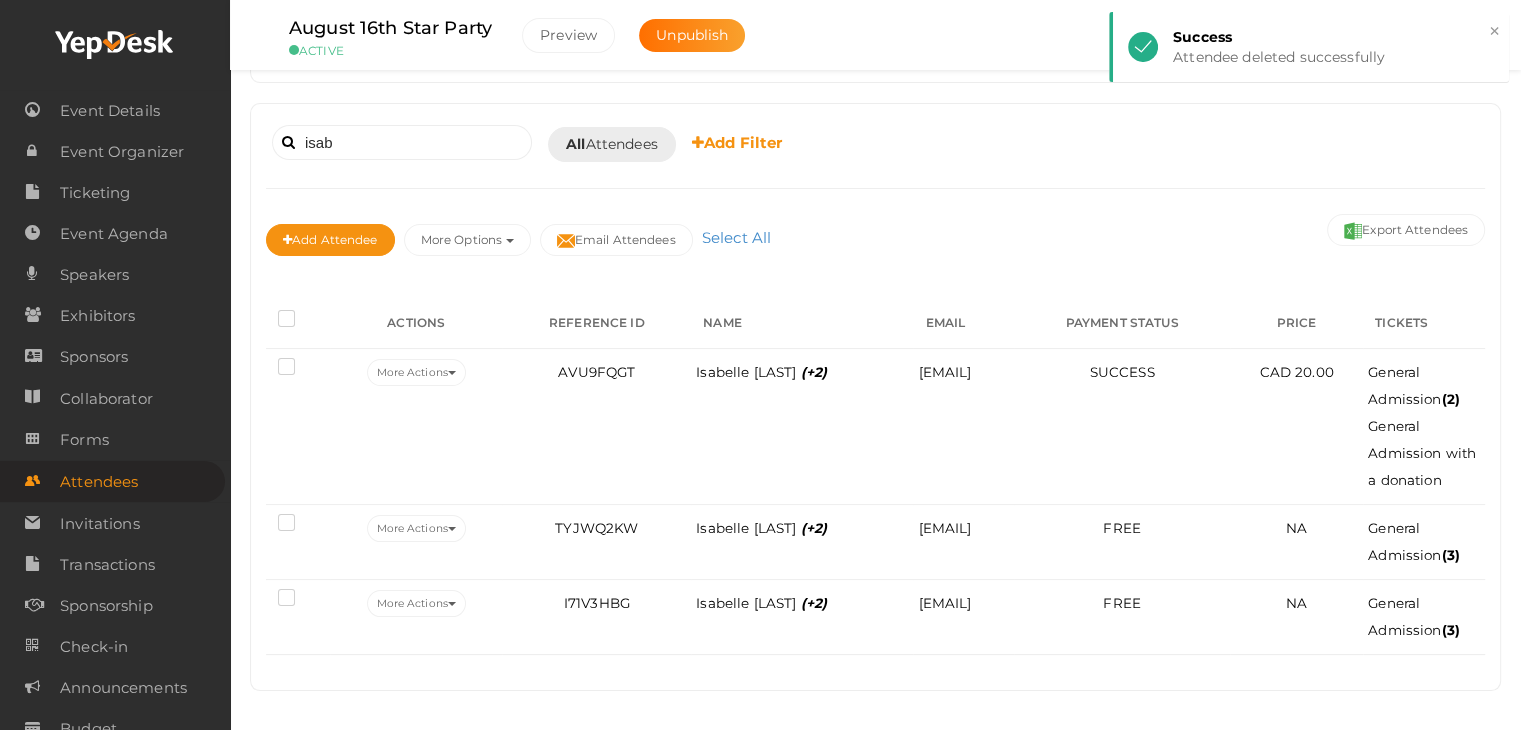 scroll, scrollTop: 99, scrollLeft: 0, axis: vertical 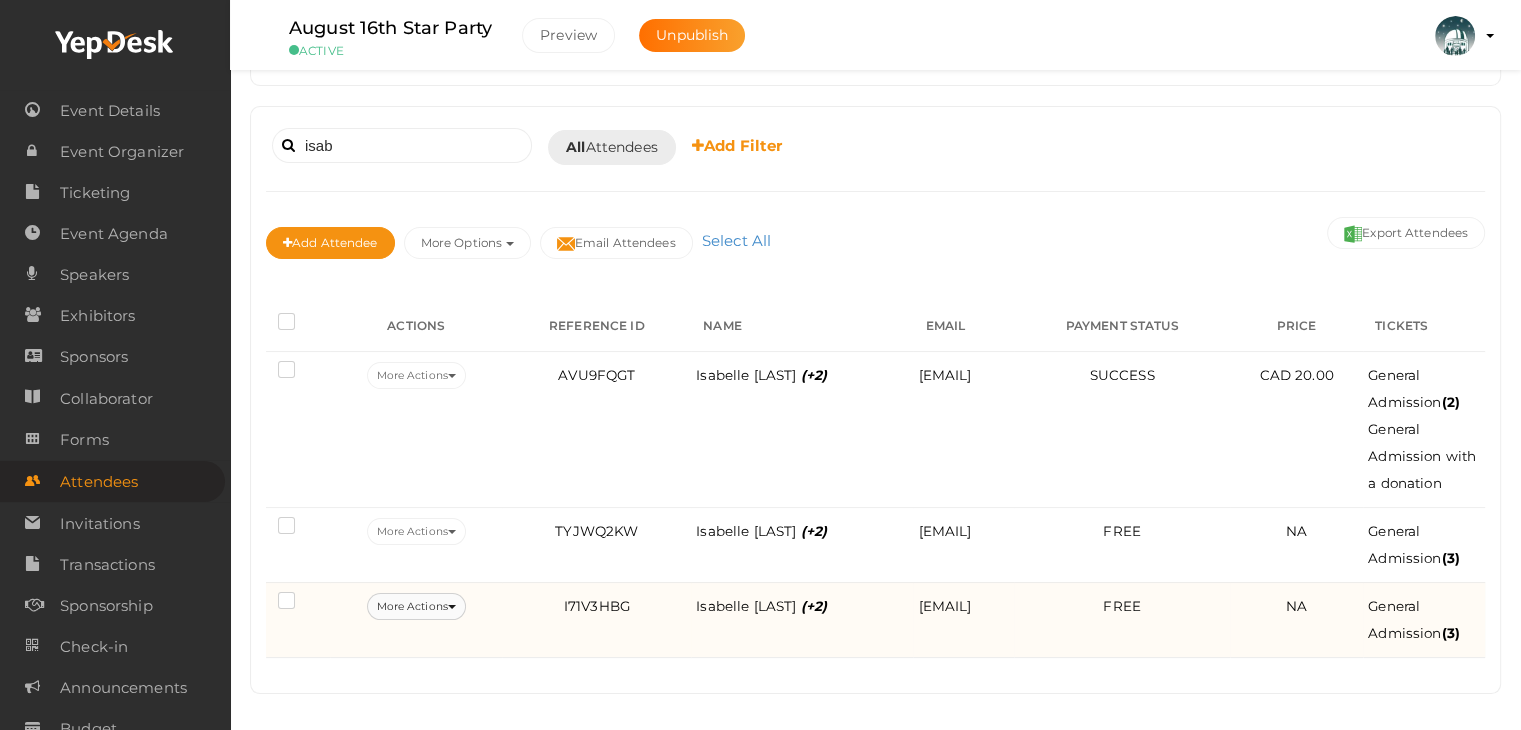 click at bounding box center (452, 607) 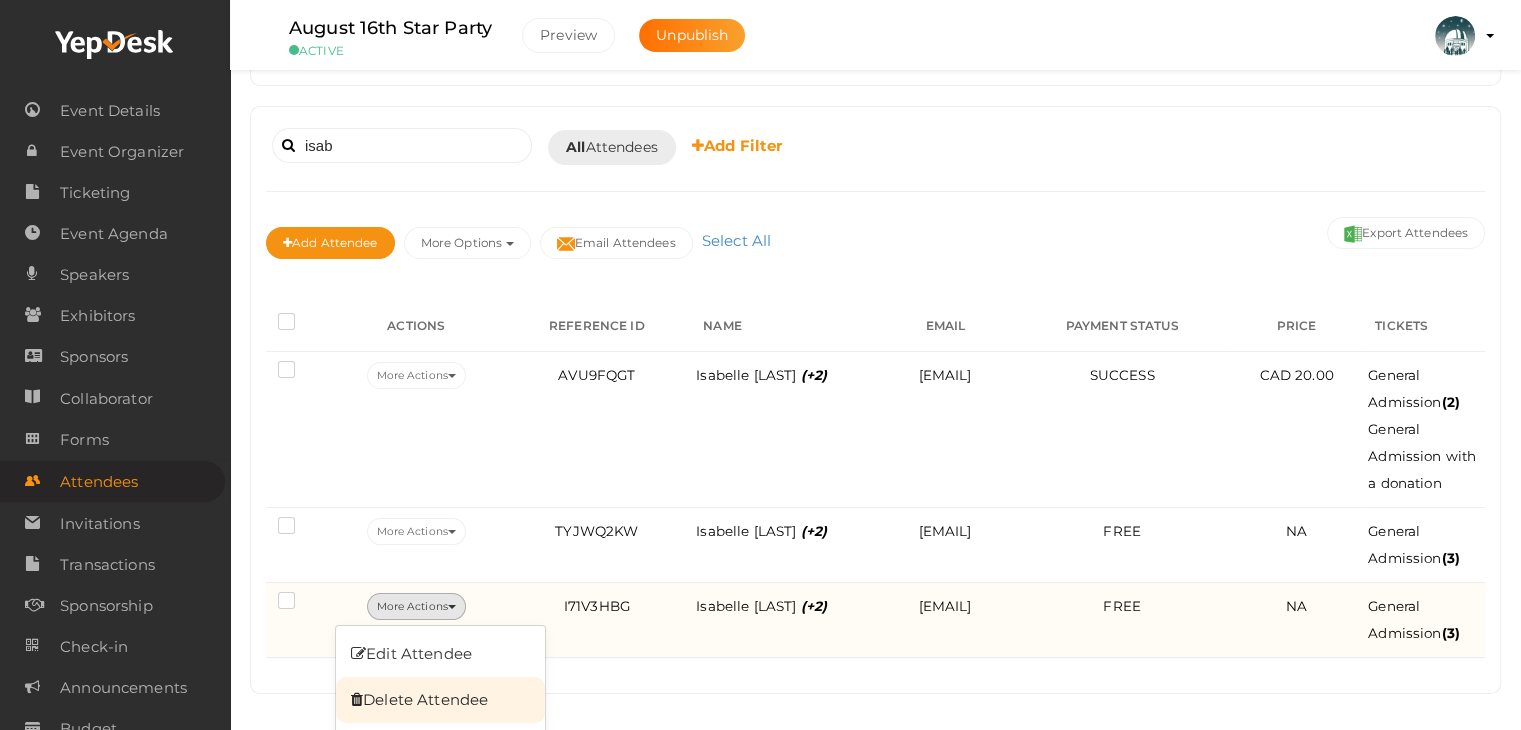 click on "Delete Attendee" at bounding box center [440, 700] 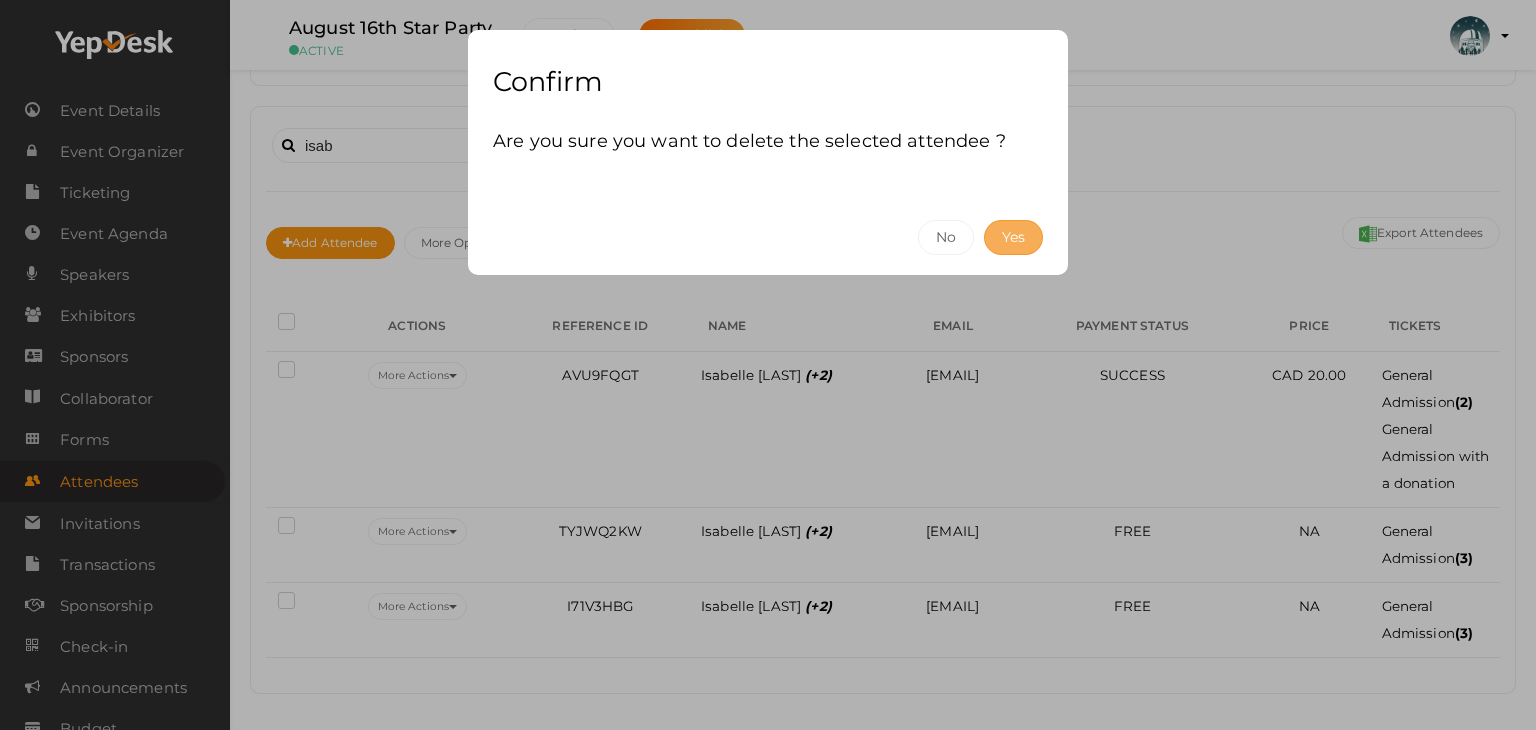 click on "Yes" at bounding box center [1013, 237] 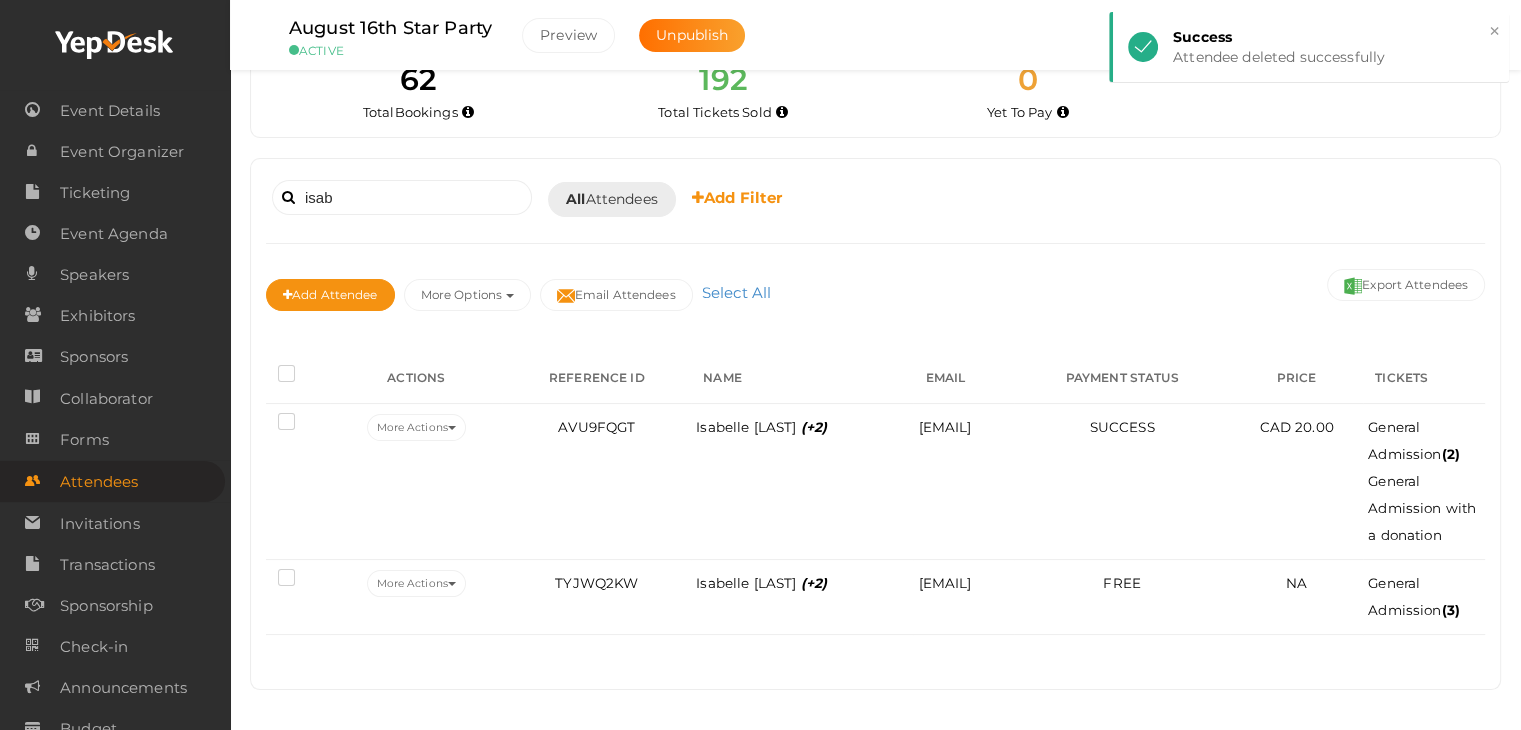 scroll, scrollTop: 46, scrollLeft: 0, axis: vertical 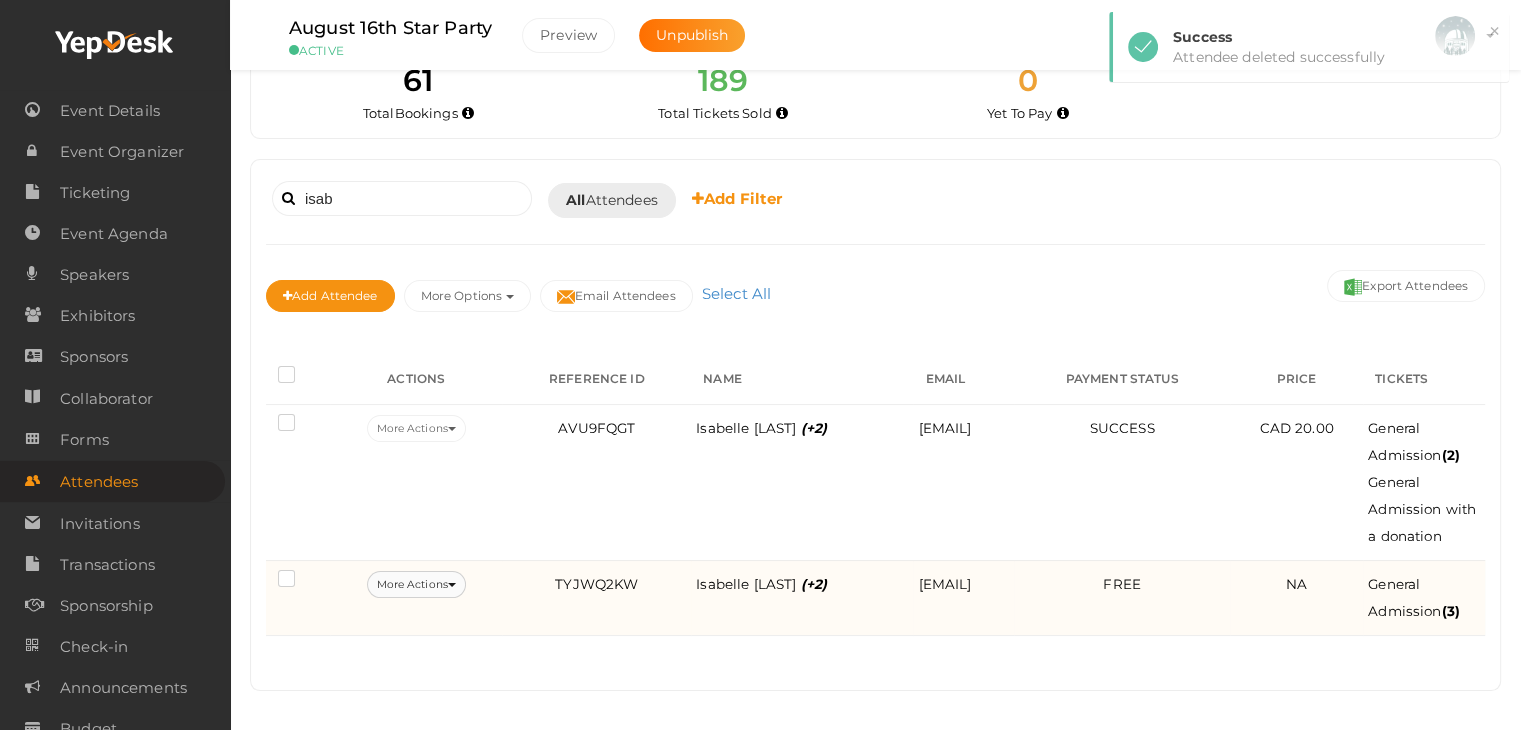 click on "More Actions" at bounding box center (416, 584) 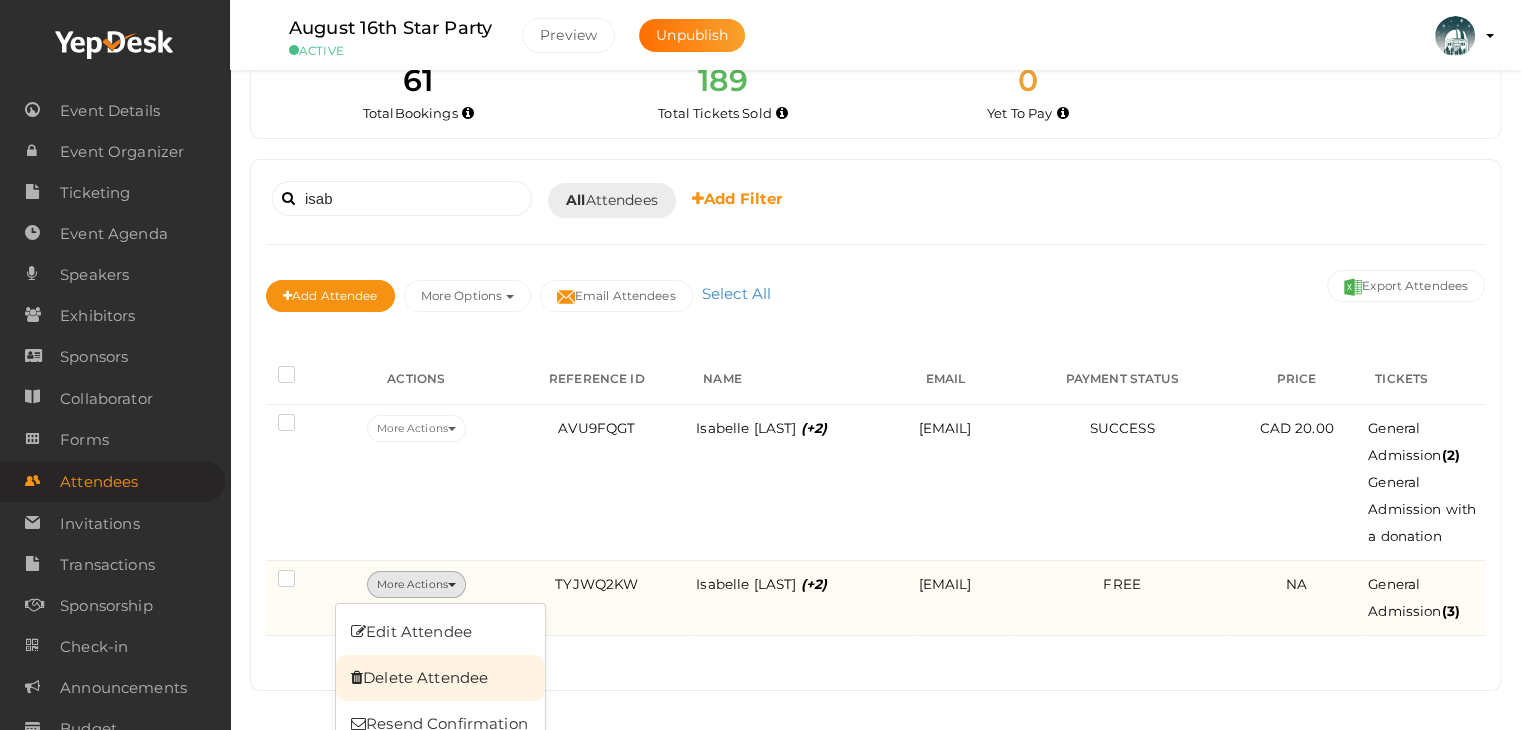click on "Delete Attendee" at bounding box center [440, 678] 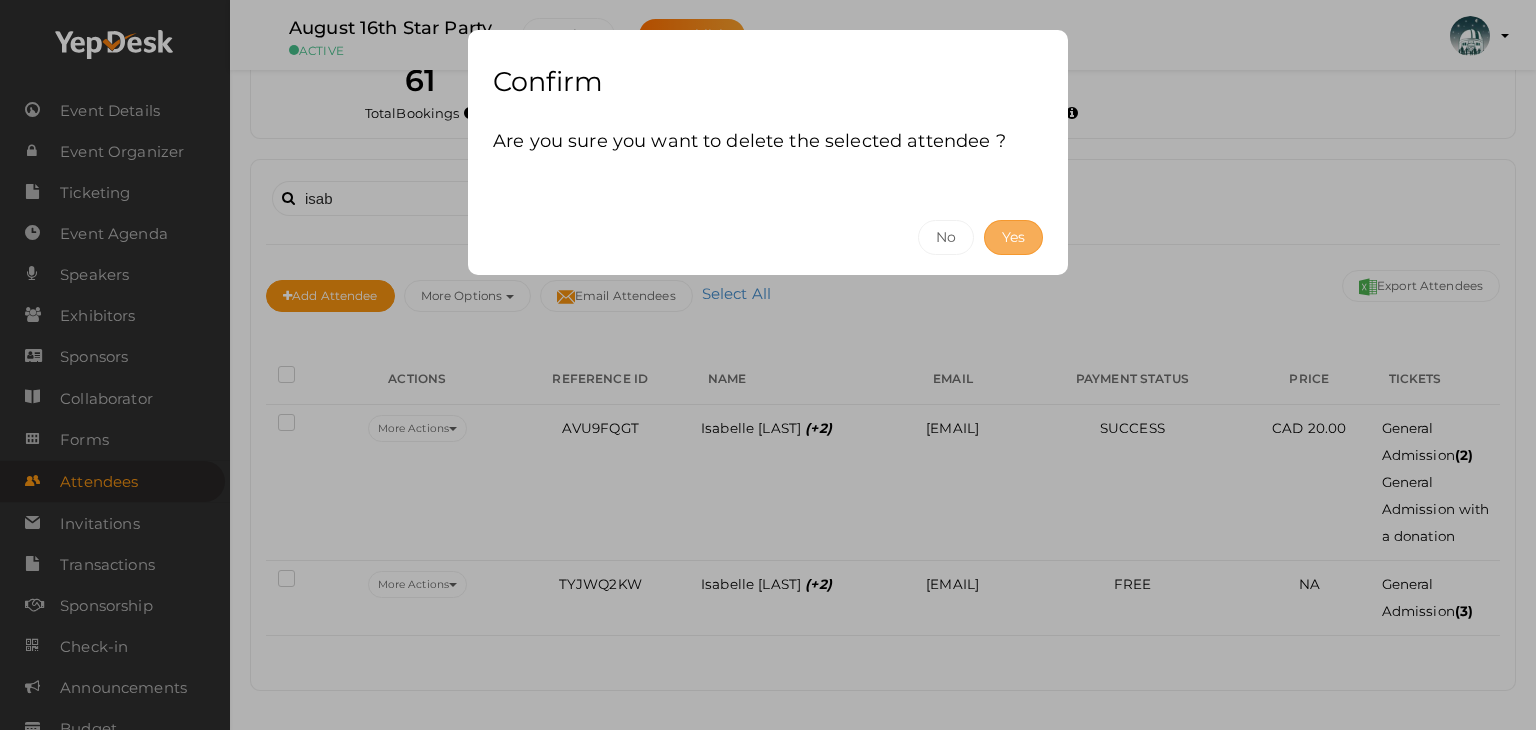 click on "Yes" at bounding box center (1013, 237) 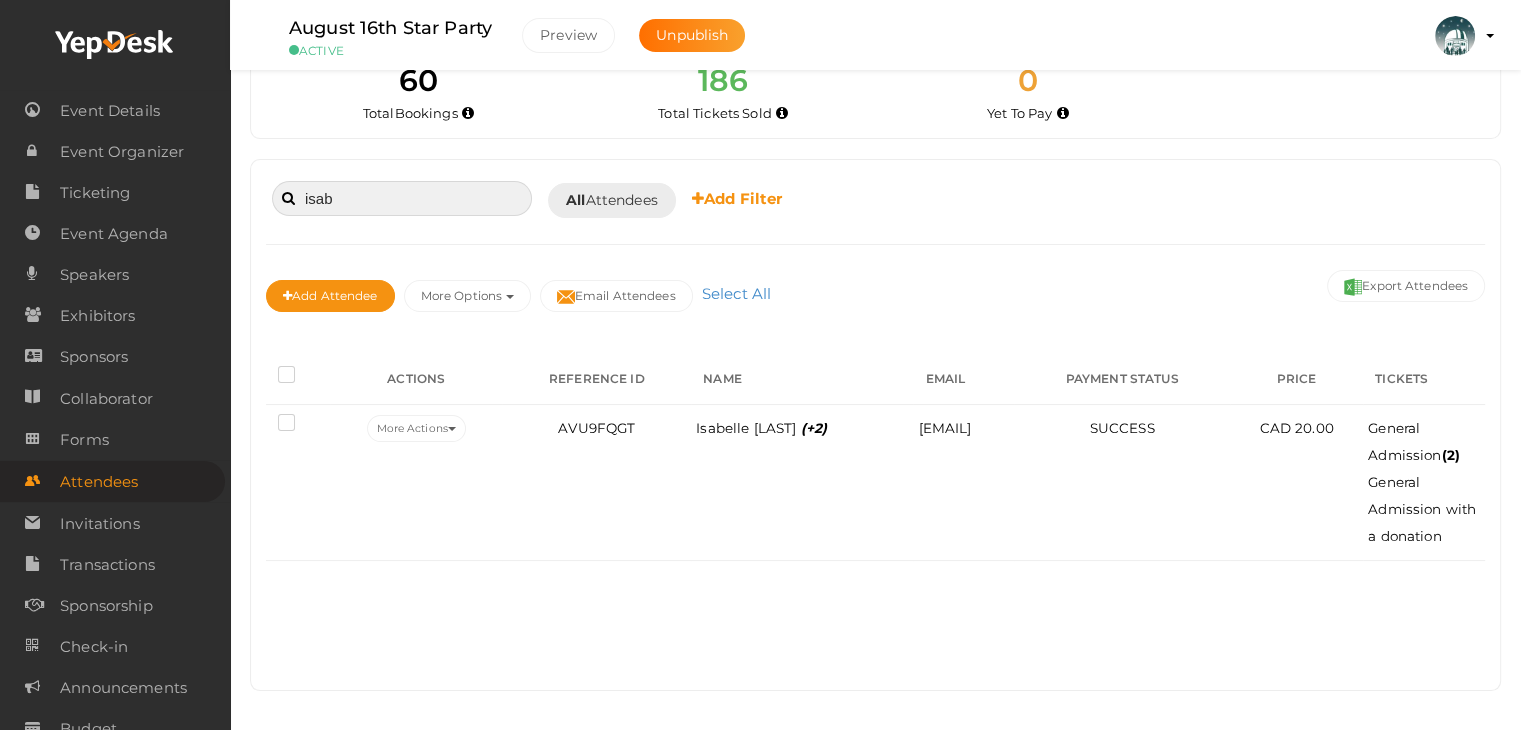 drag, startPoint x: 489, startPoint y: 188, endPoint x: 249, endPoint y: 178, distance: 240.20824 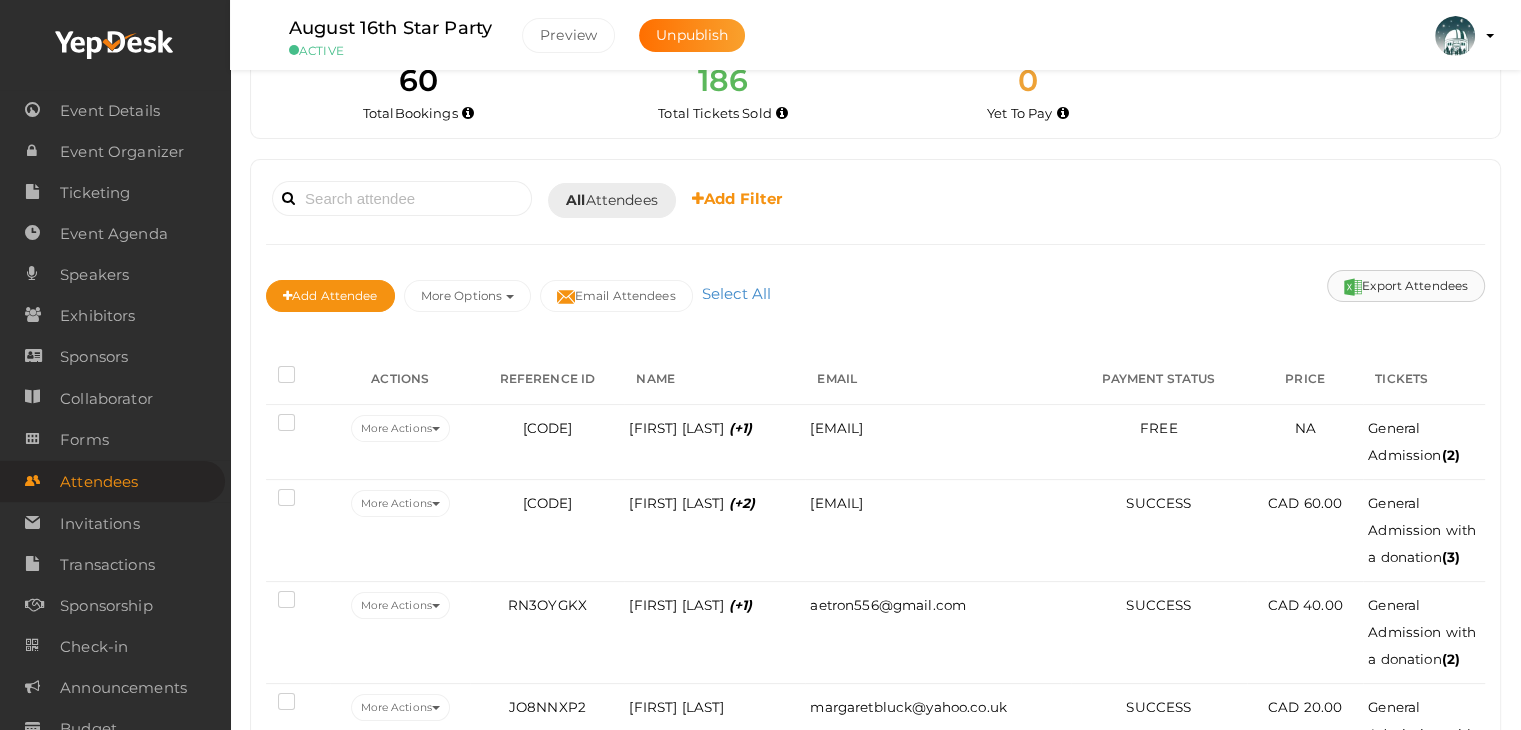 click on "Export Attendees" at bounding box center (1406, 286) 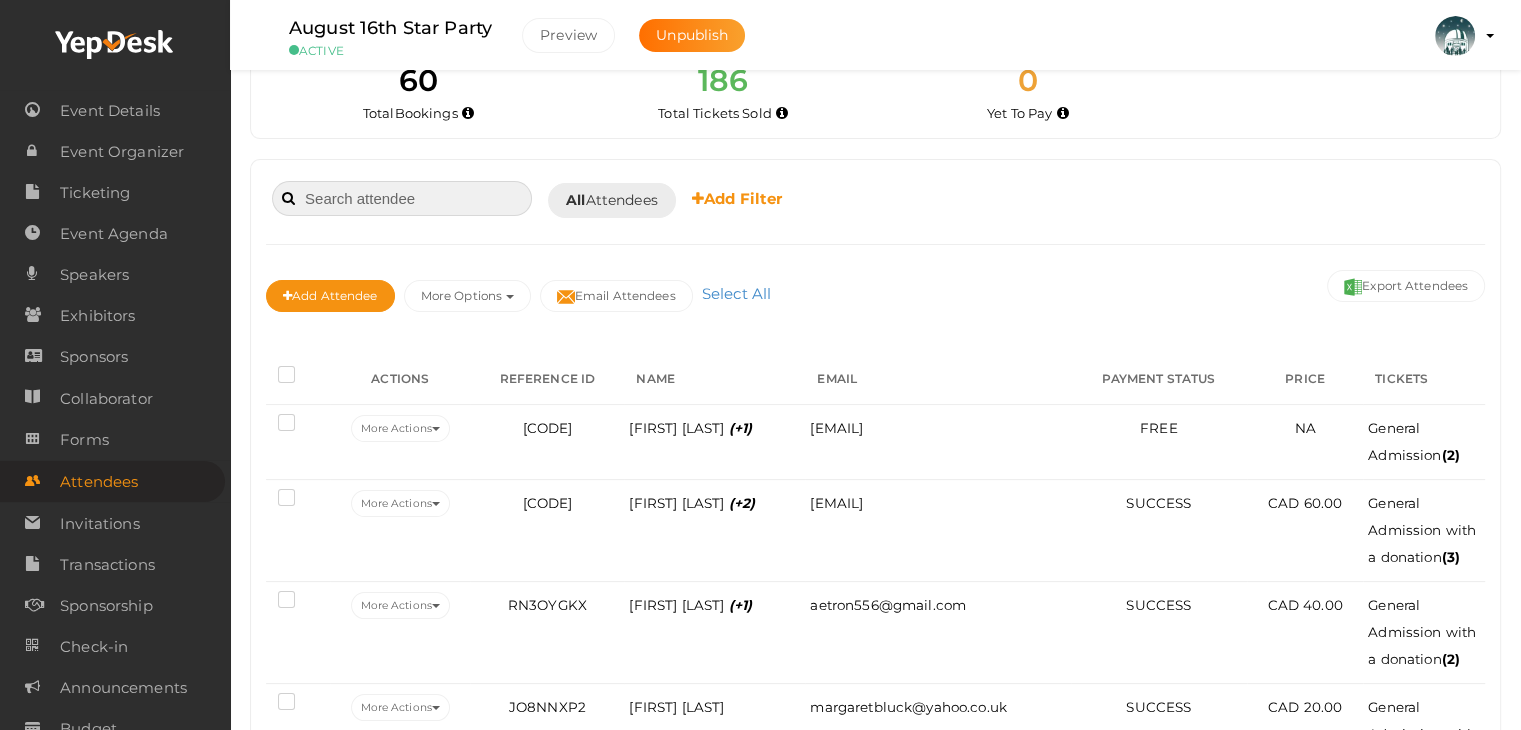 click at bounding box center [402, 198] 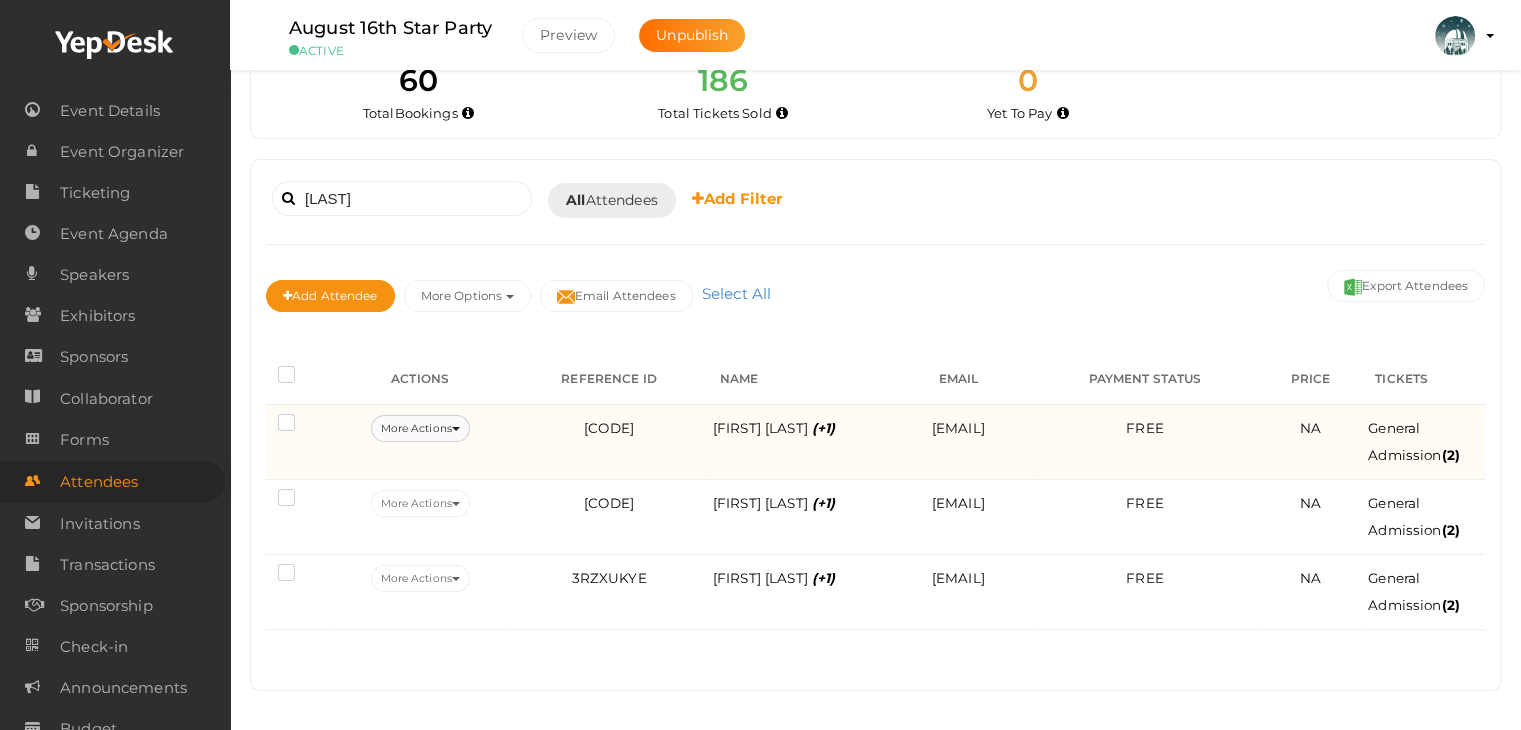 click on "More Actions" at bounding box center [420, 428] 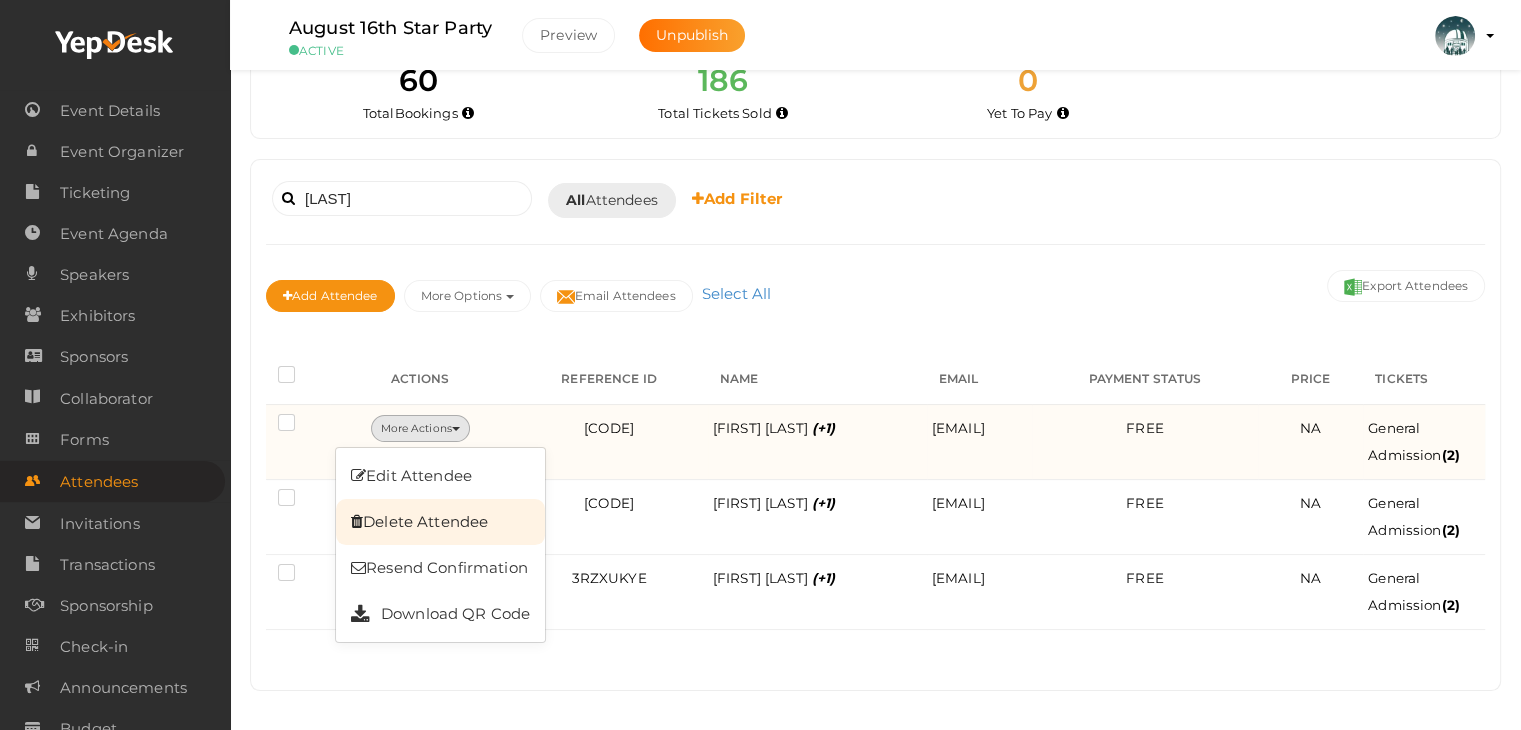 click on "Delete Attendee" at bounding box center [440, 522] 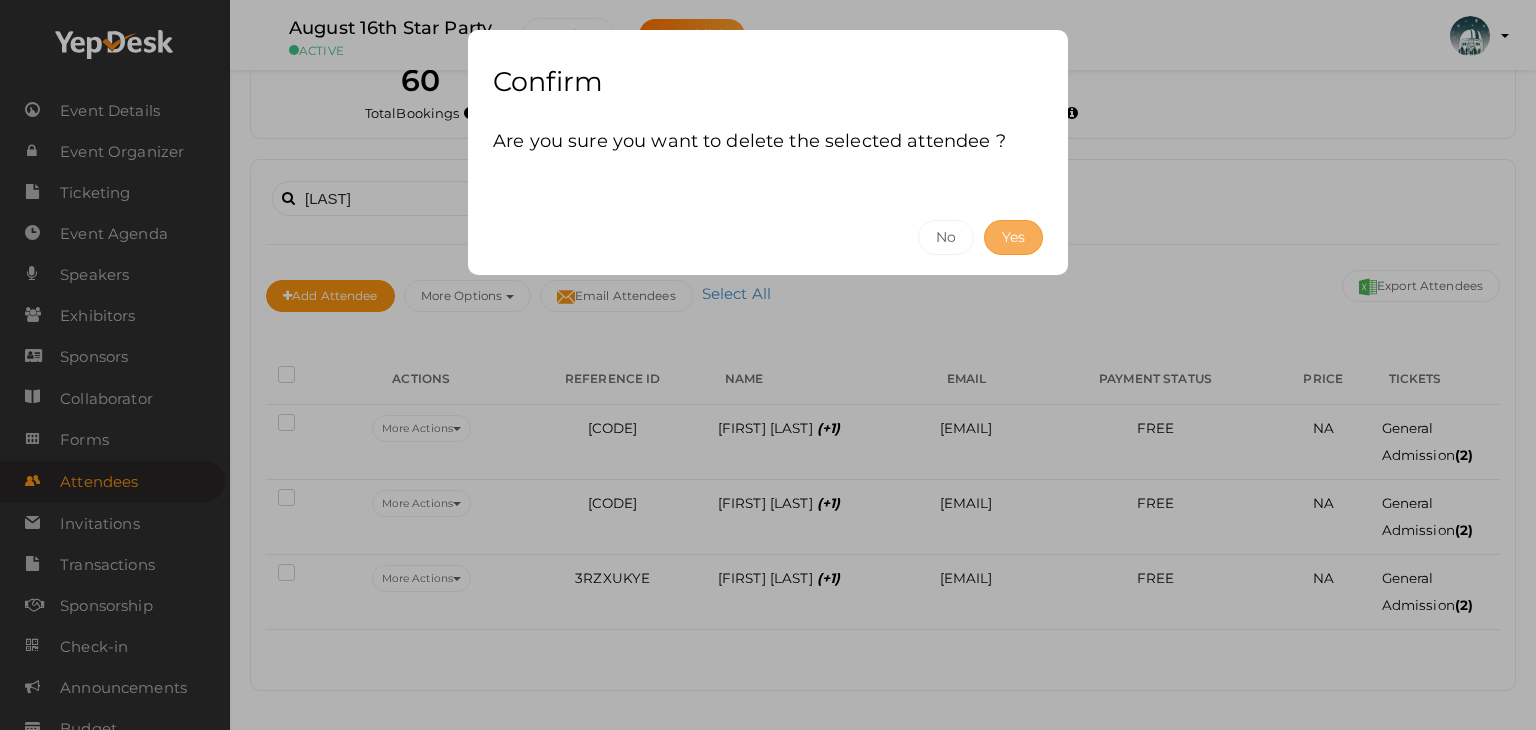click on "Yes" at bounding box center [1013, 237] 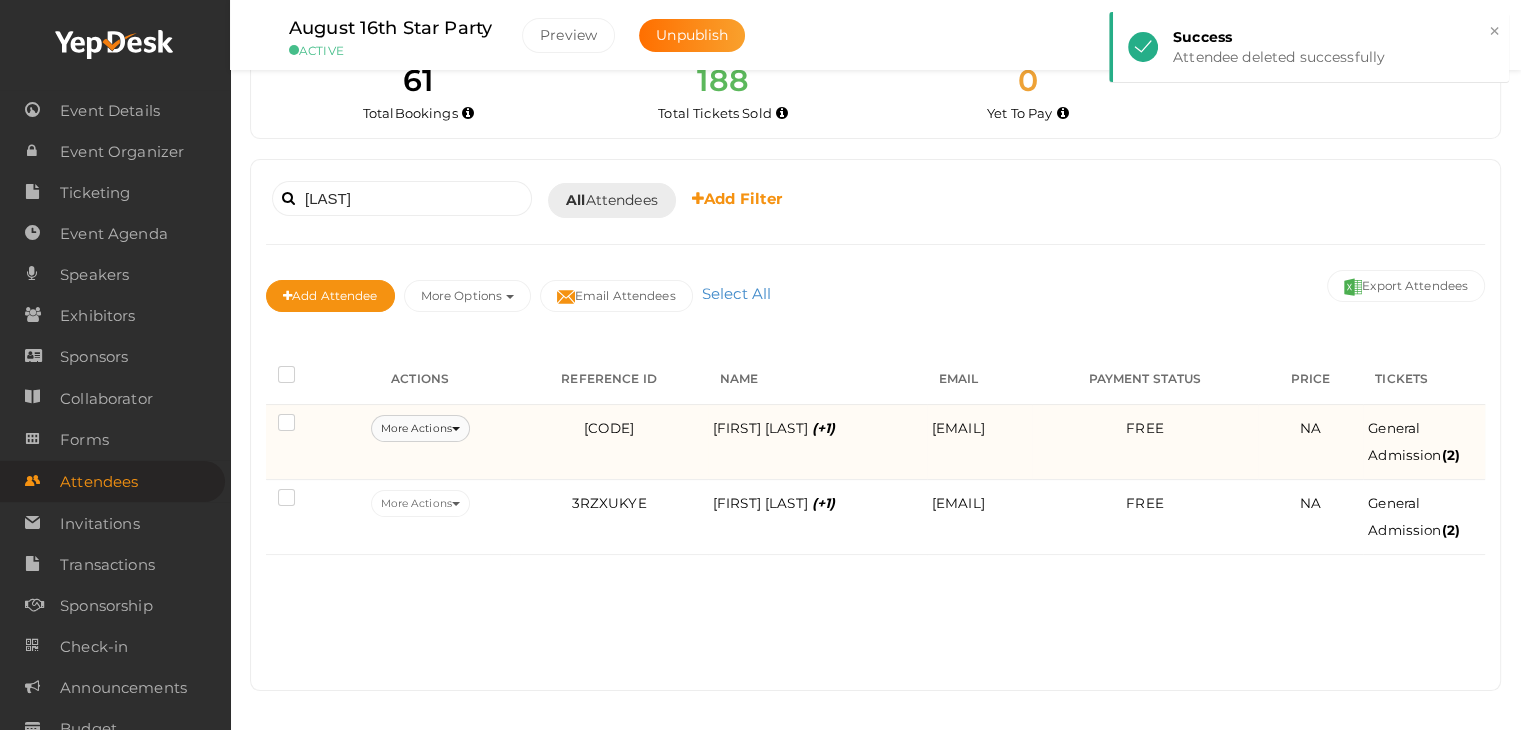 click on "More Actions" at bounding box center [420, 428] 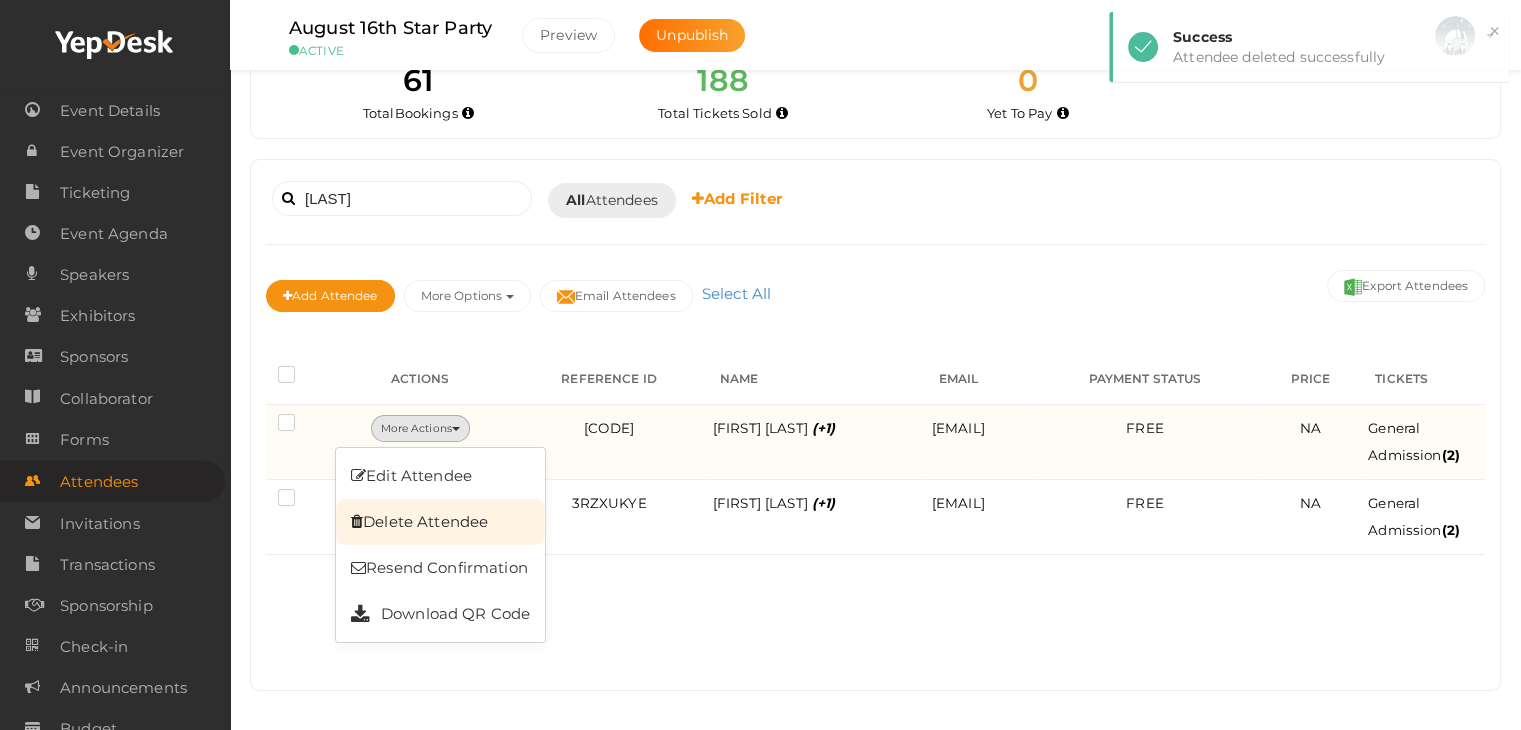 click on "Delete Attendee" at bounding box center [440, 522] 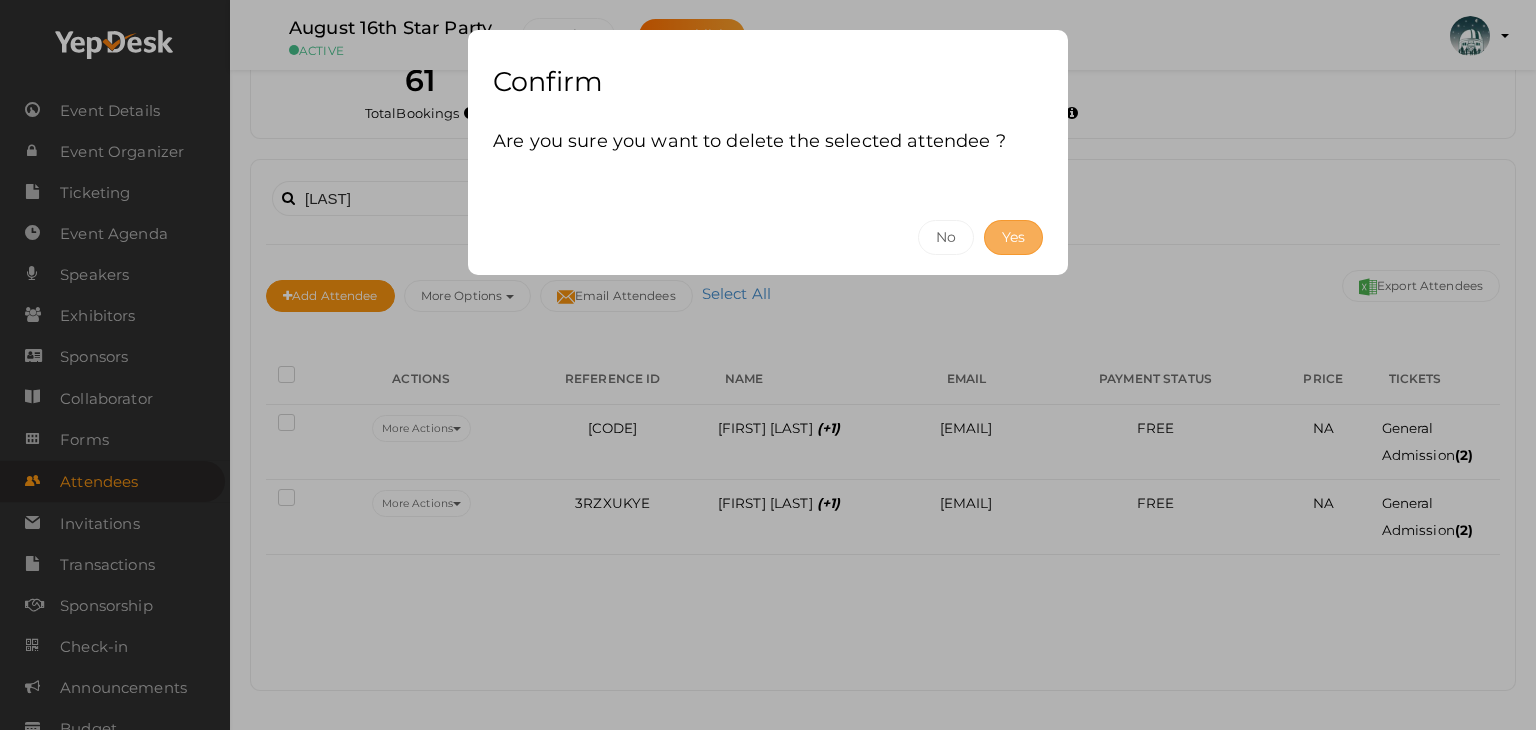click on "Yes" at bounding box center (1013, 237) 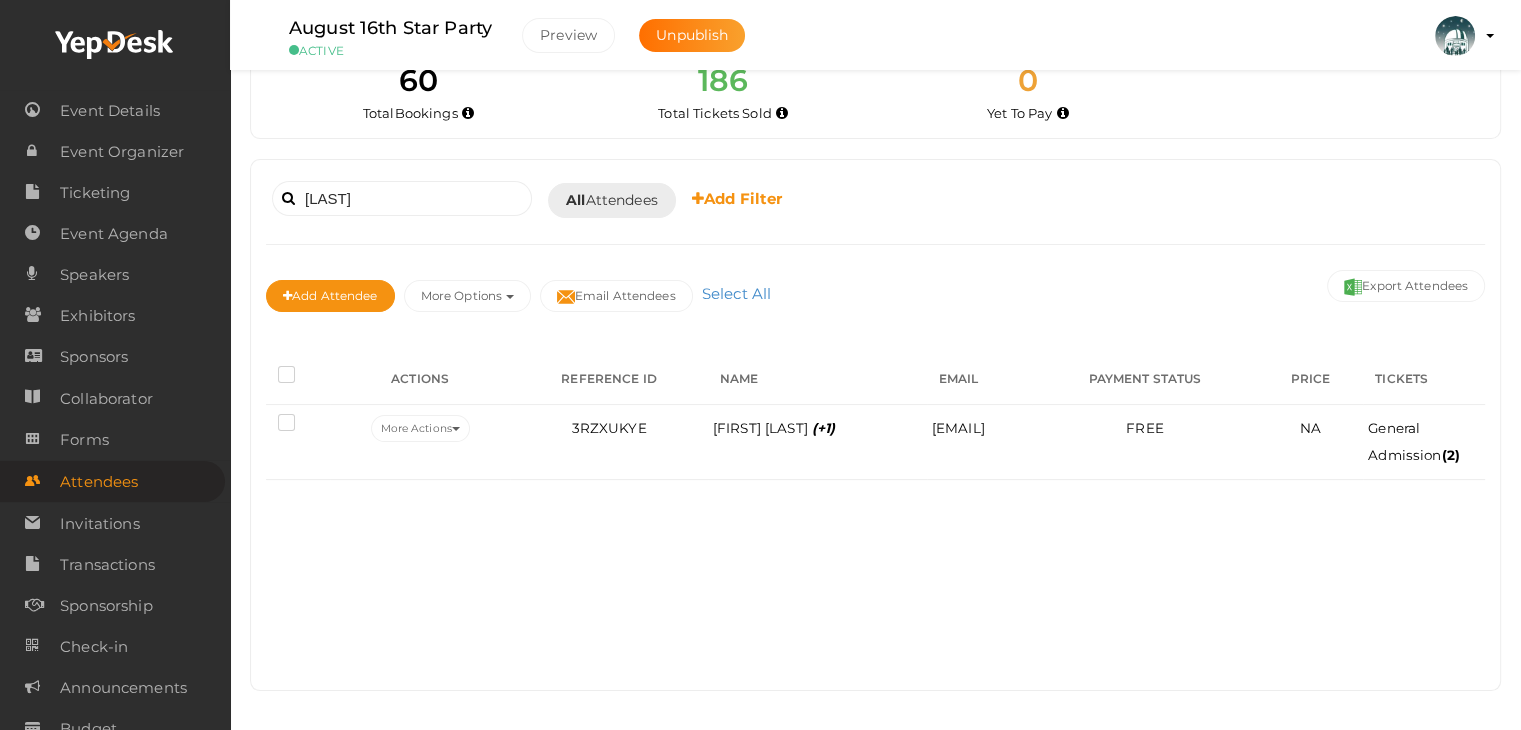 click on "miller
Booked for  Today
Today
Tomorrow
This Week
Custom Date
All
Attendees
All
Yet to Accept
Yet to Pay
Completed
All
Attendees
All
Yet to Pay
Completed
Add Filter
Check-in Status
Completed On
Mode Of Payment
Ticket
Ticket Category
0" at bounding box center [875, 425] 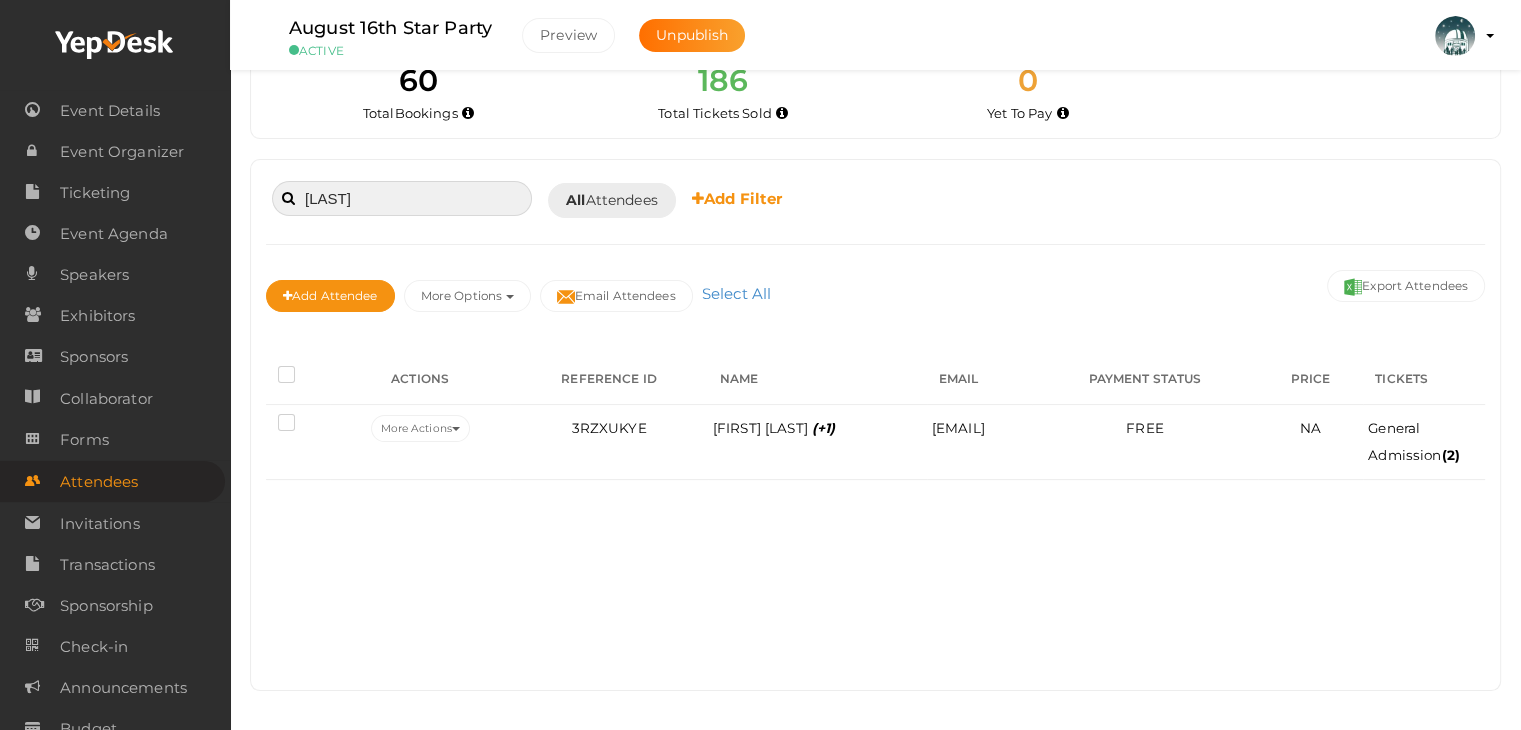 drag, startPoint x: 413, startPoint y: 194, endPoint x: 248, endPoint y: 190, distance: 165.04848 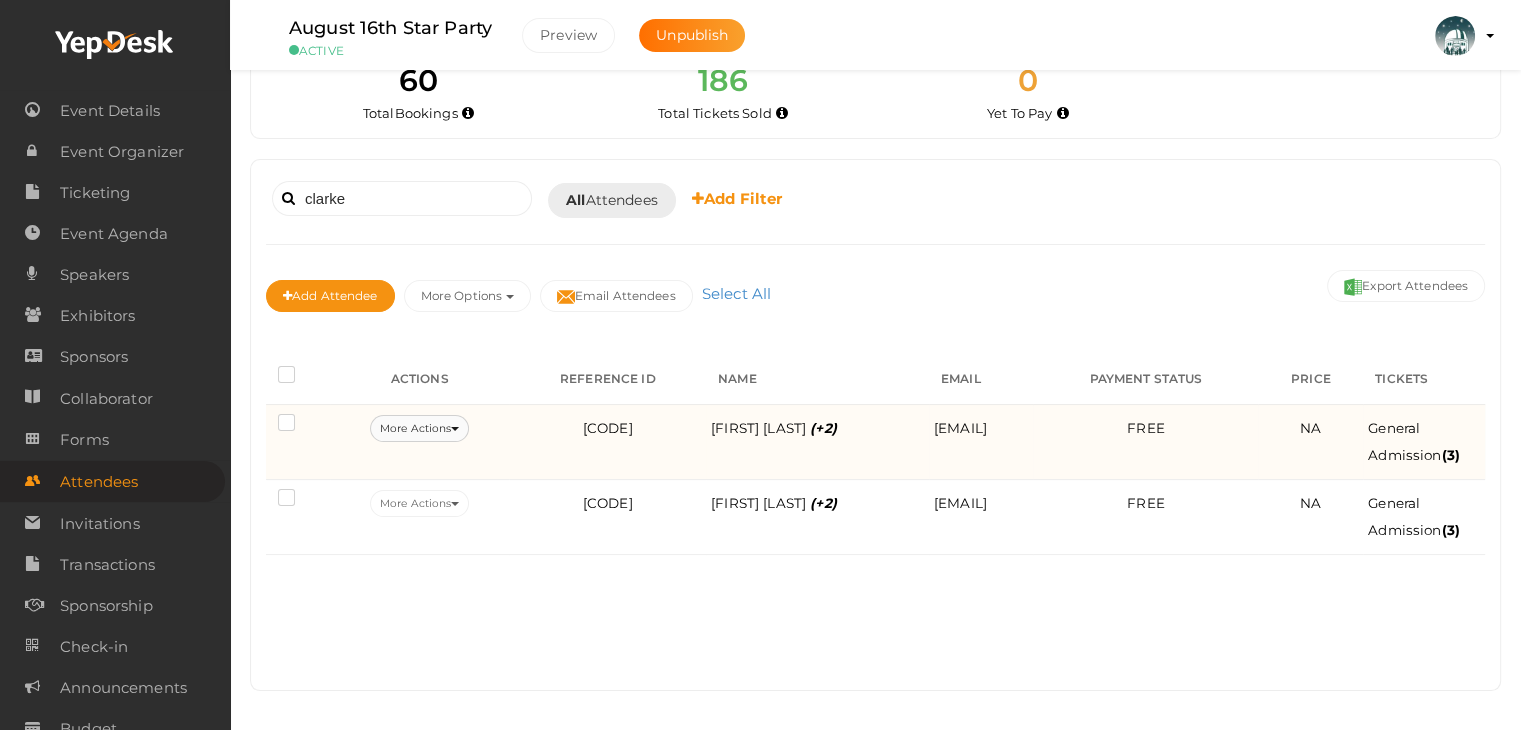 click on "More Actions" at bounding box center (419, 428) 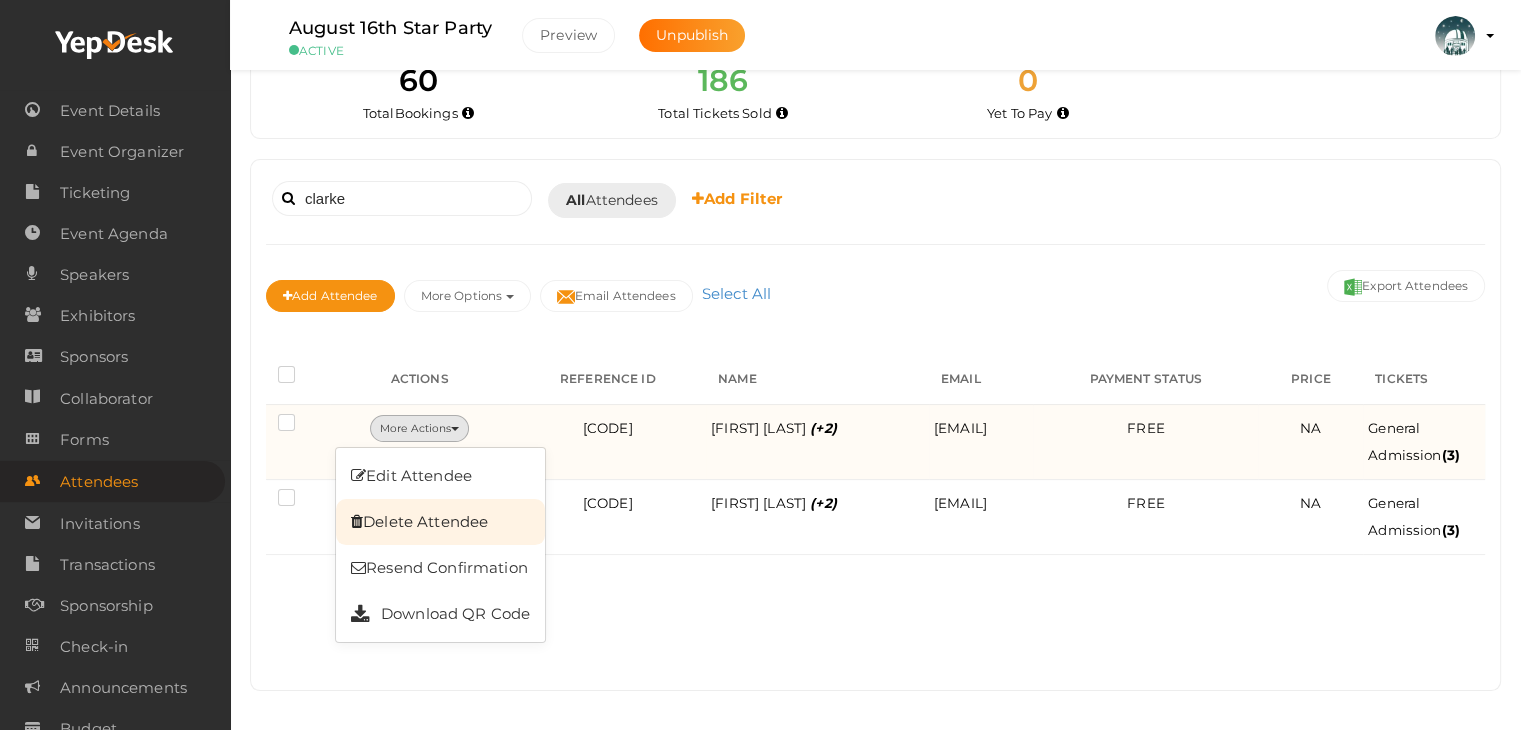 click on "Delete Attendee" at bounding box center [440, 522] 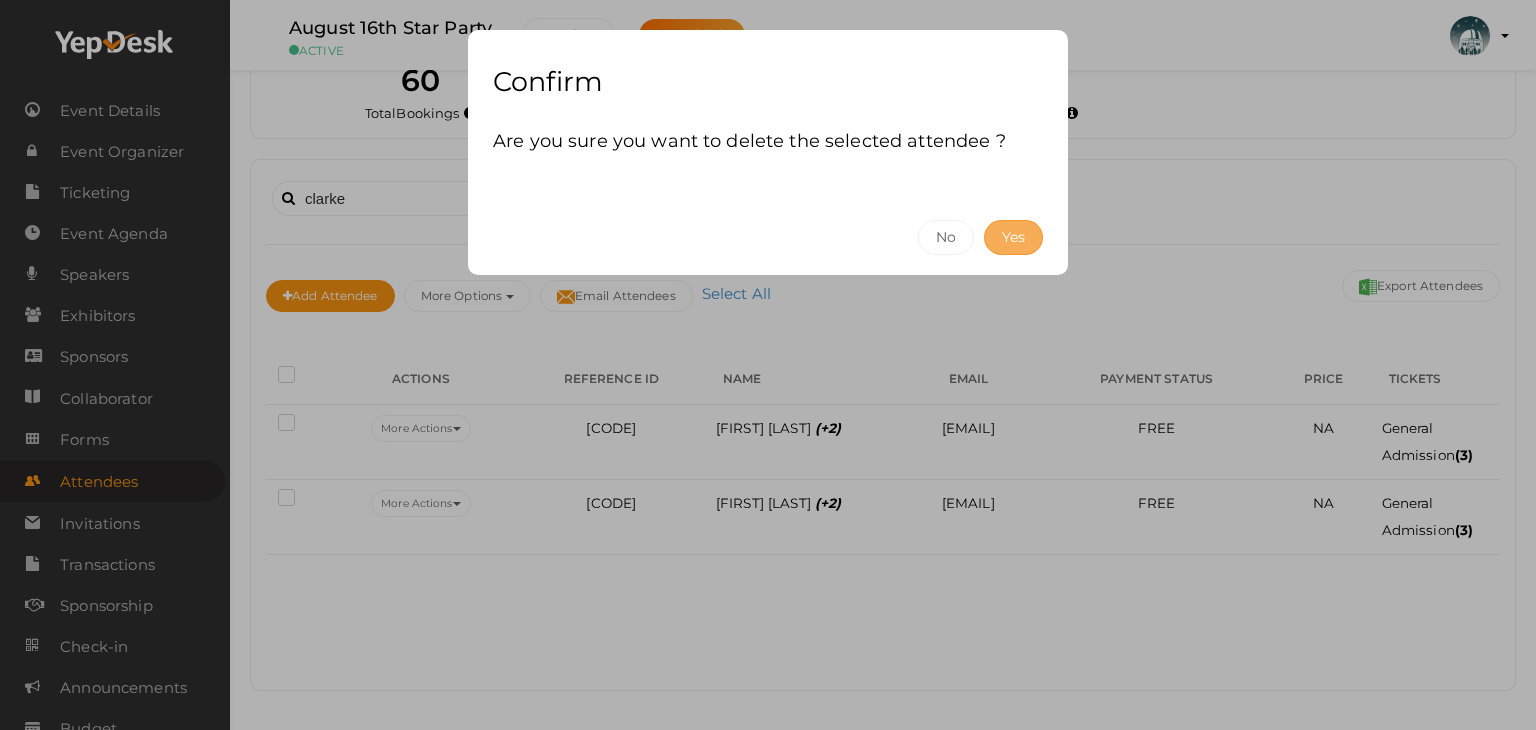 click on "Yes" at bounding box center [1013, 237] 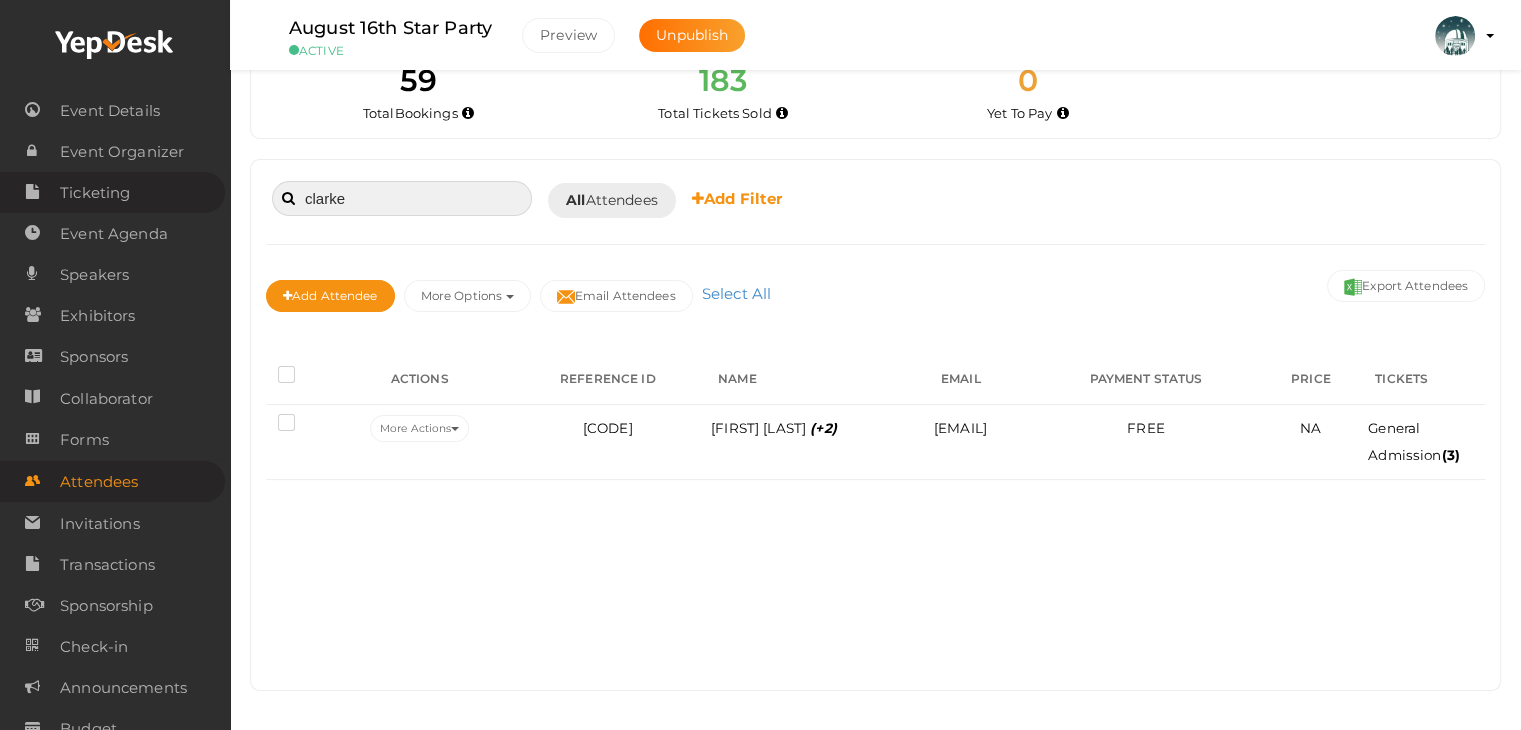 drag, startPoint x: 410, startPoint y: 198, endPoint x: 185, endPoint y: 173, distance: 226.38463 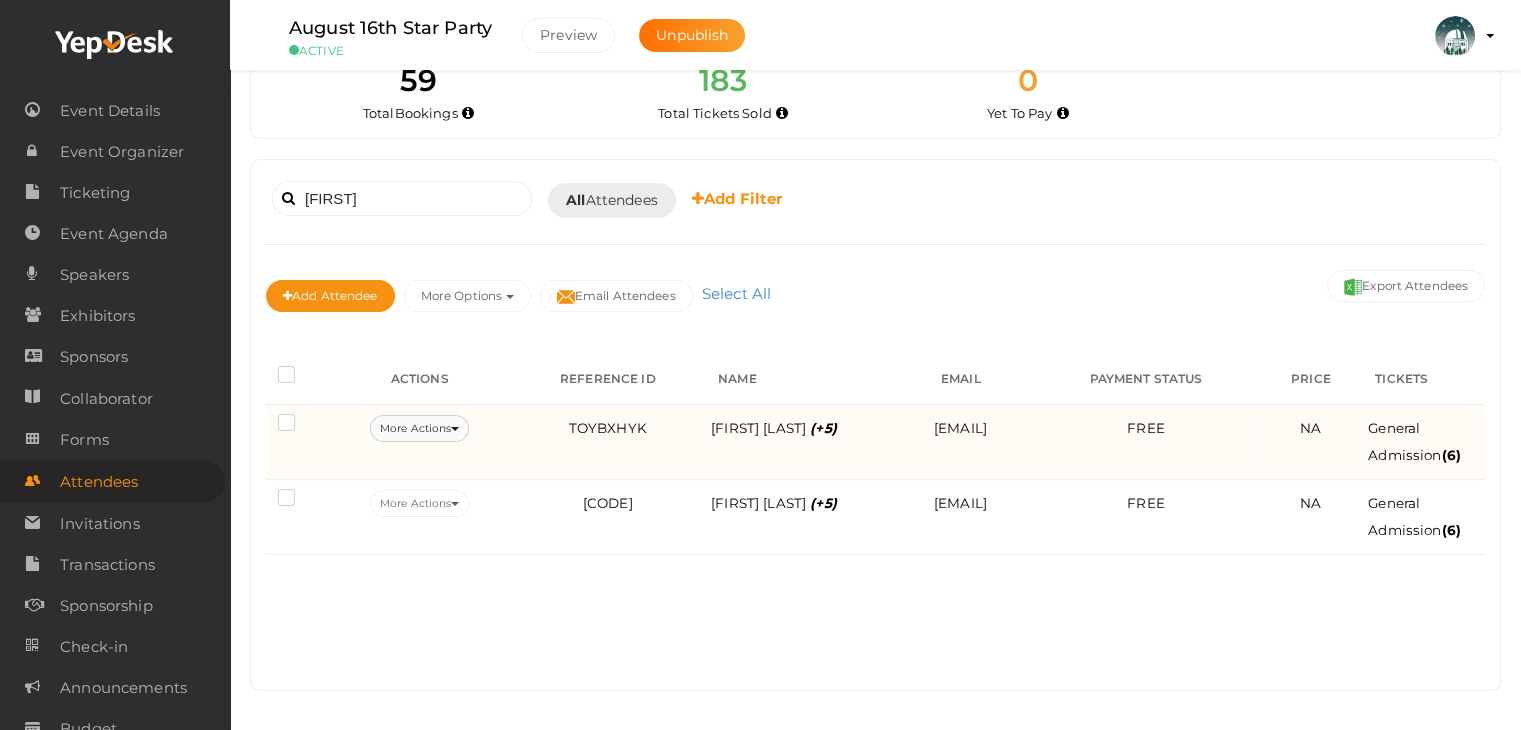 click at bounding box center [455, 429] 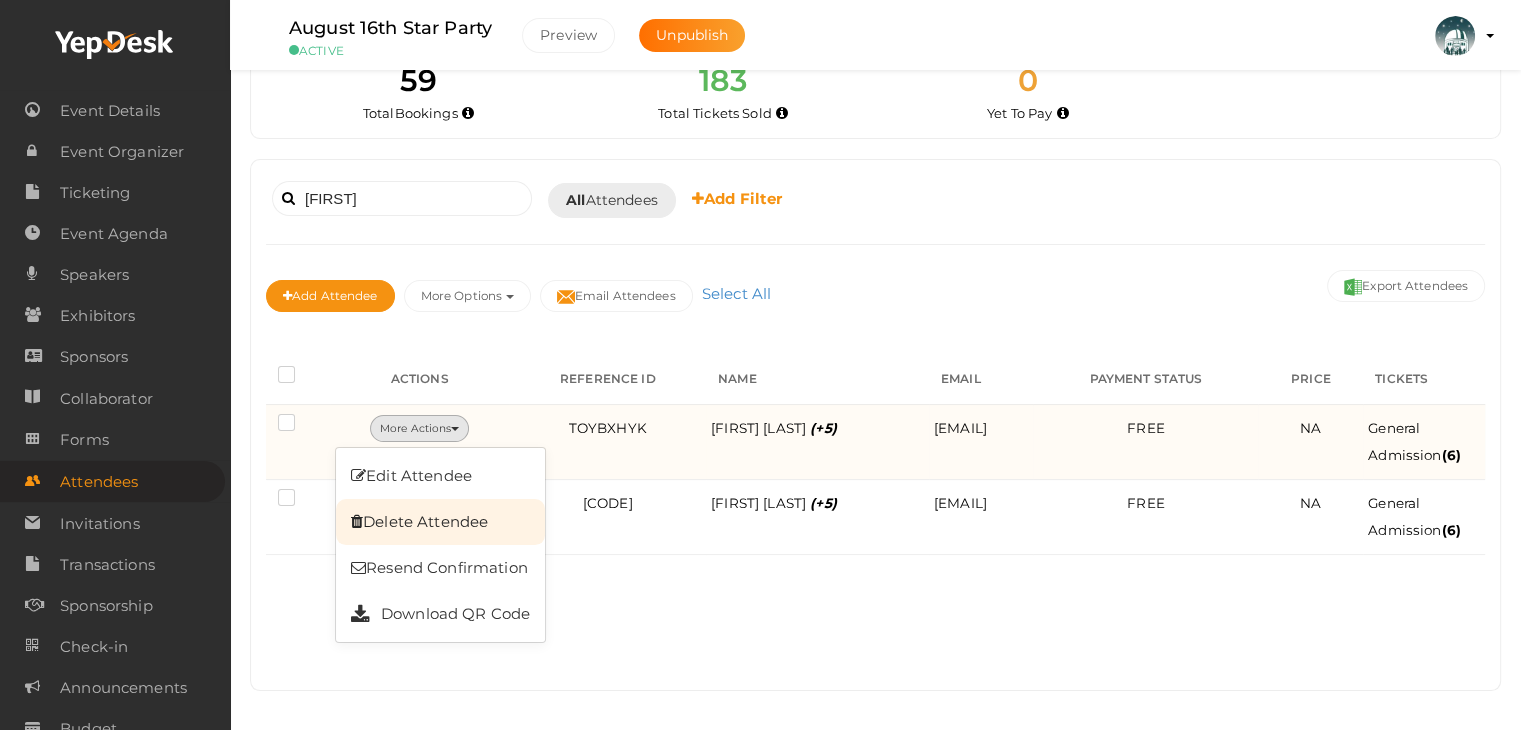 click on "Delete Attendee" at bounding box center (440, 522) 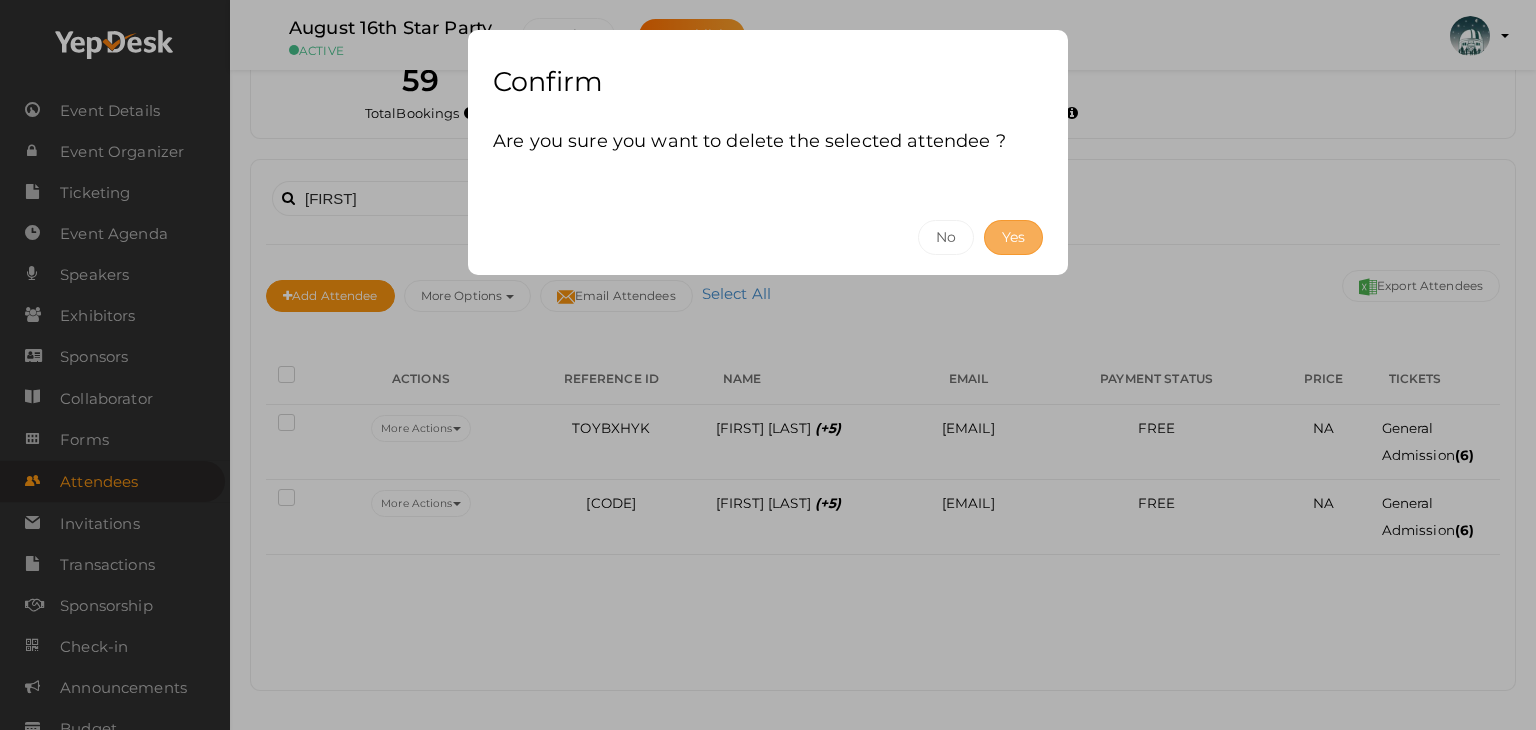 click on "Yes" at bounding box center (1013, 237) 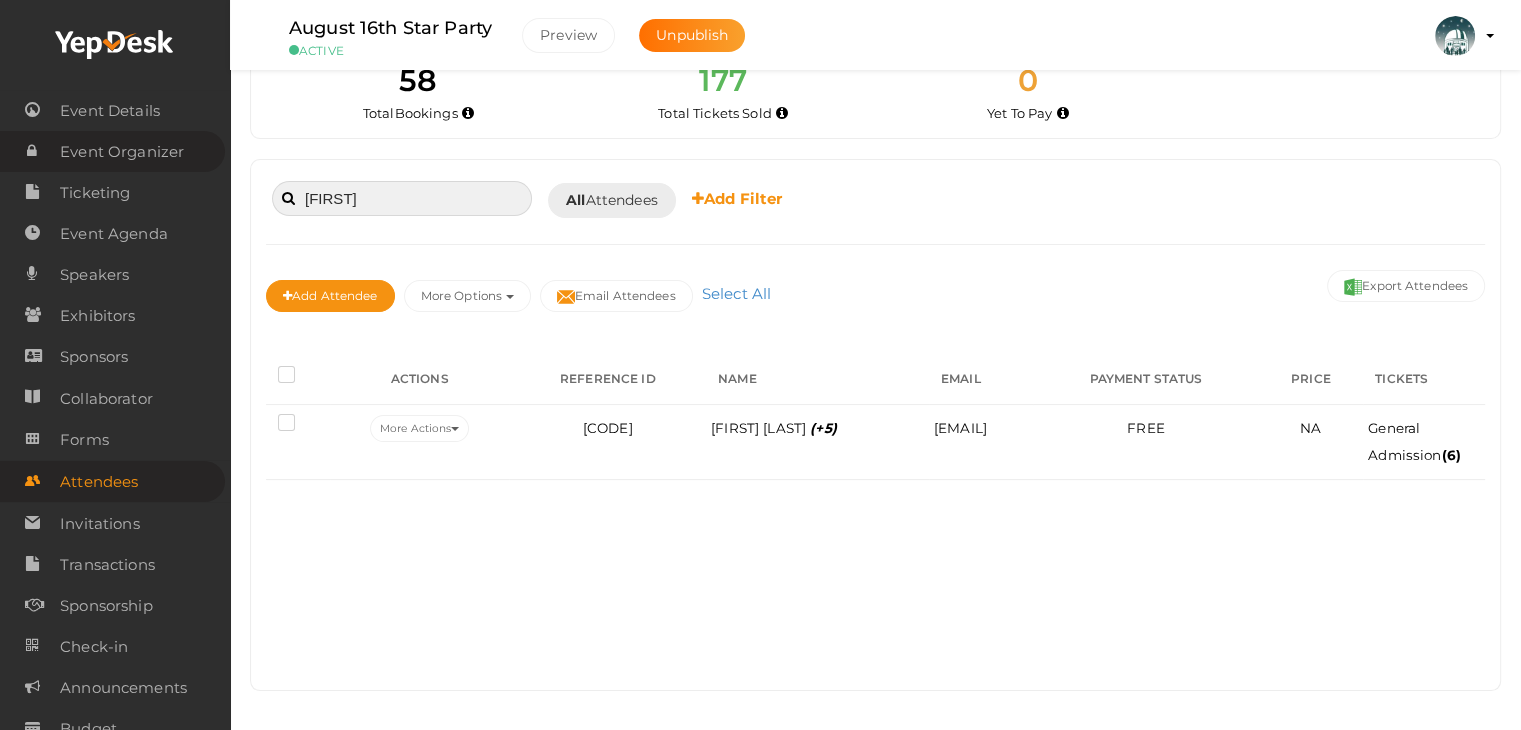 drag, startPoint x: 380, startPoint y: 195, endPoint x: 0, endPoint y: 133, distance: 385.0247 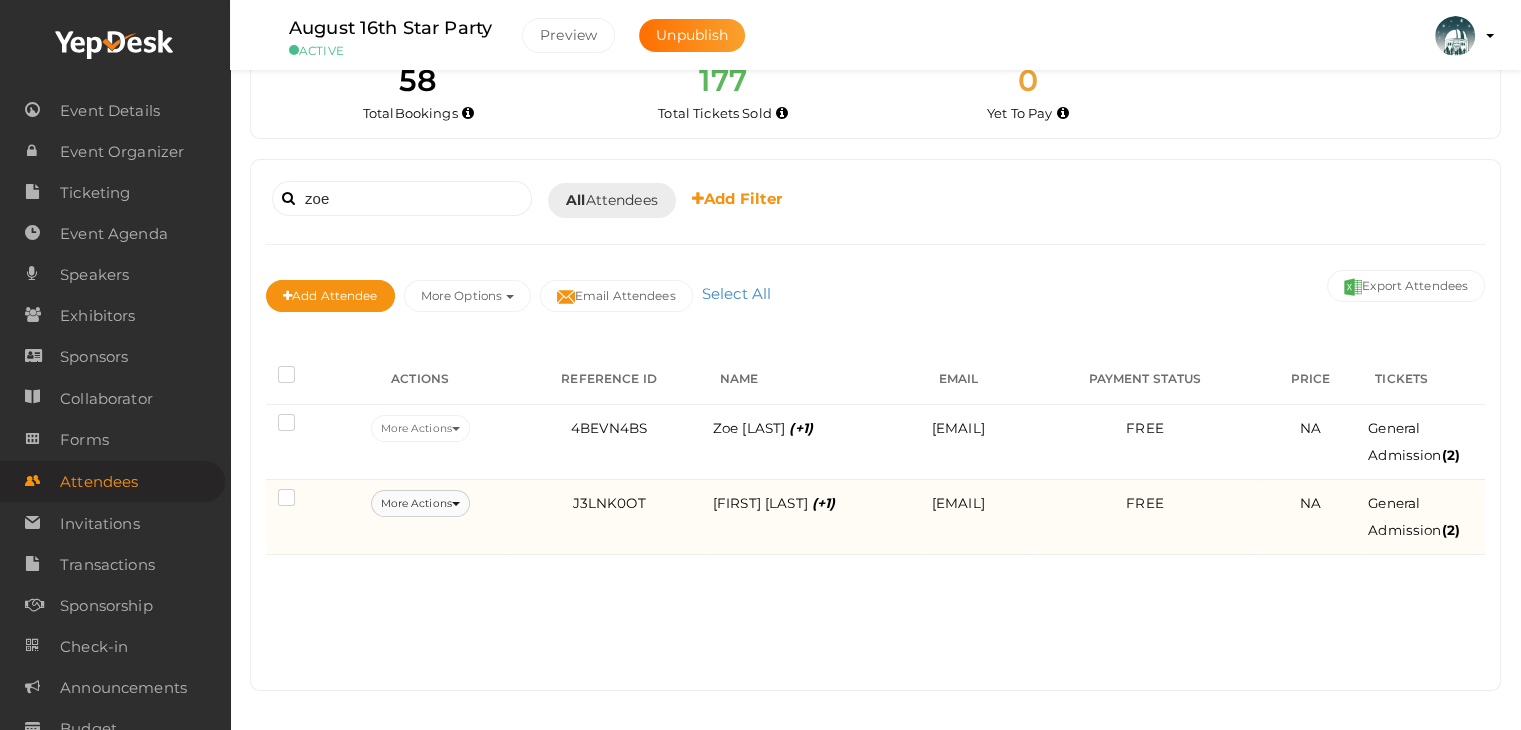 click on "More Actions" at bounding box center [420, 503] 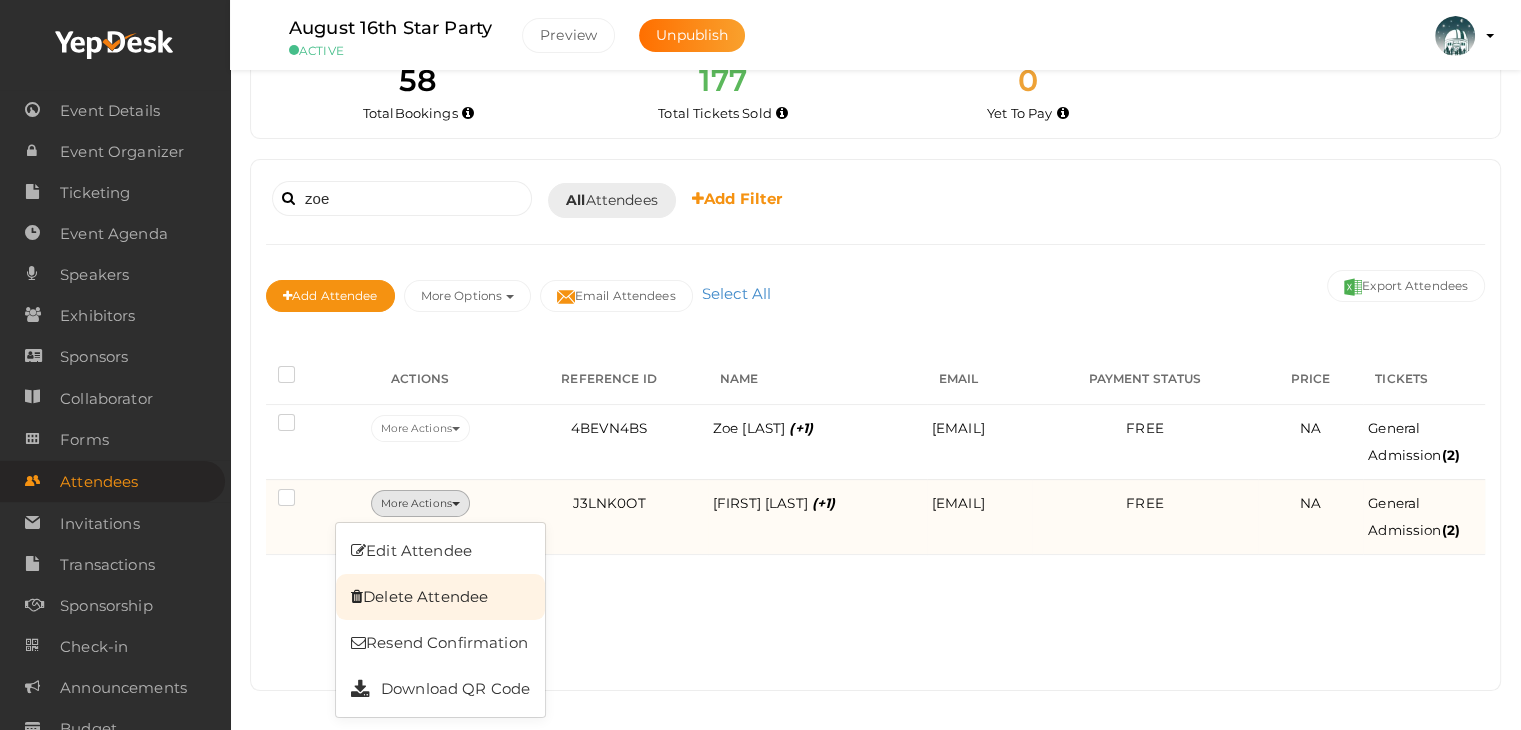 click on "Delete Attendee" at bounding box center [440, 597] 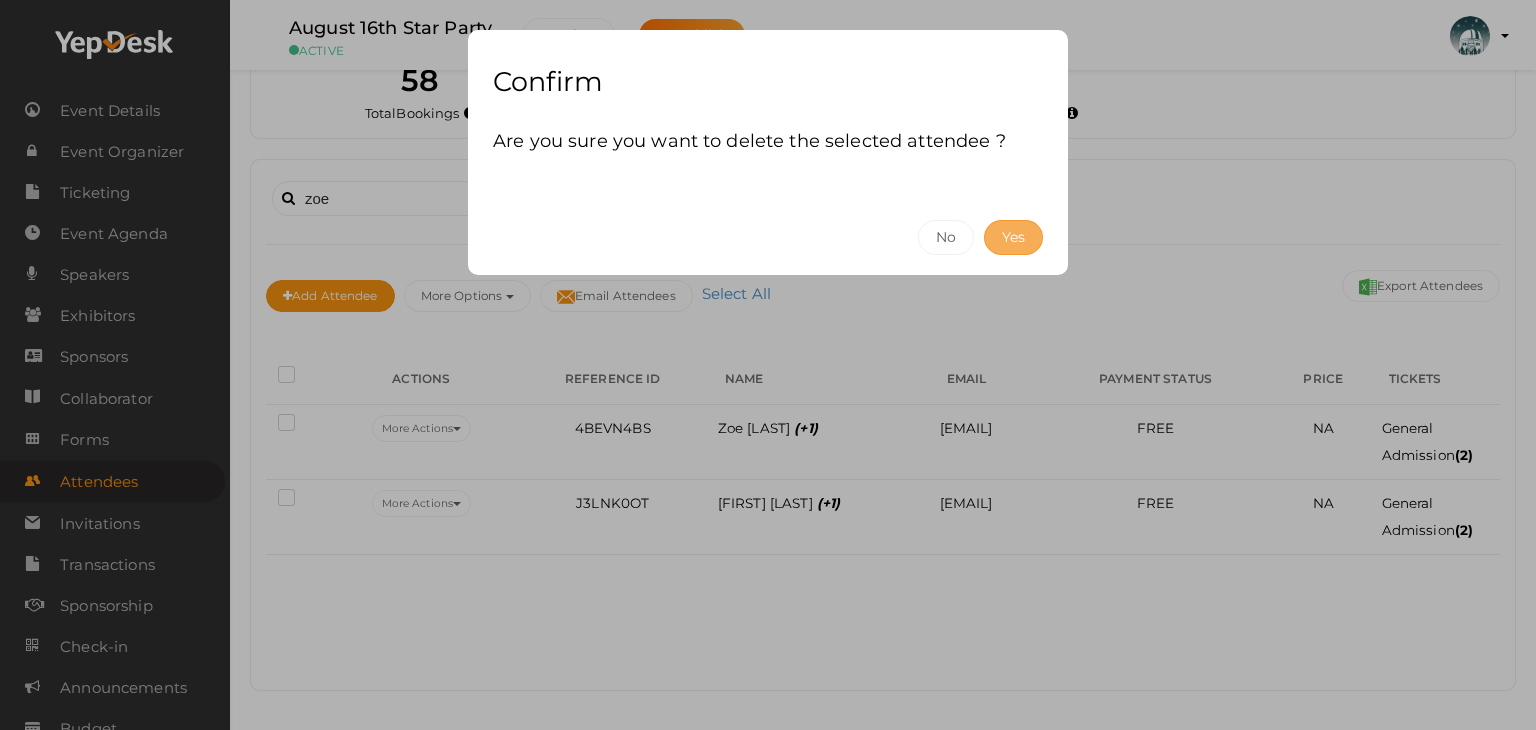 click on "Yes" at bounding box center (1013, 237) 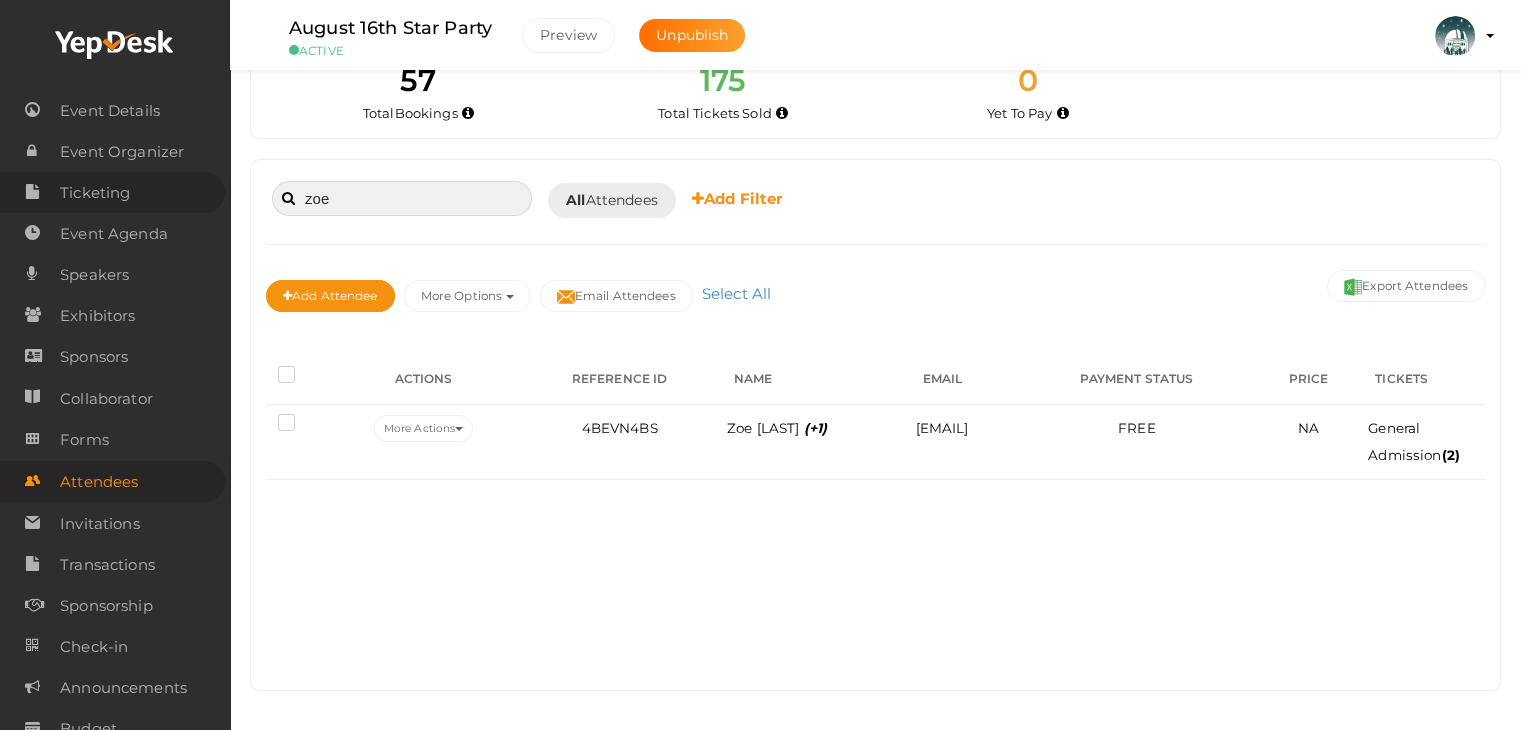 drag, startPoint x: 339, startPoint y: 187, endPoint x: 149, endPoint y: 178, distance: 190.21304 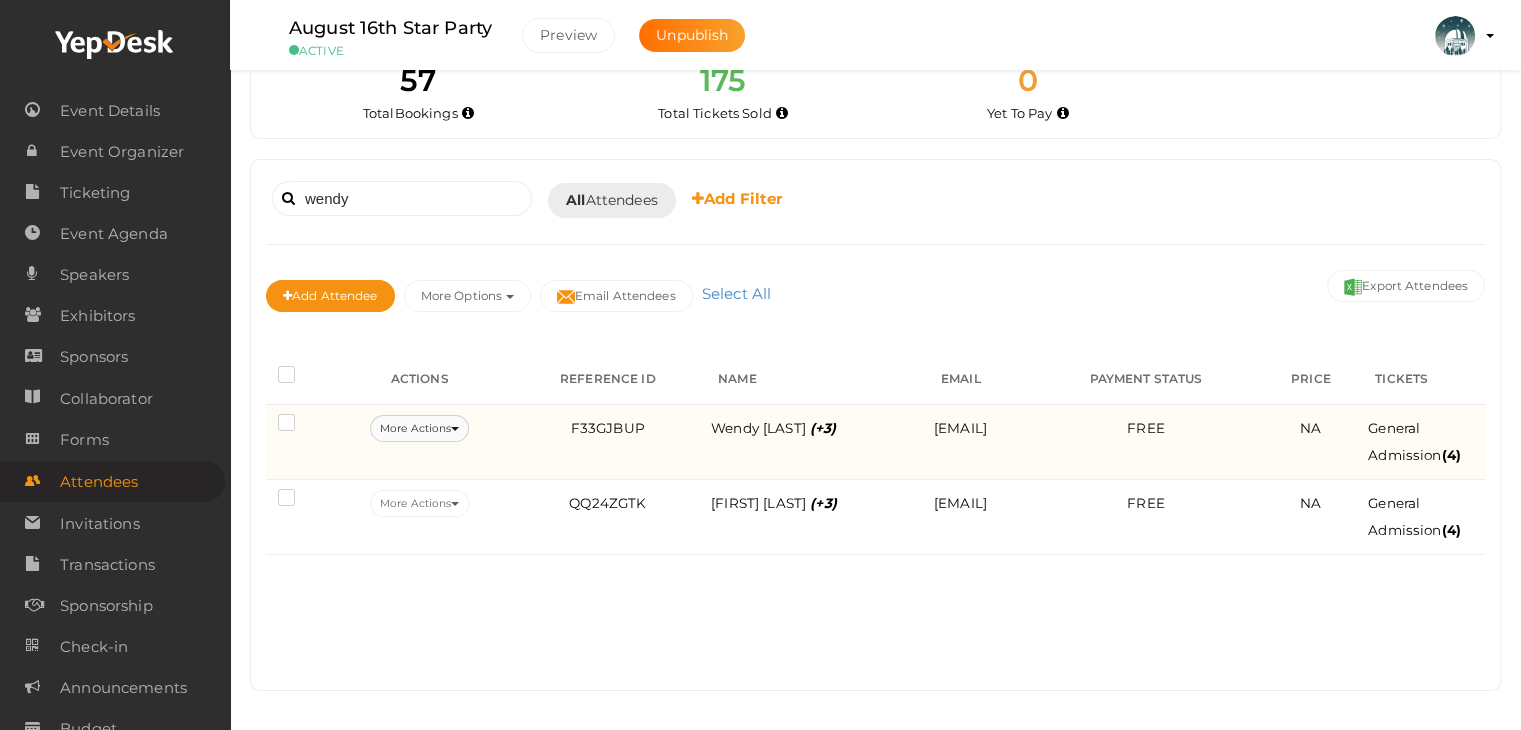 click on "More Actions" at bounding box center (419, 428) 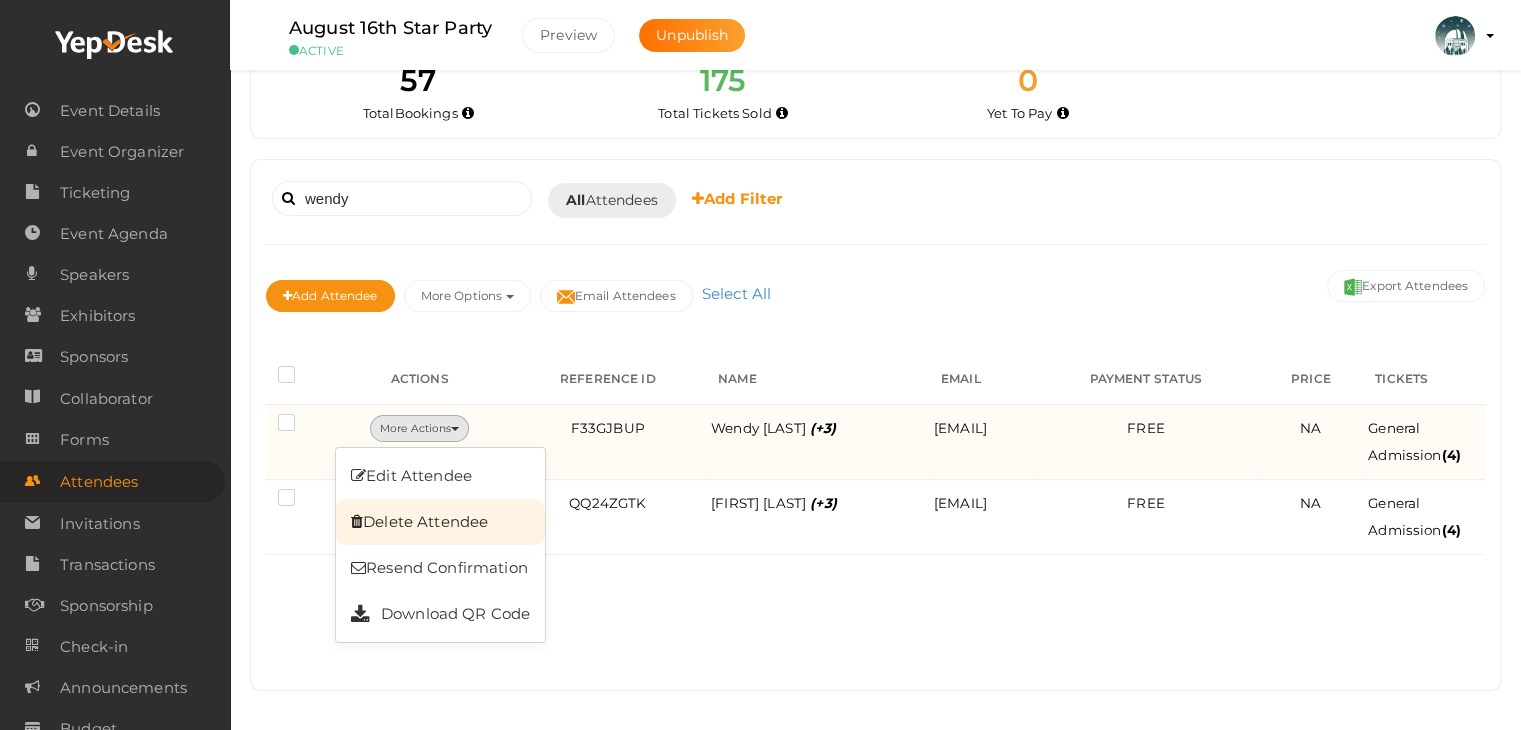 click on "Delete Attendee" at bounding box center (440, 522) 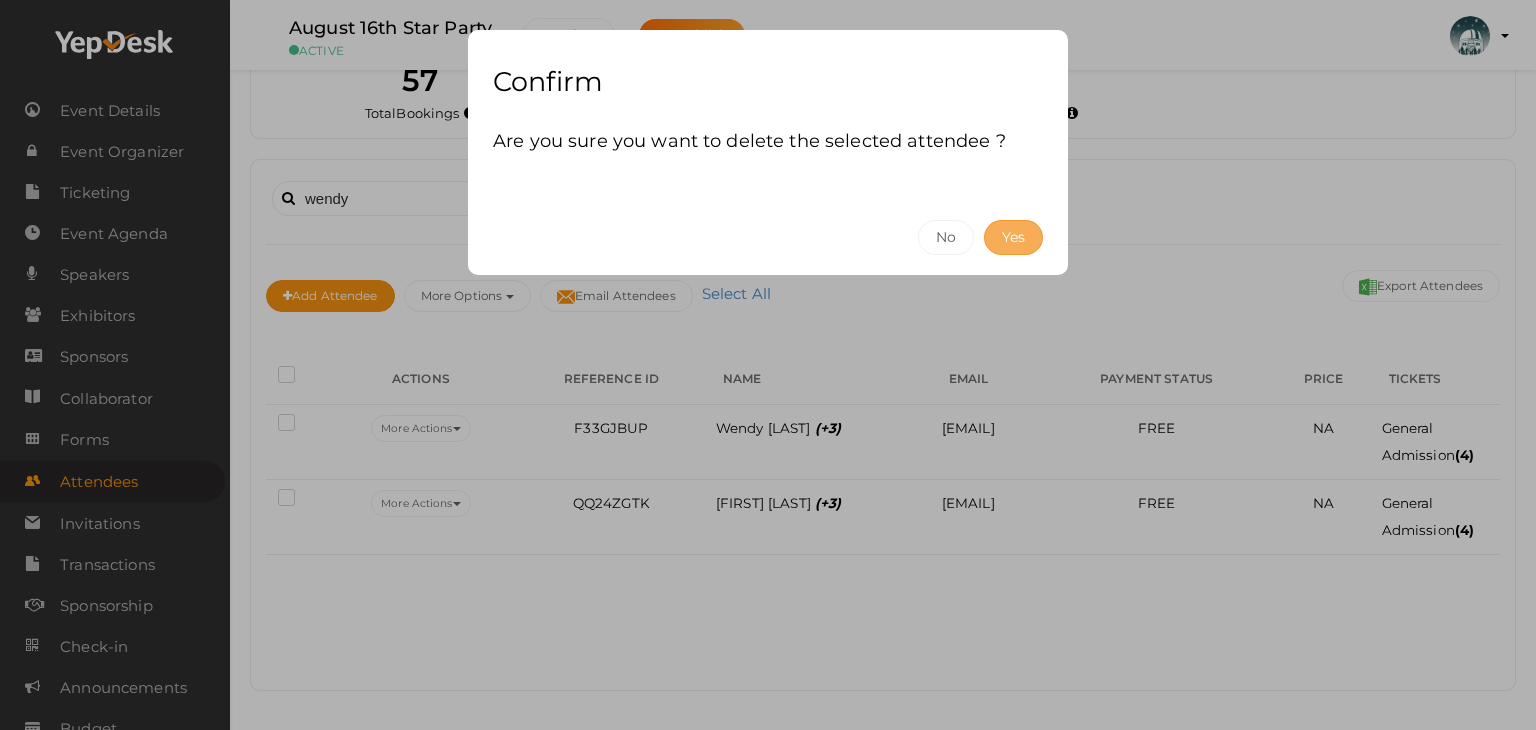 click on "Yes" at bounding box center [1013, 237] 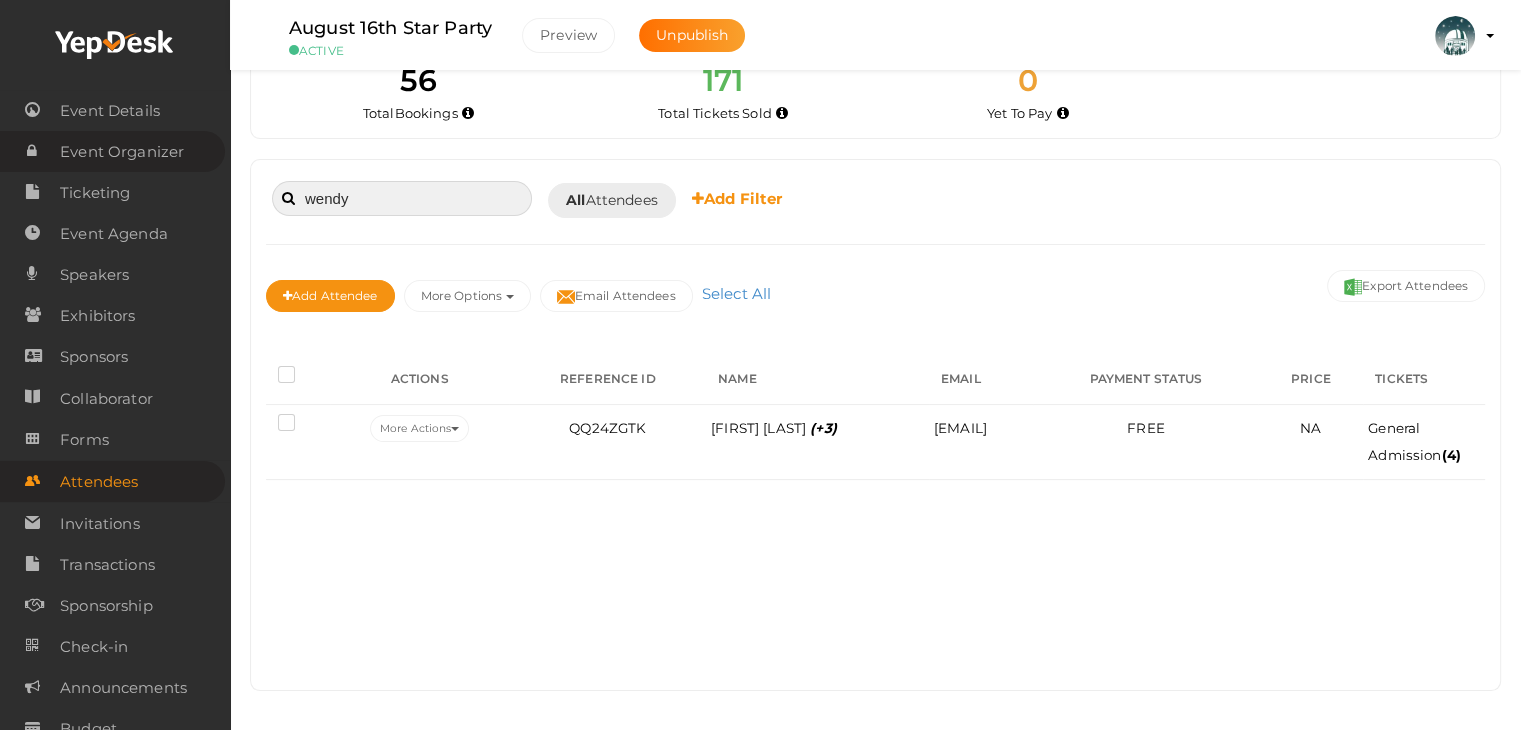 drag, startPoint x: 397, startPoint y: 182, endPoint x: 0, endPoint y: 155, distance: 397.91708 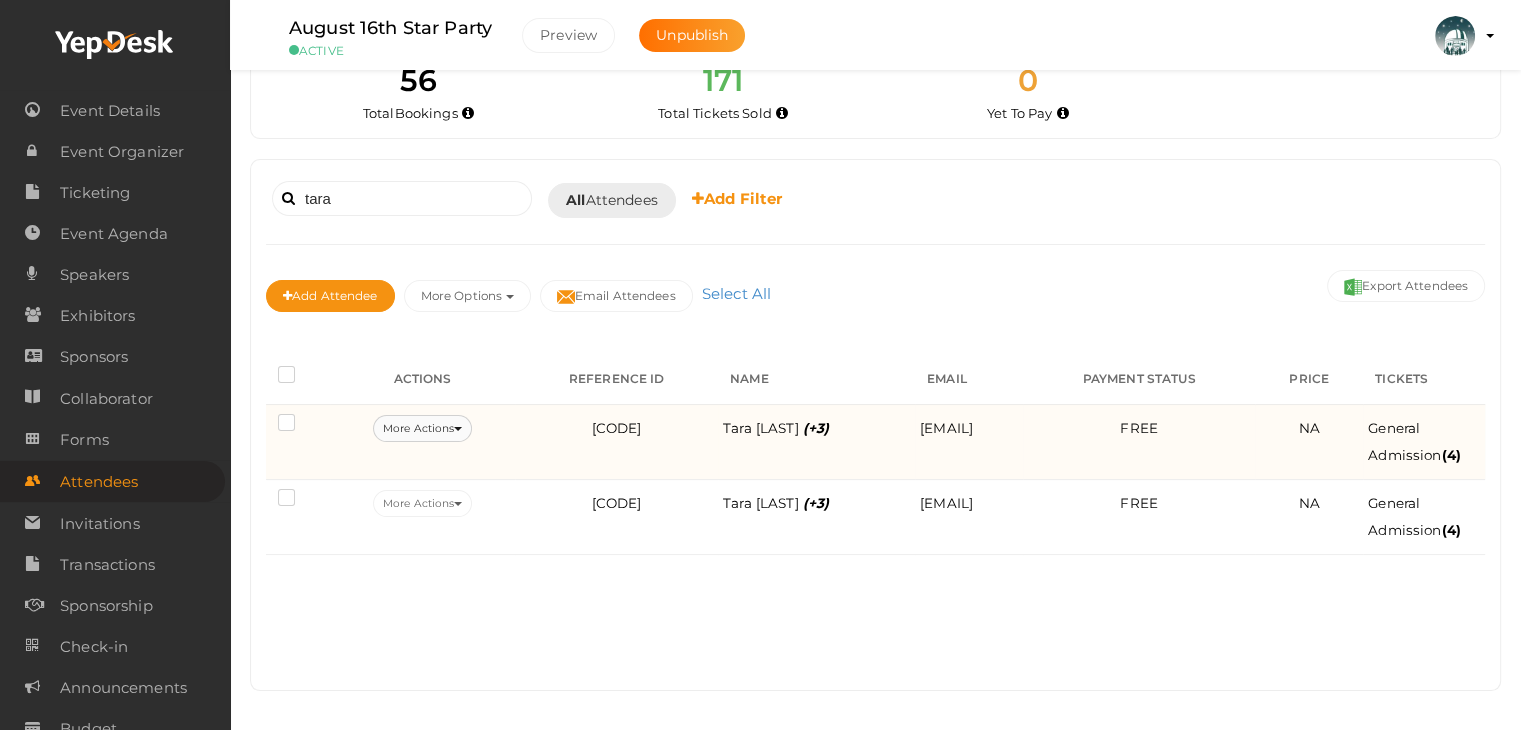 click at bounding box center [458, 429] 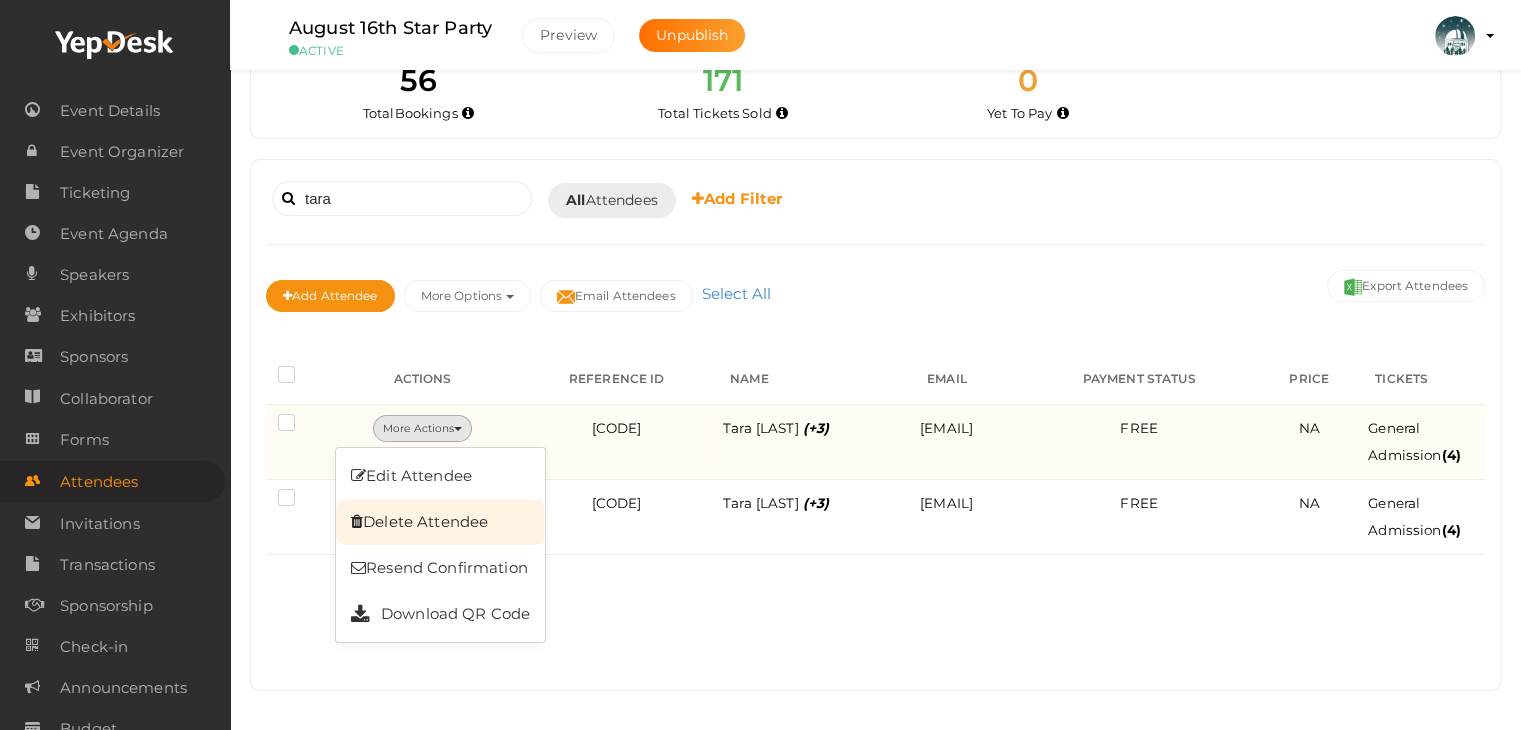 click on "Delete Attendee" at bounding box center [440, 522] 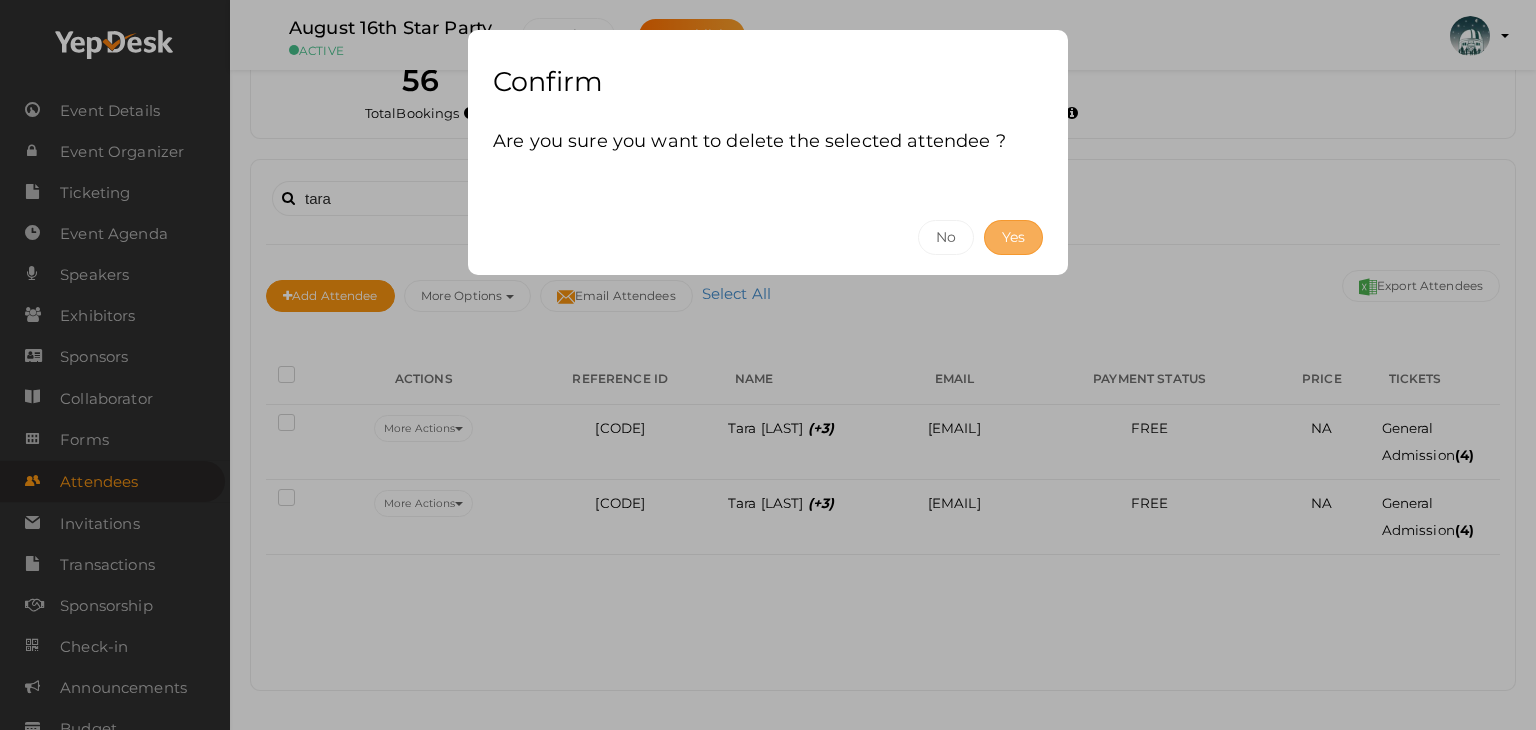 click on "Yes" at bounding box center [1013, 237] 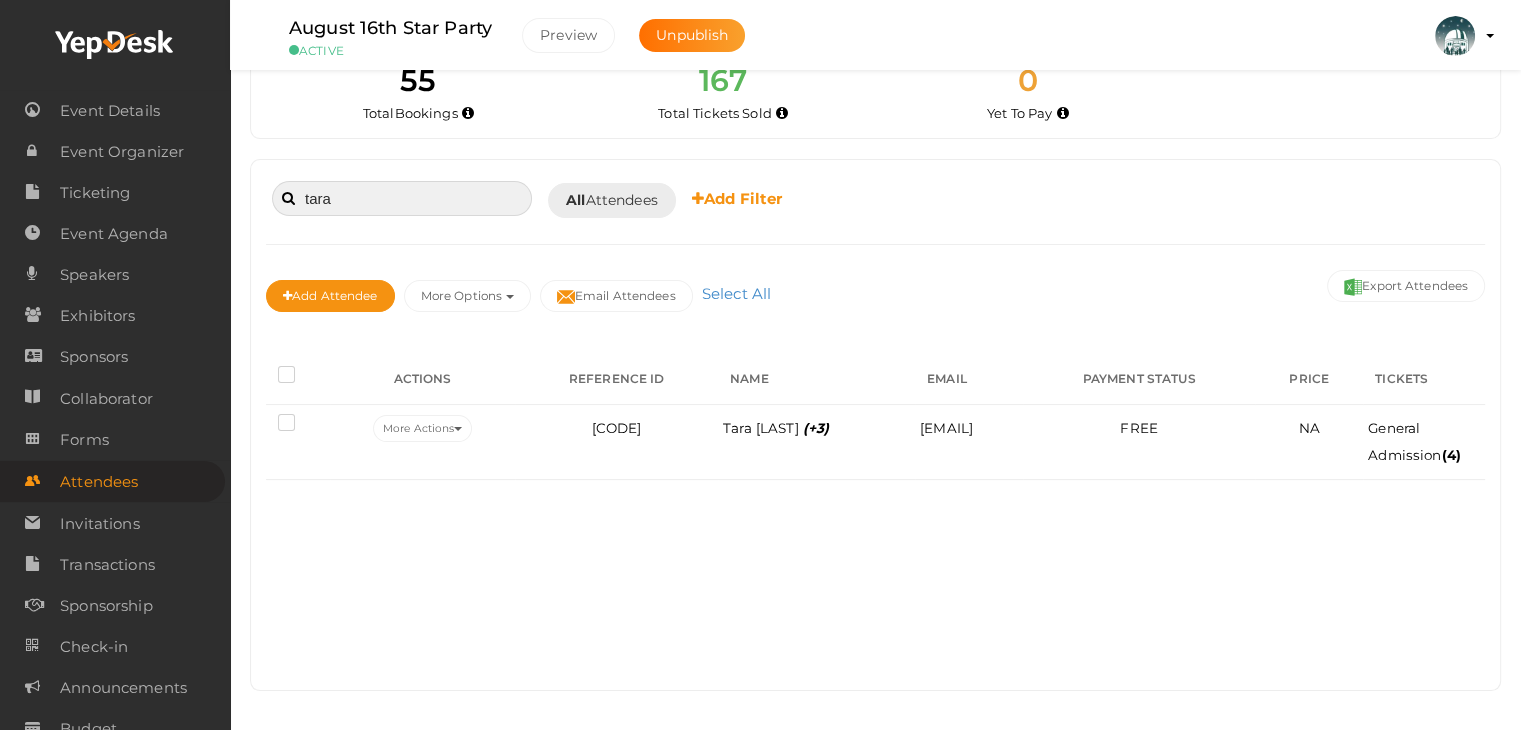 drag, startPoint x: 479, startPoint y: 189, endPoint x: 364, endPoint y: 158, distance: 119.104996 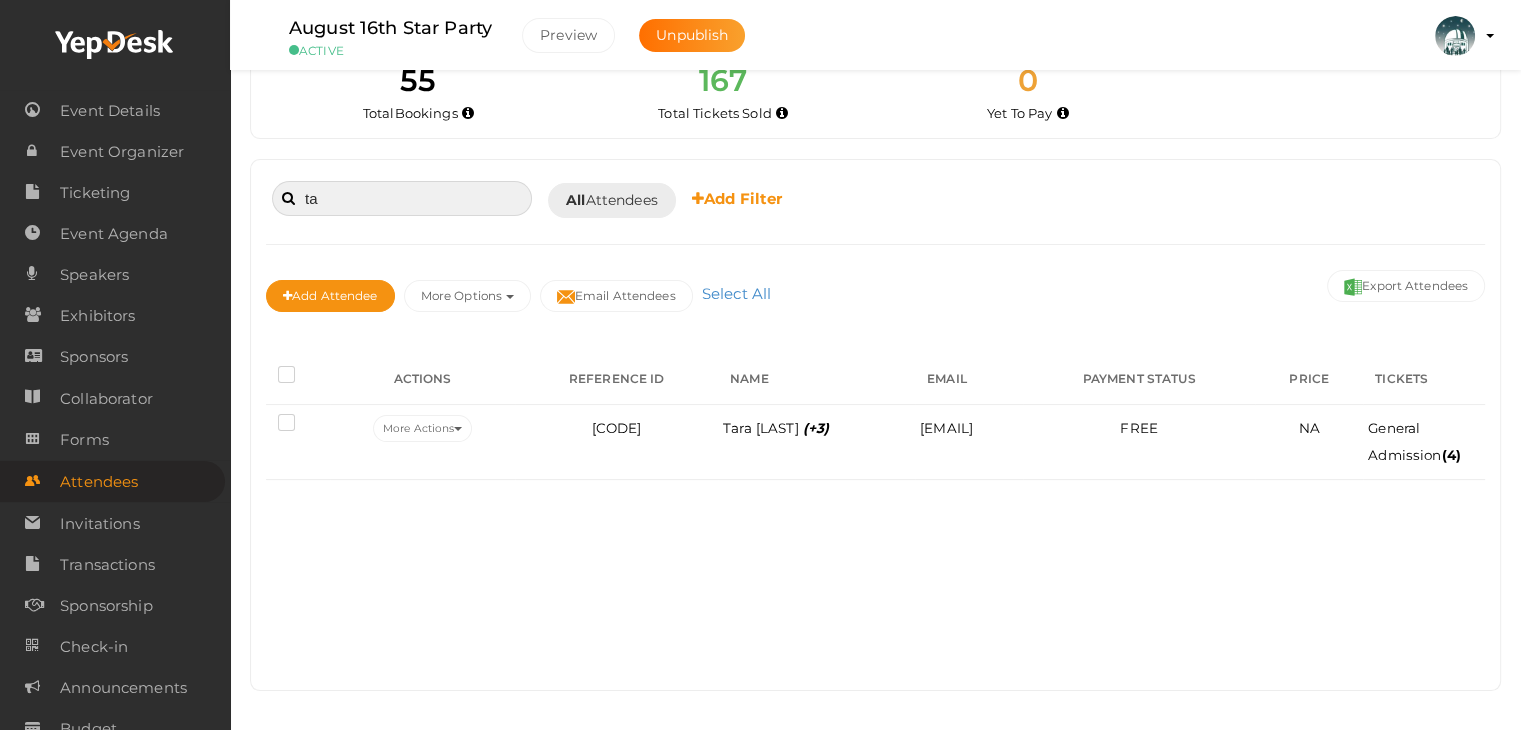 type on "t" 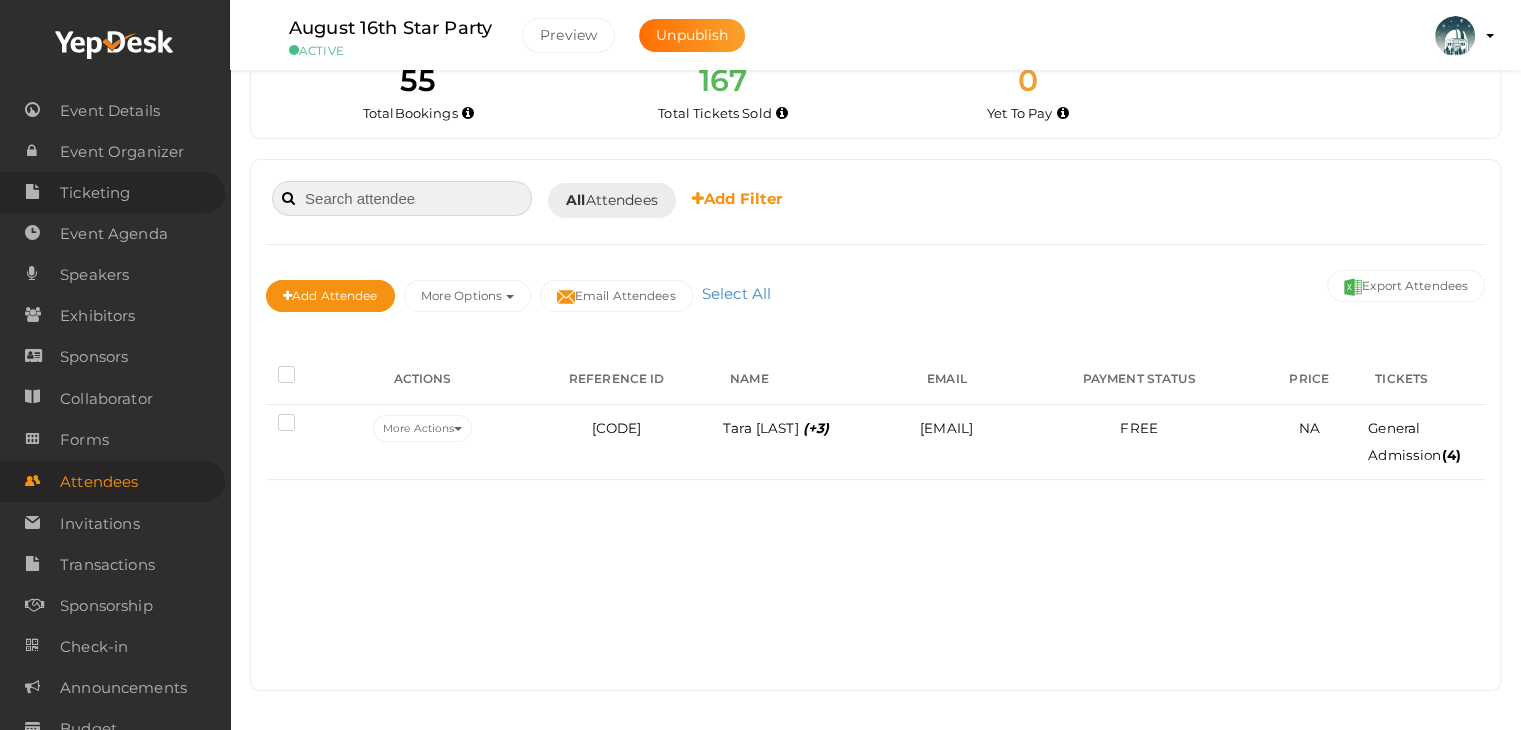 type 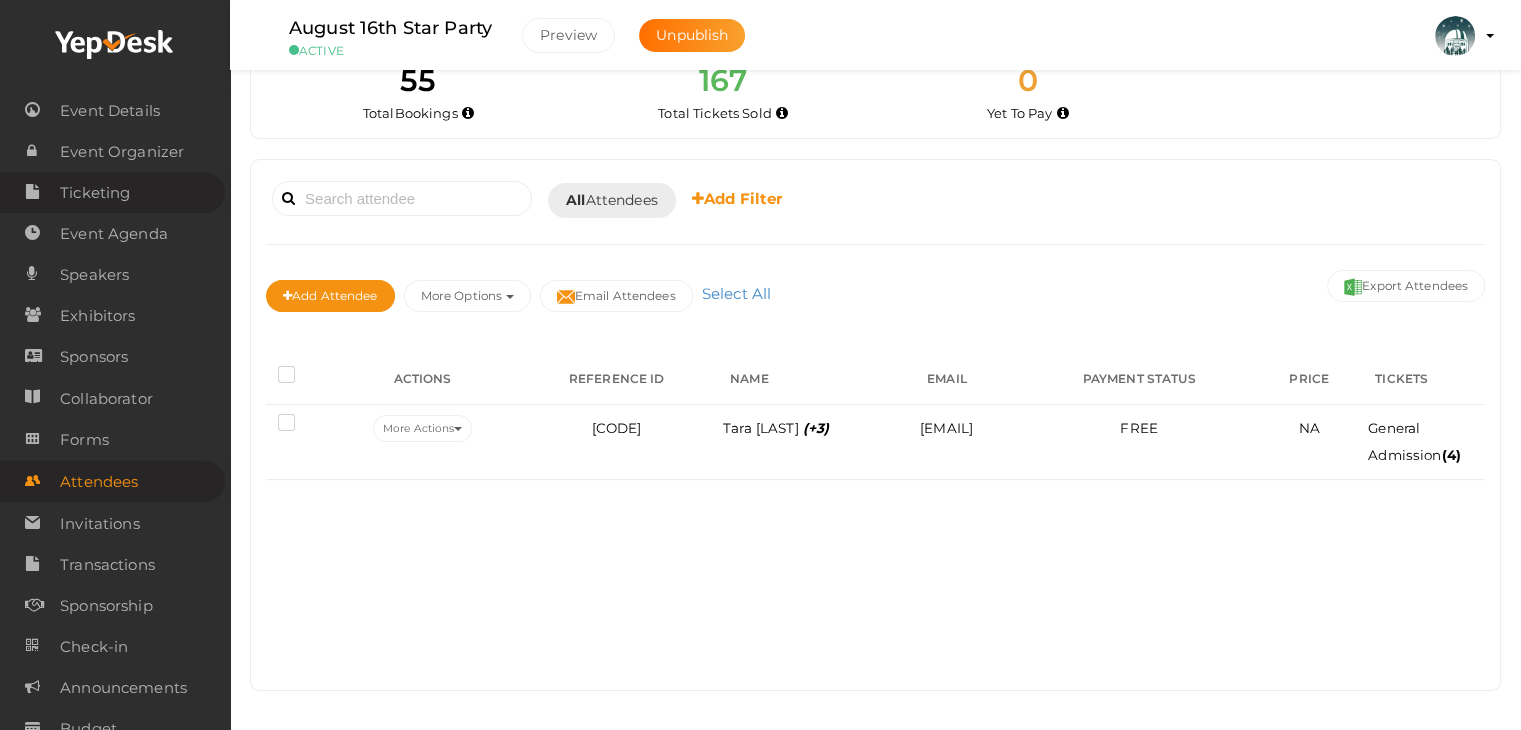 click on "Ticketing" at bounding box center (95, 193) 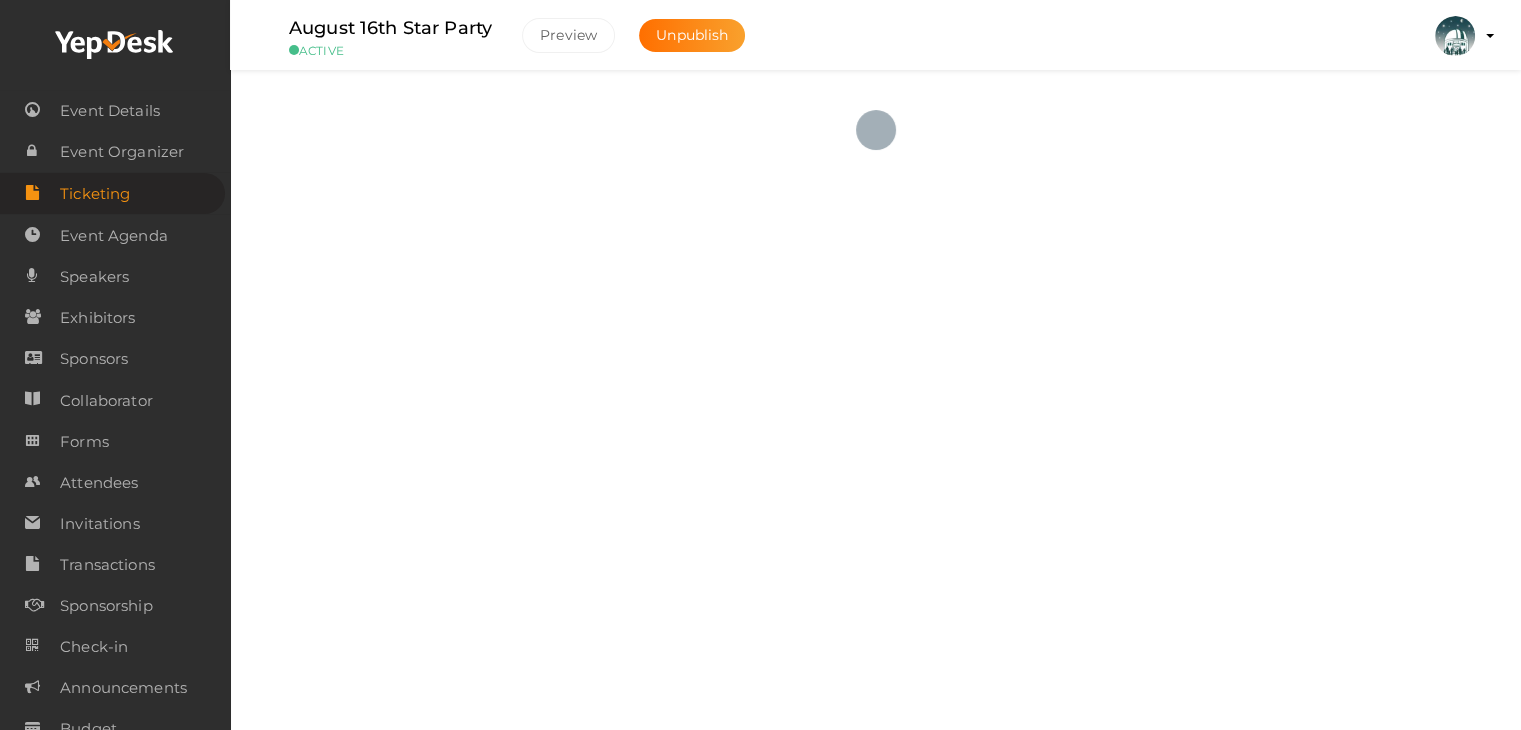 scroll, scrollTop: 0, scrollLeft: 0, axis: both 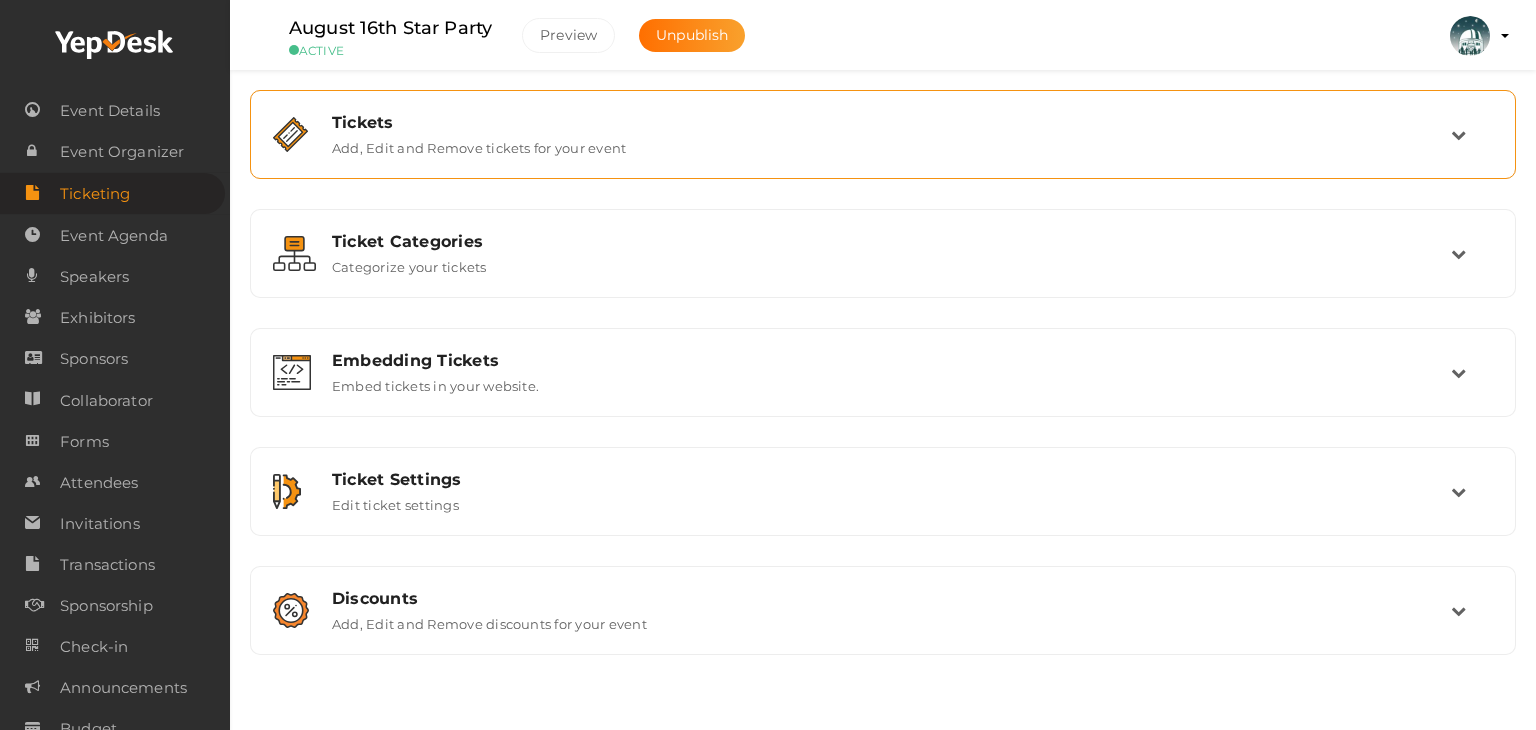 click on "Add, Edit and Remove tickets for your
event" at bounding box center [479, 144] 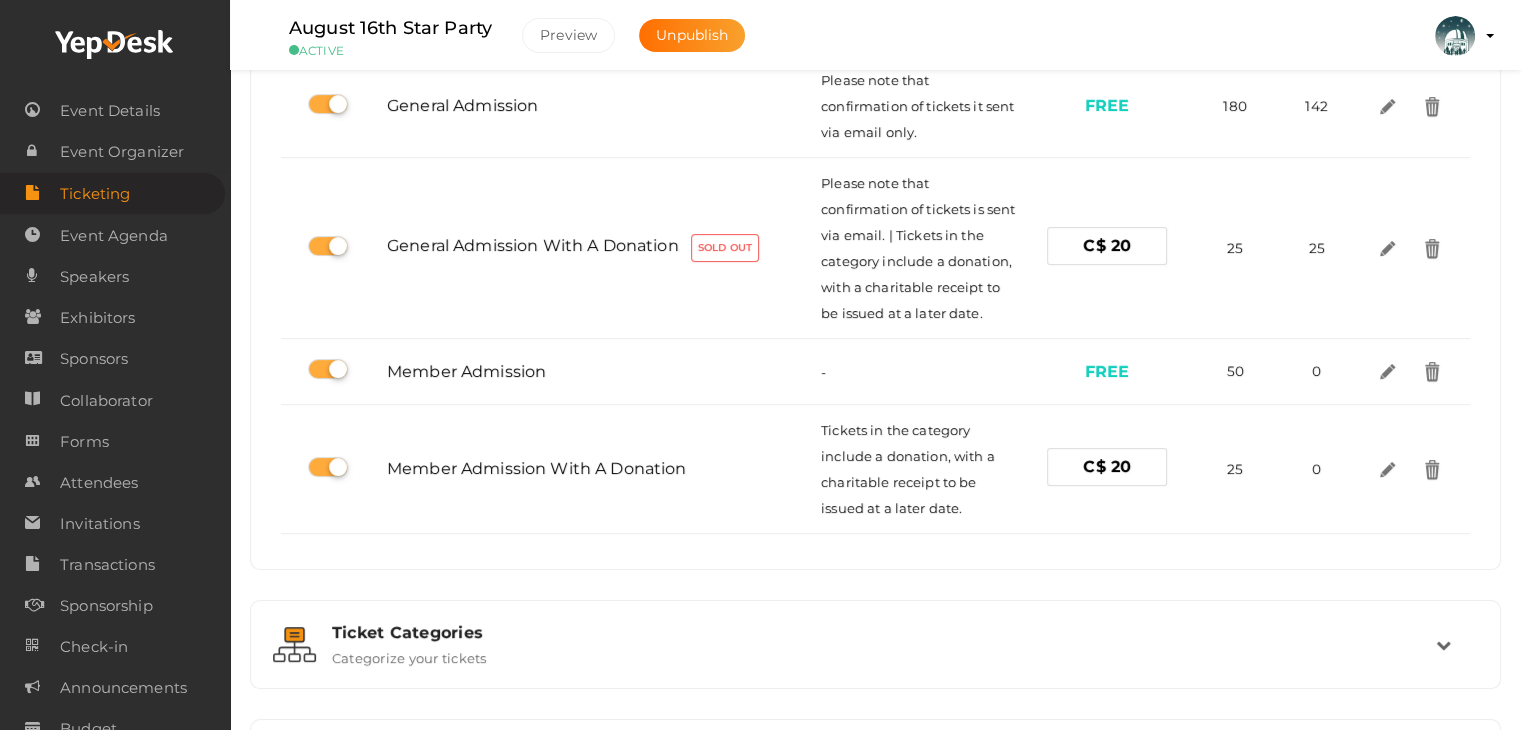 scroll, scrollTop: 300, scrollLeft: 0, axis: vertical 